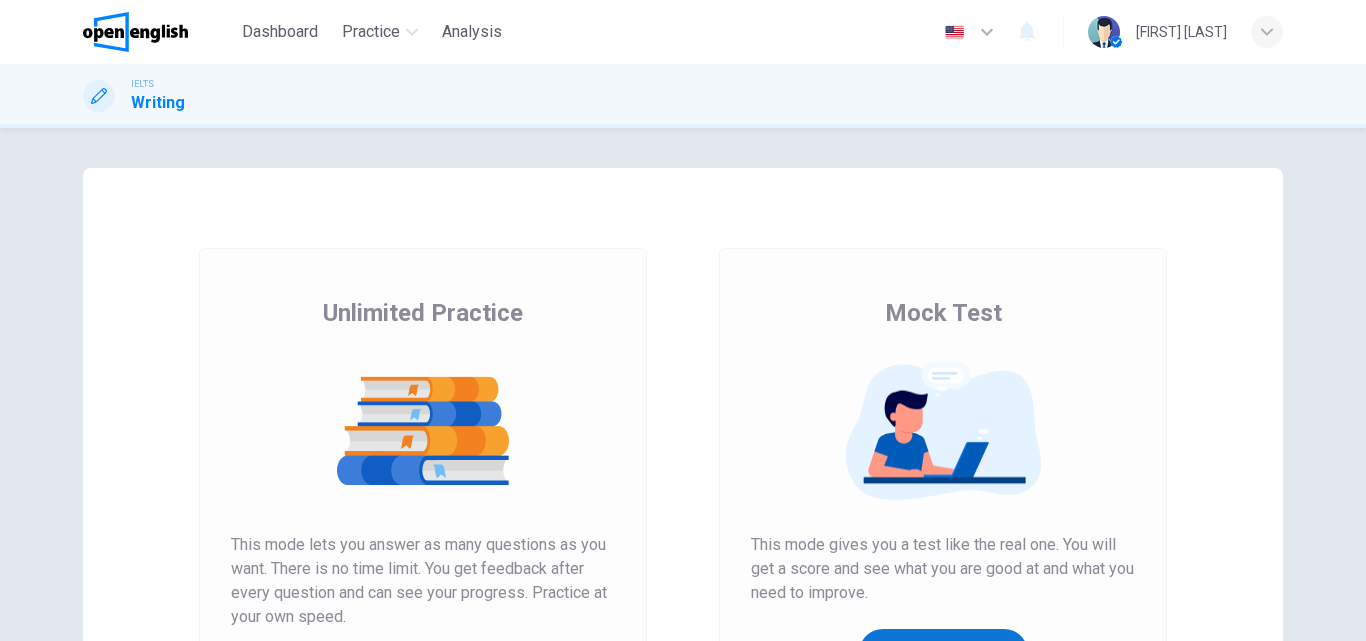 scroll, scrollTop: 0, scrollLeft: 0, axis: both 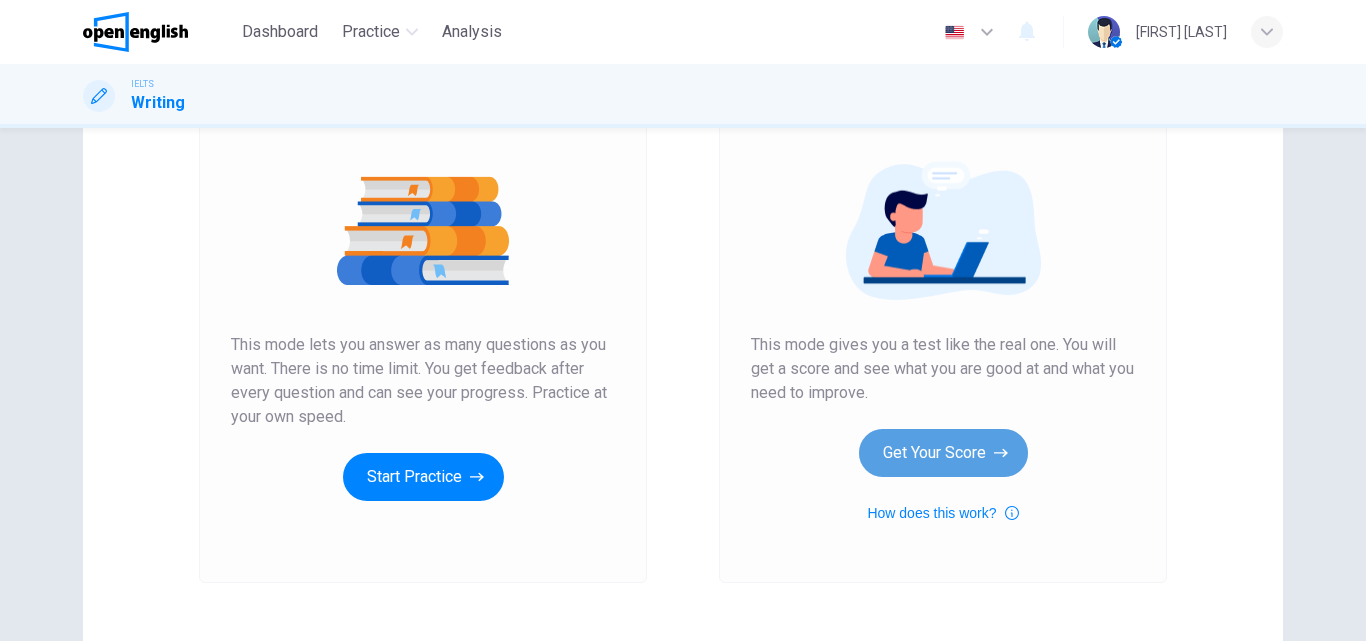 click on "Get Your Score" at bounding box center (943, 453) 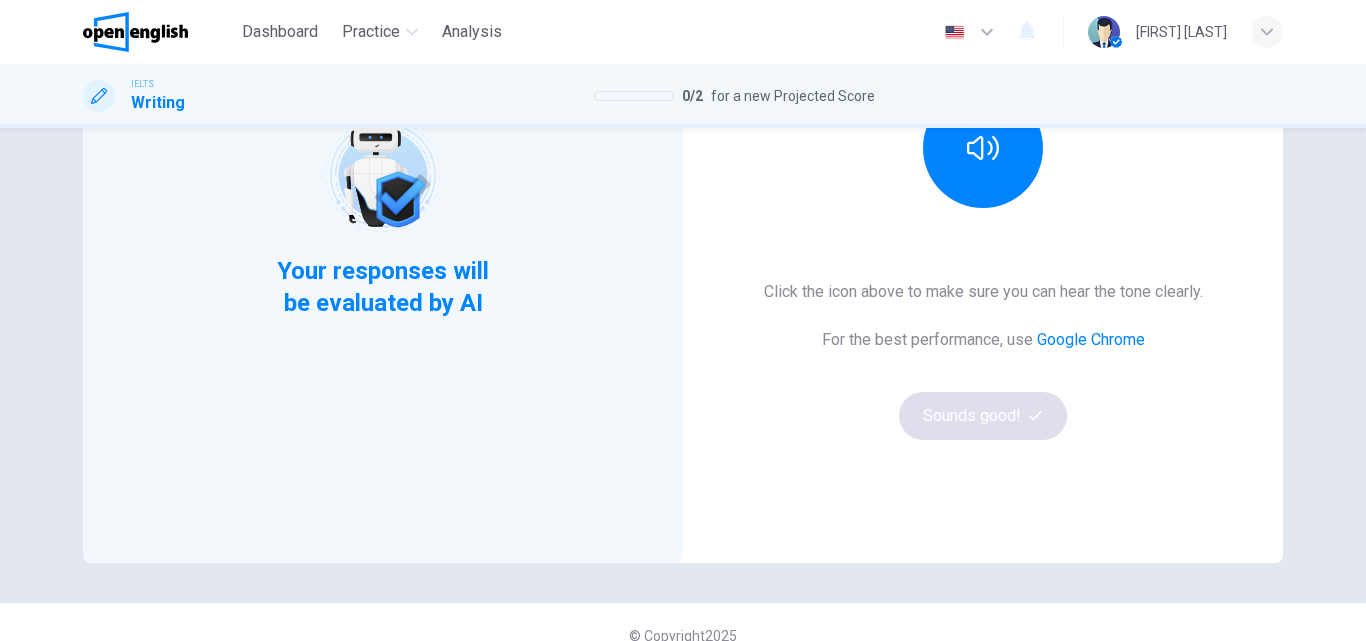 scroll, scrollTop: 100, scrollLeft: 0, axis: vertical 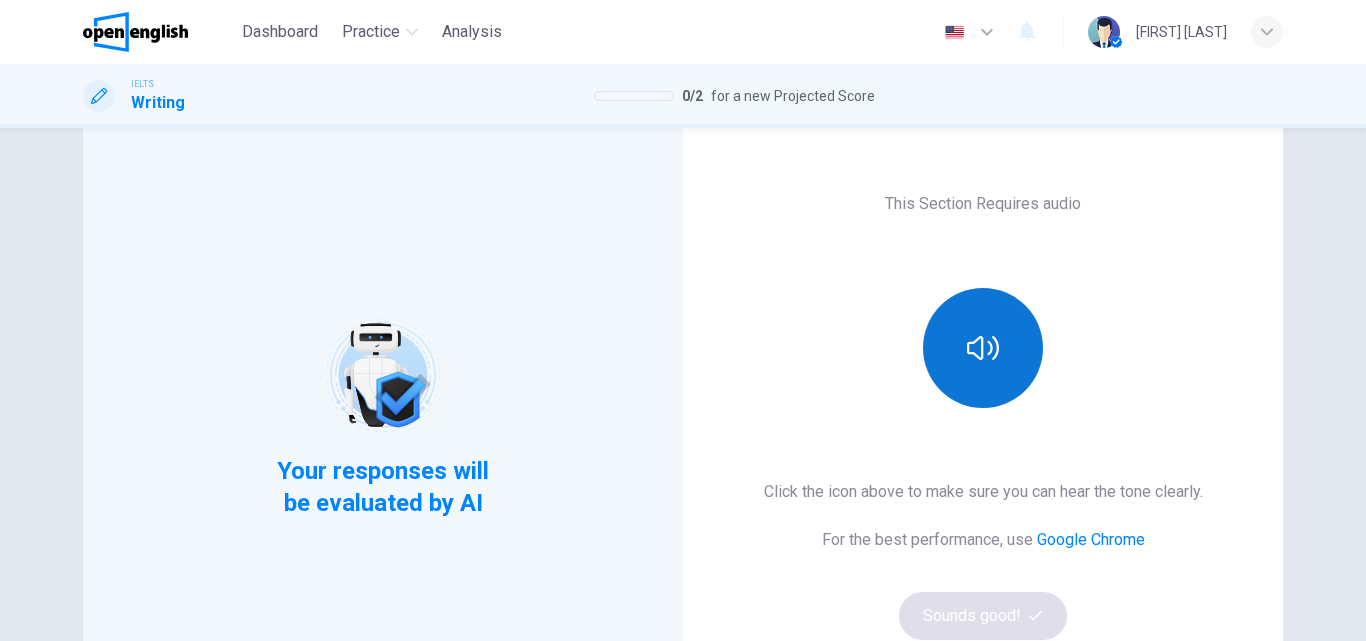 click at bounding box center (983, 348) 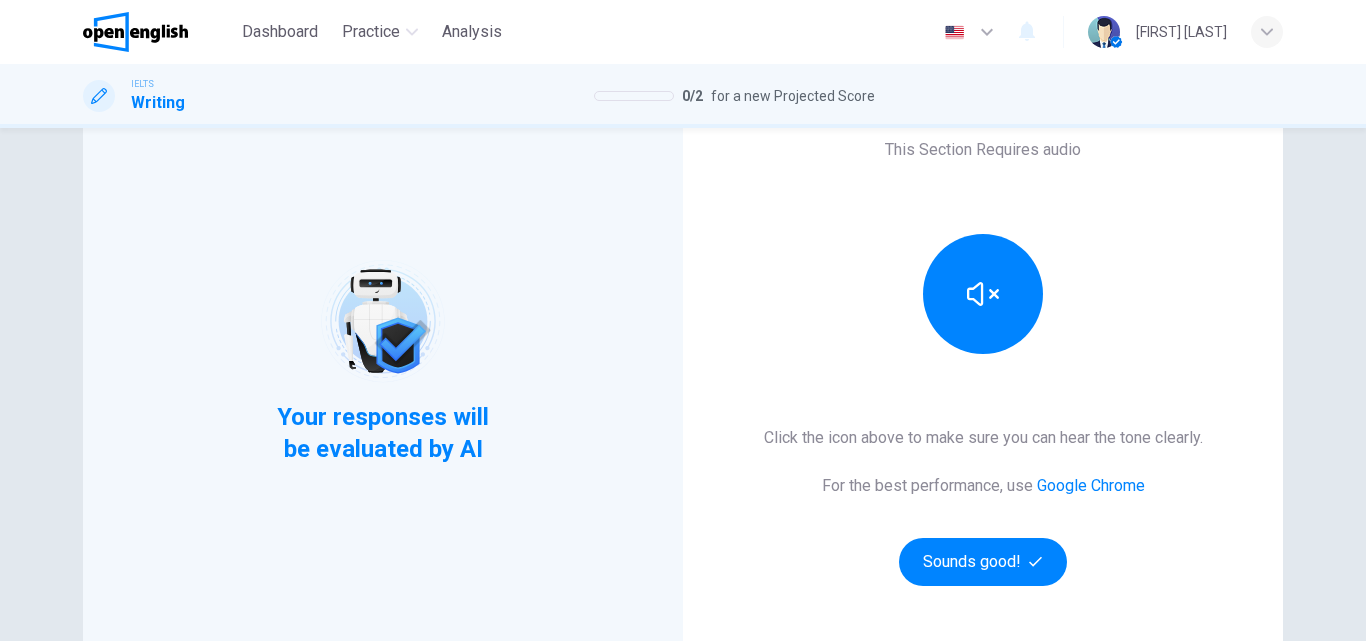scroll, scrollTop: 200, scrollLeft: 0, axis: vertical 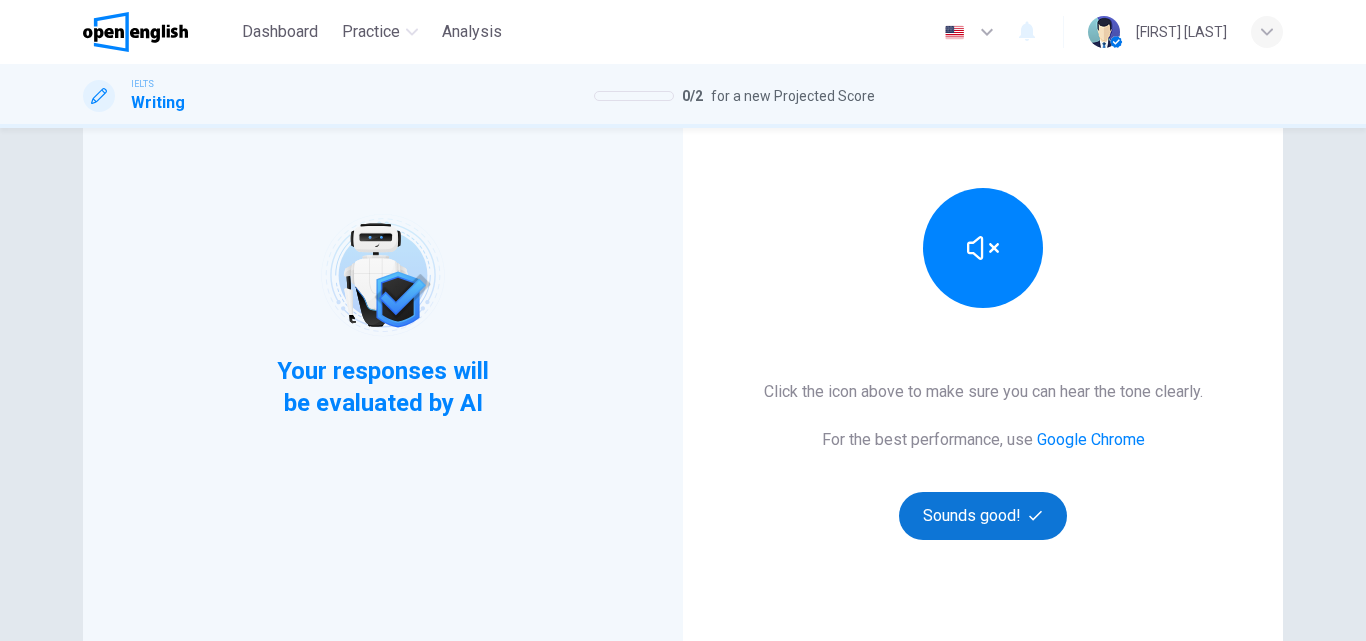 click on "Sounds good!" at bounding box center (983, 516) 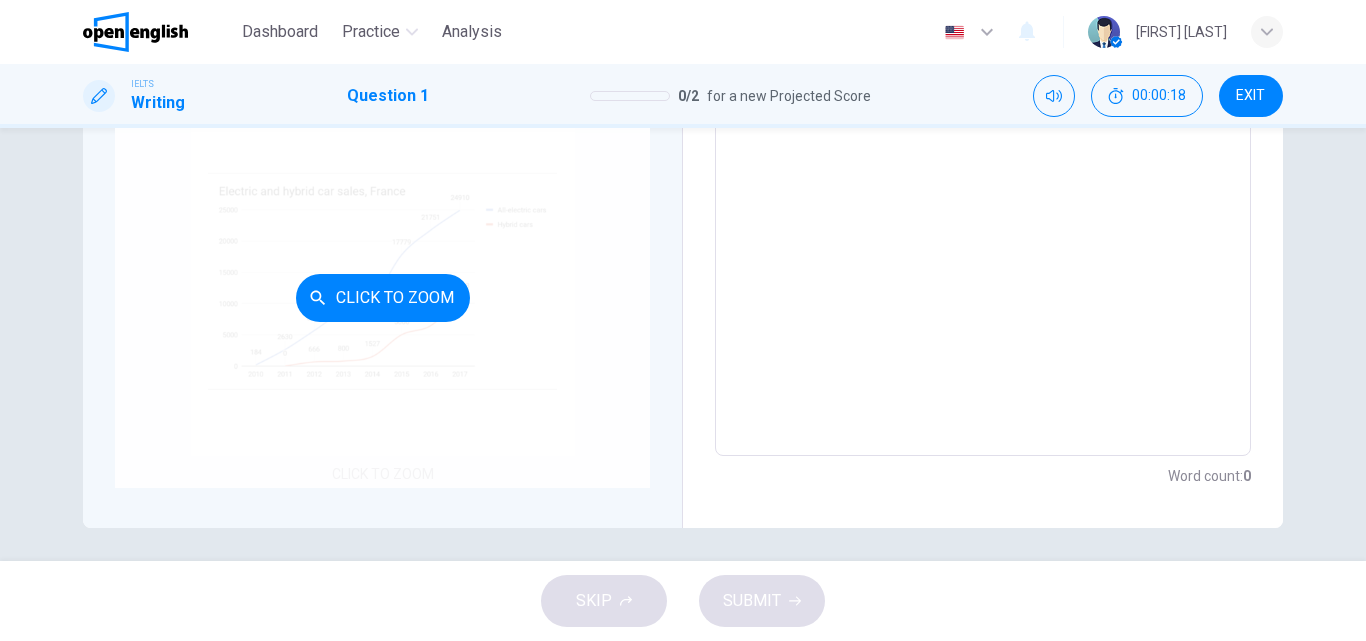 scroll, scrollTop: 380, scrollLeft: 0, axis: vertical 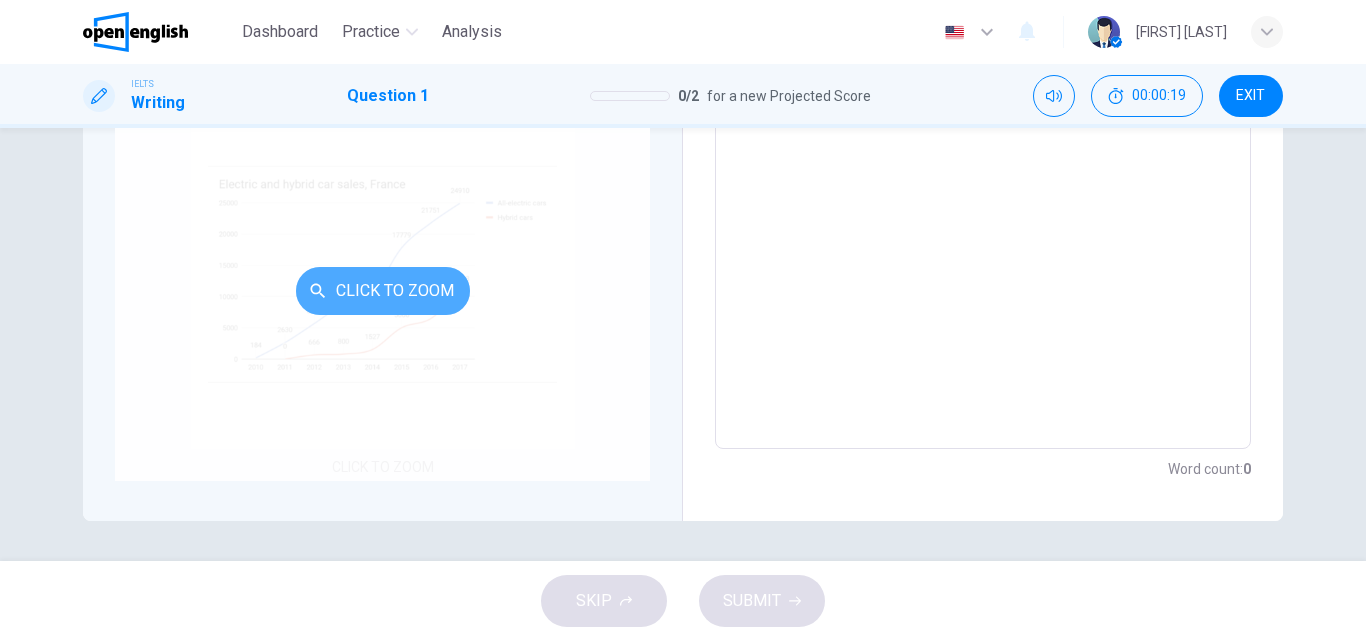 click on "Click to Zoom" at bounding box center (383, 291) 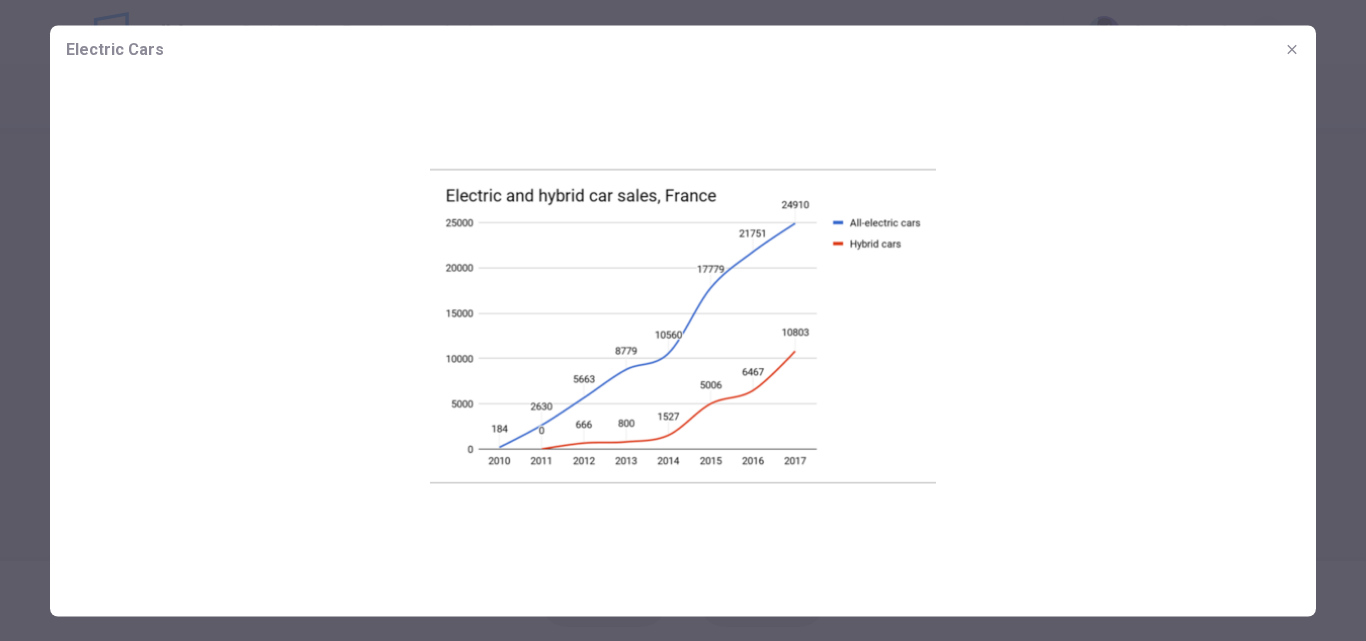 click 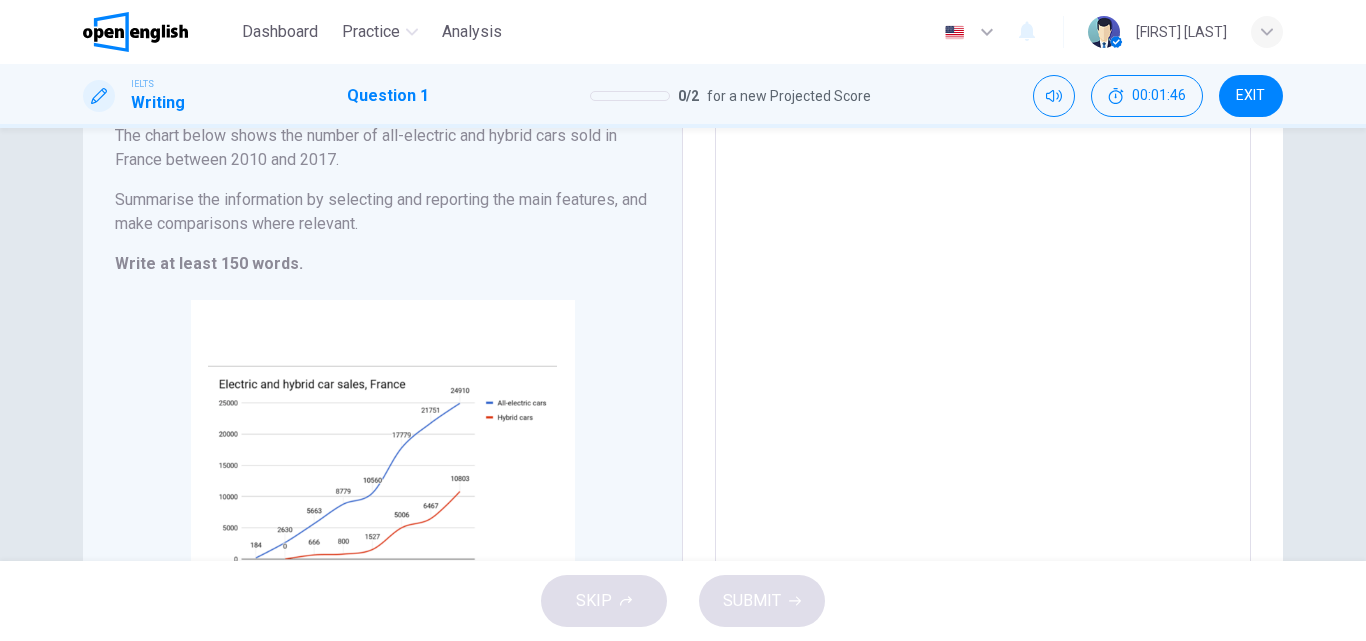 scroll, scrollTop: 0, scrollLeft: 0, axis: both 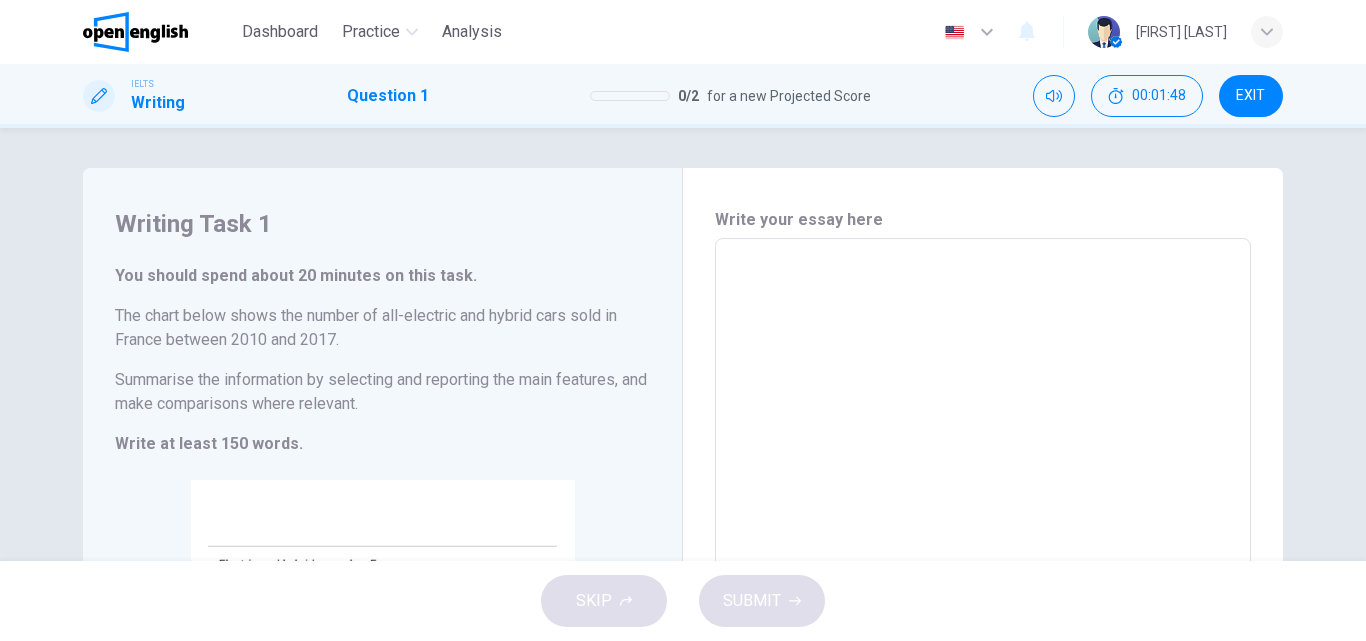 click at bounding box center (983, 534) 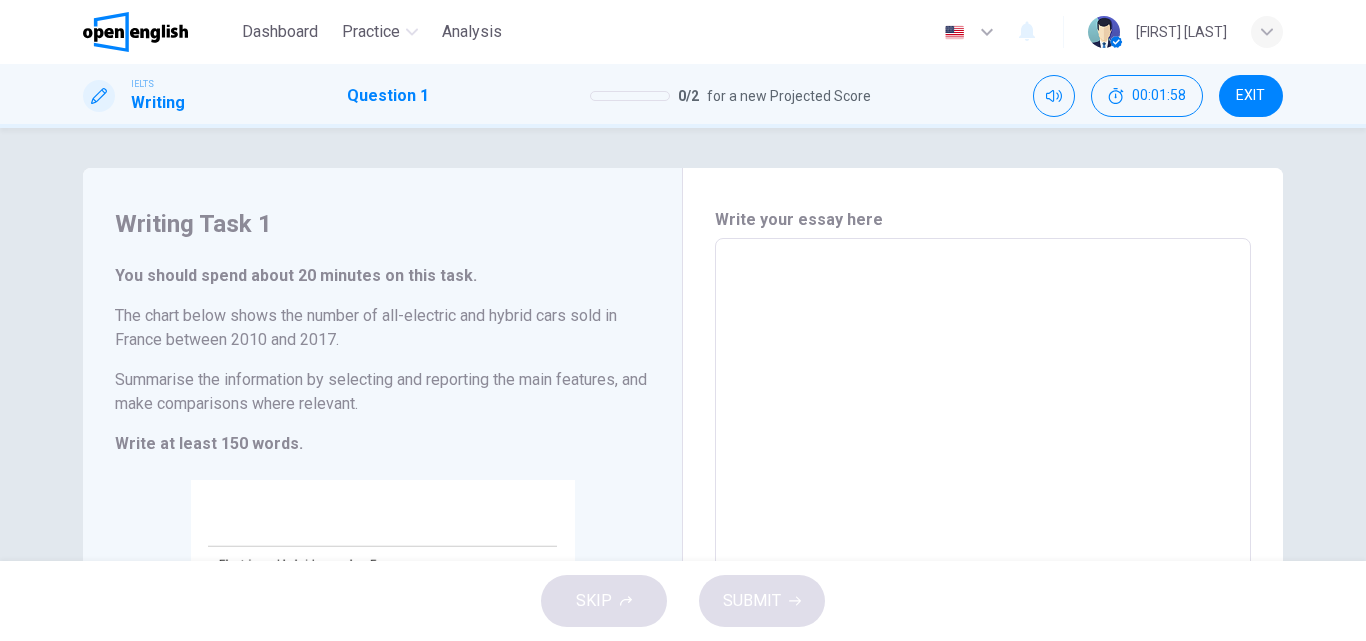 type on "*" 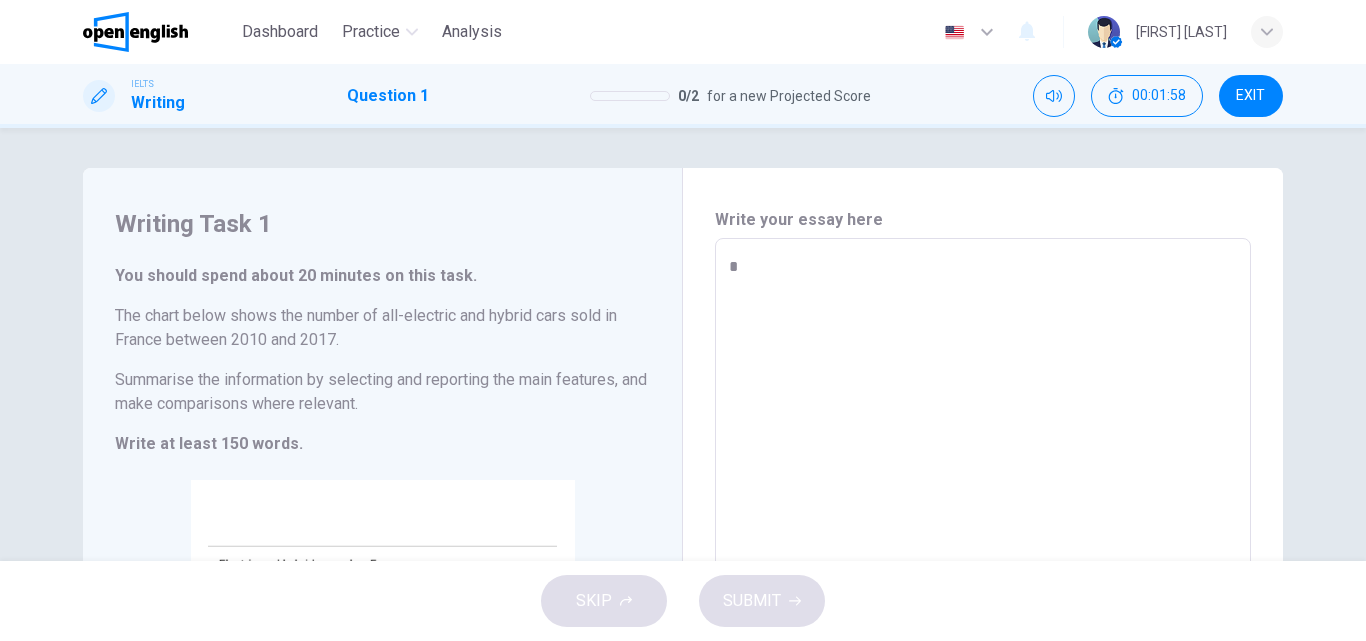 type on "*" 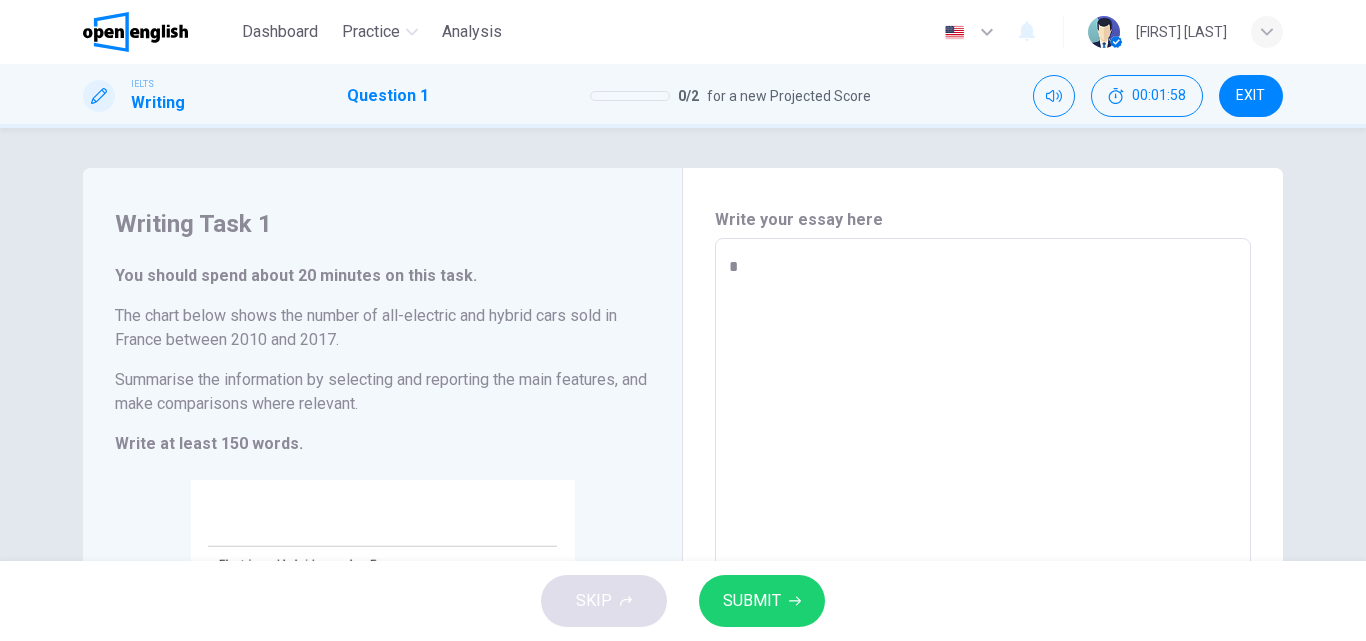 type on "**" 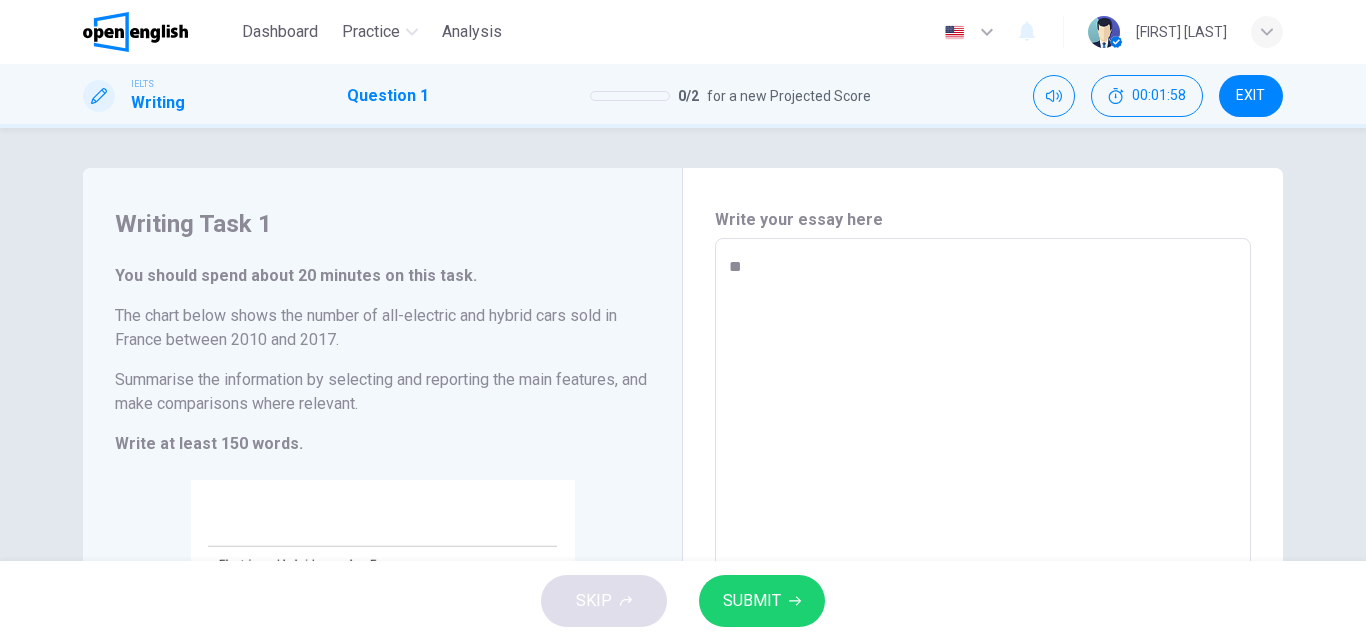 type on "*" 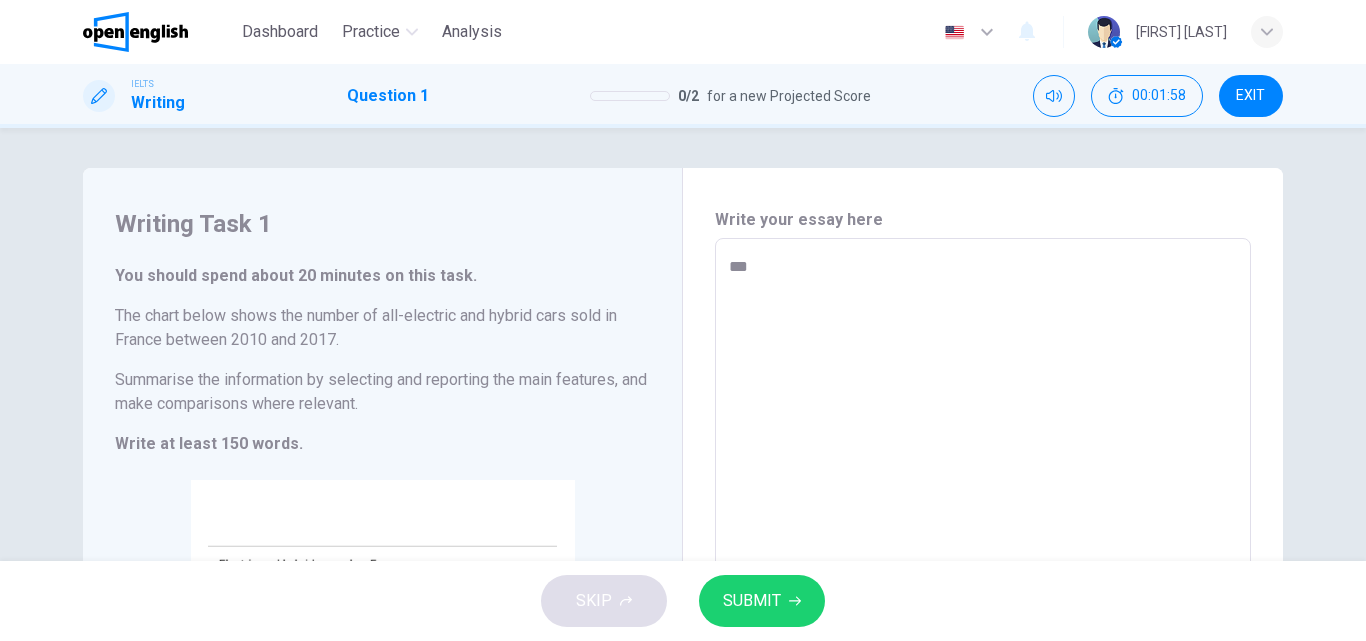 type on "***" 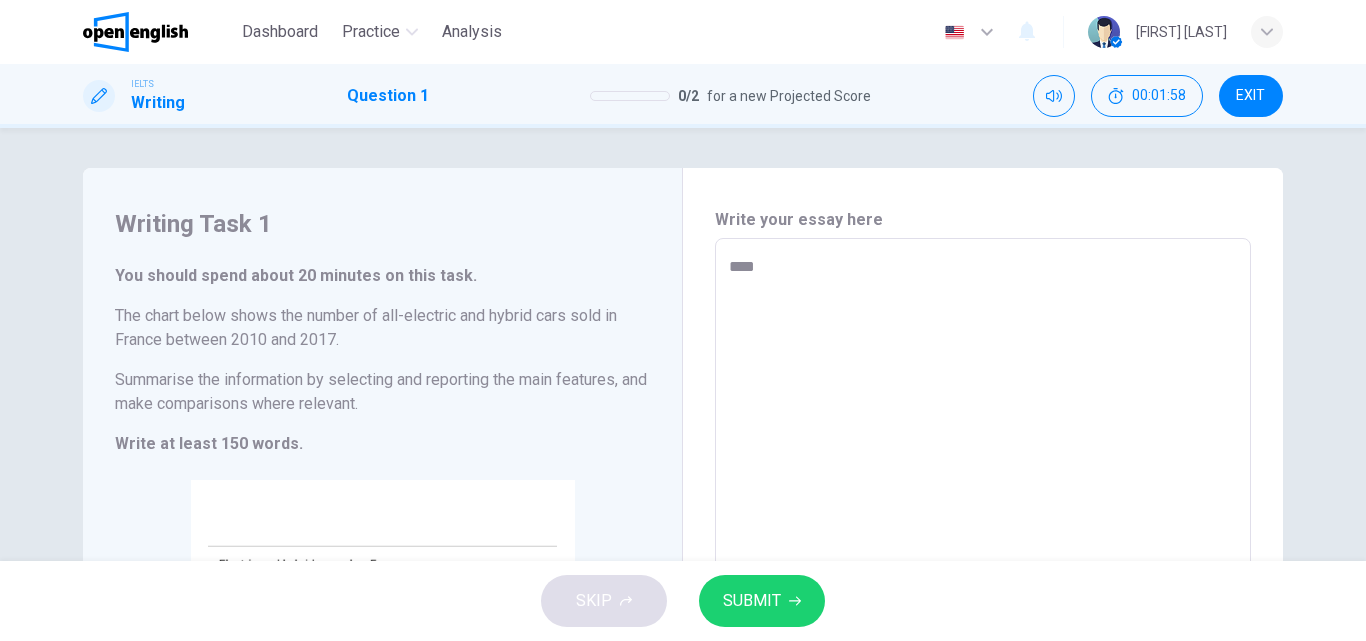 type on "*" 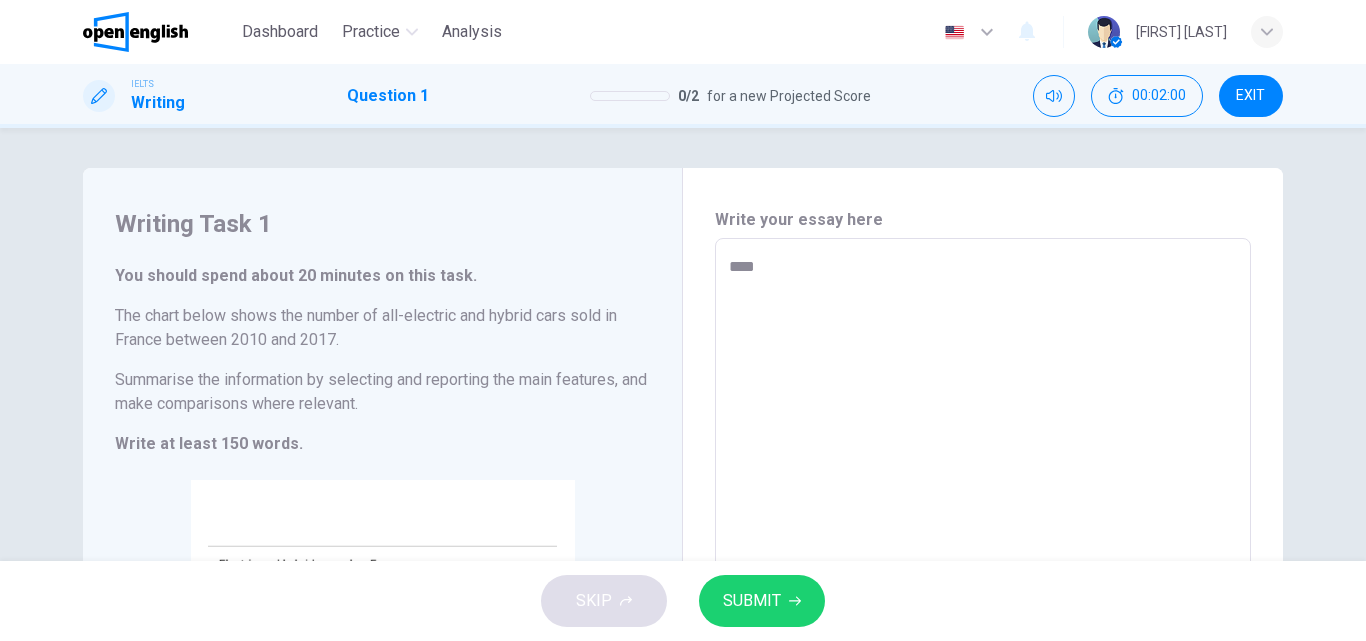 type on "*****" 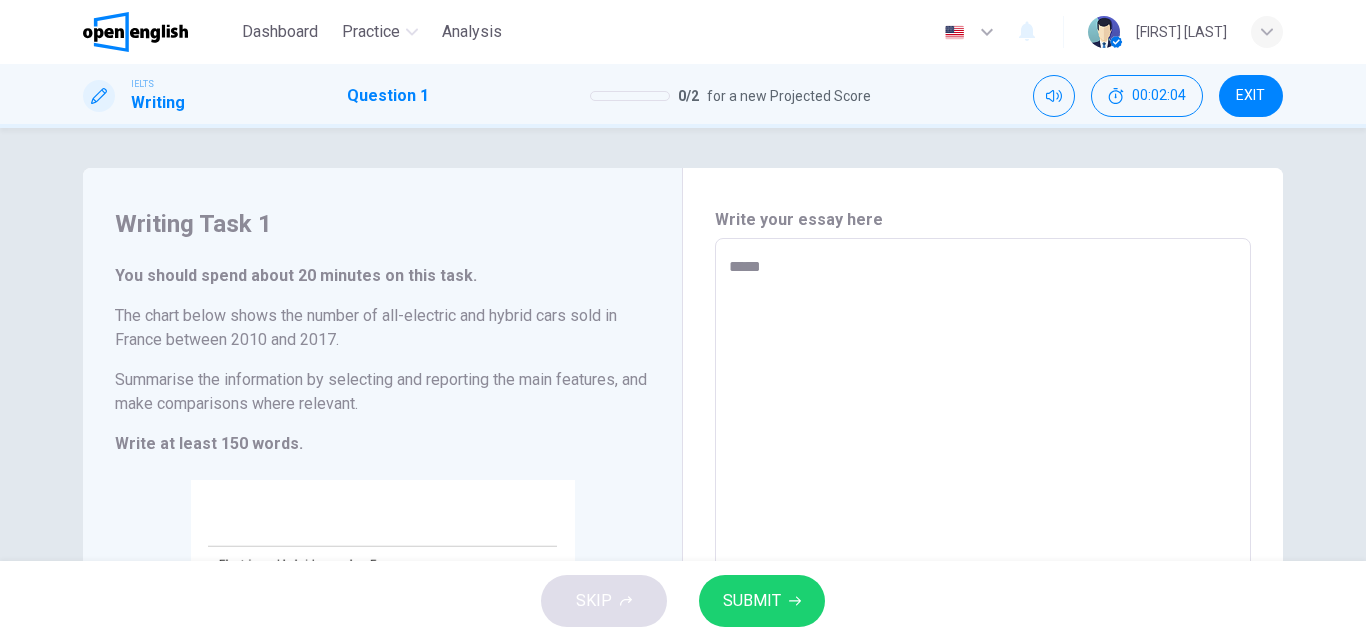 type on "***" 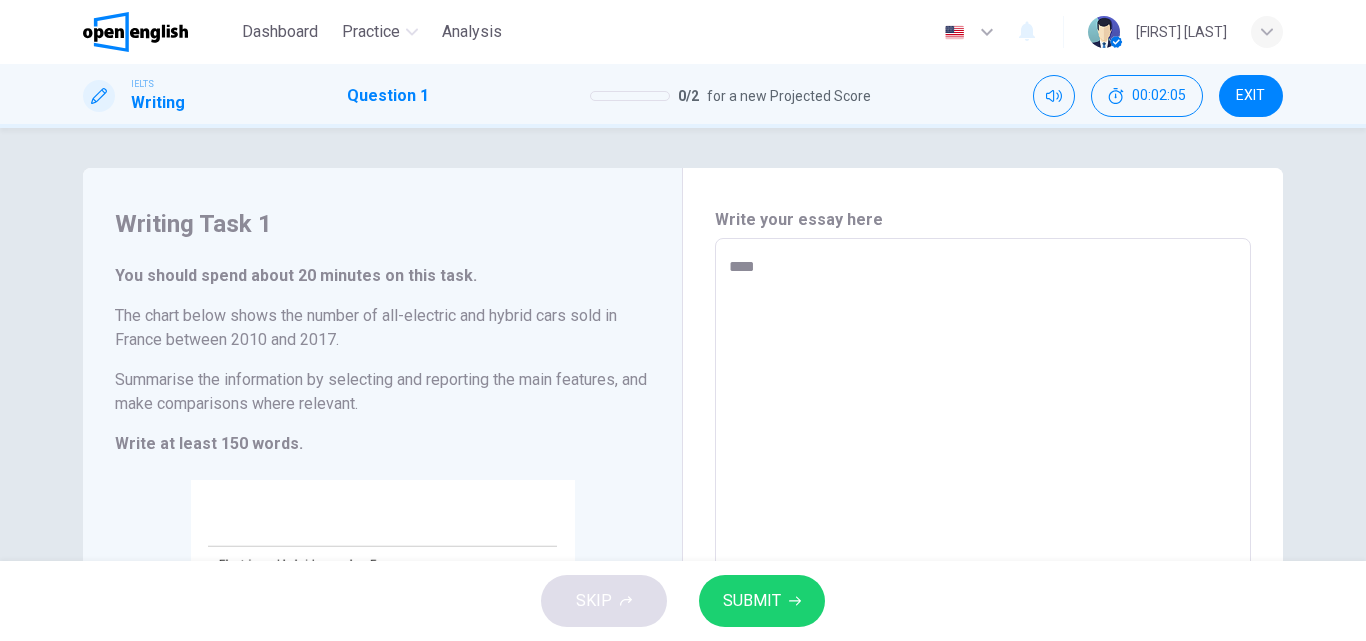 type on "***" 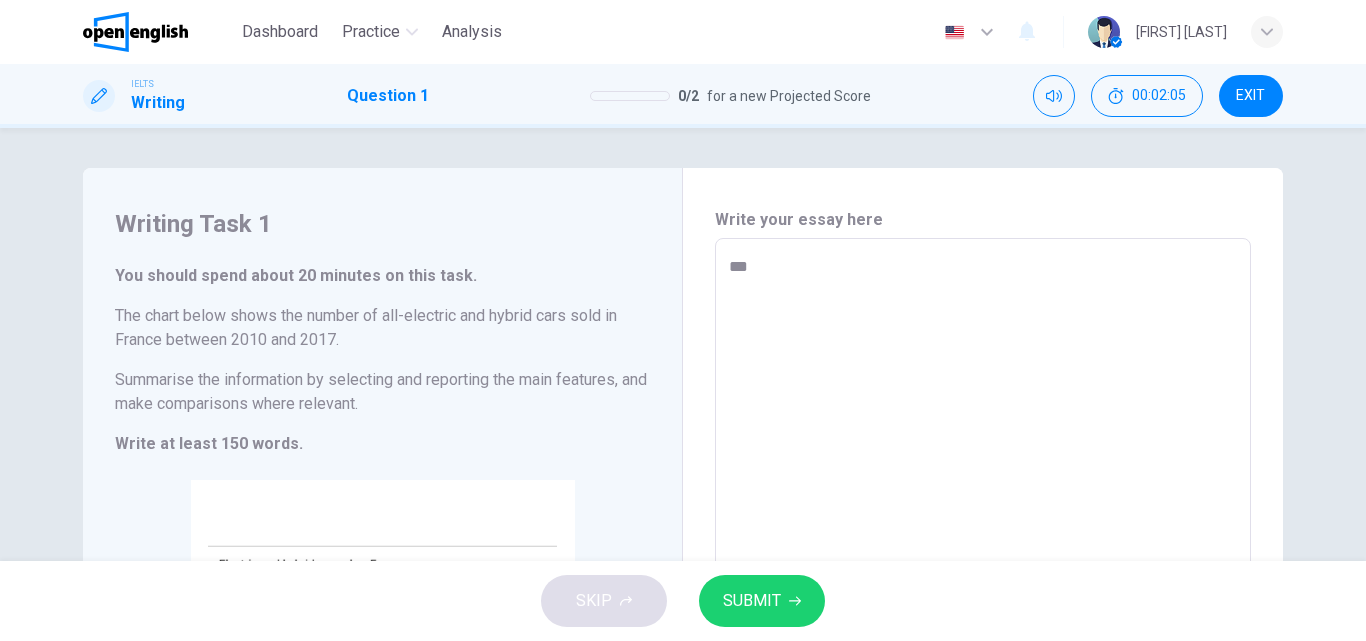 type on "**" 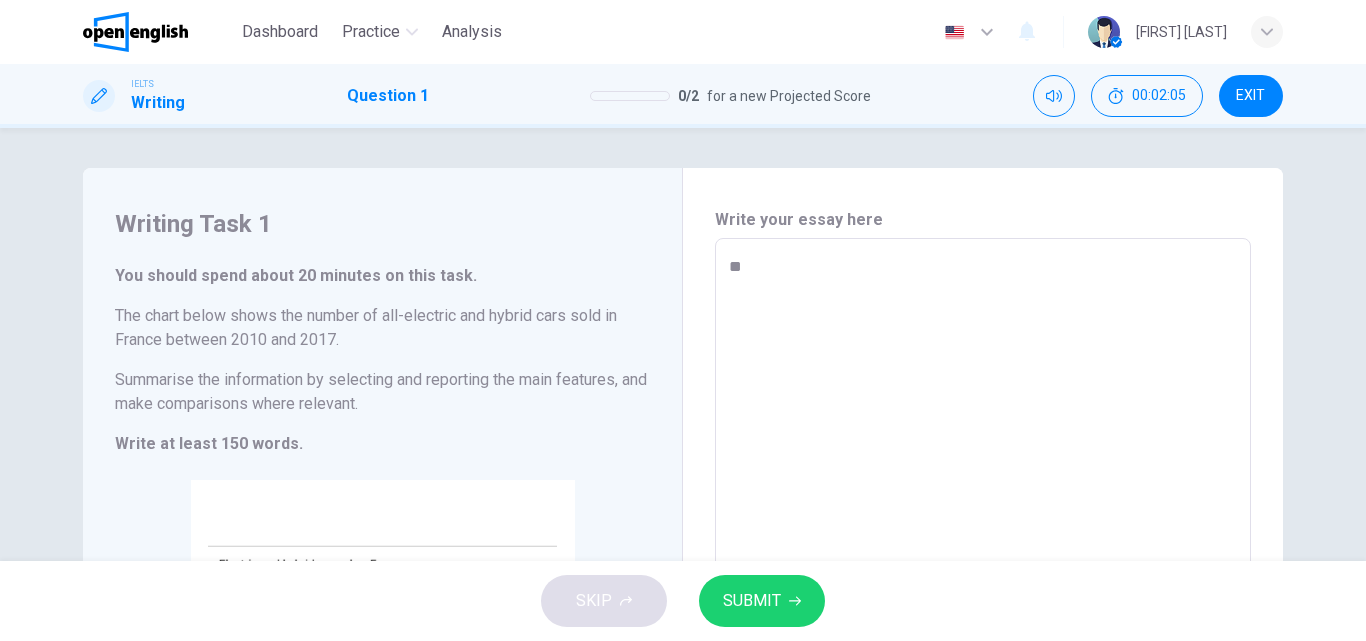 type on "*" 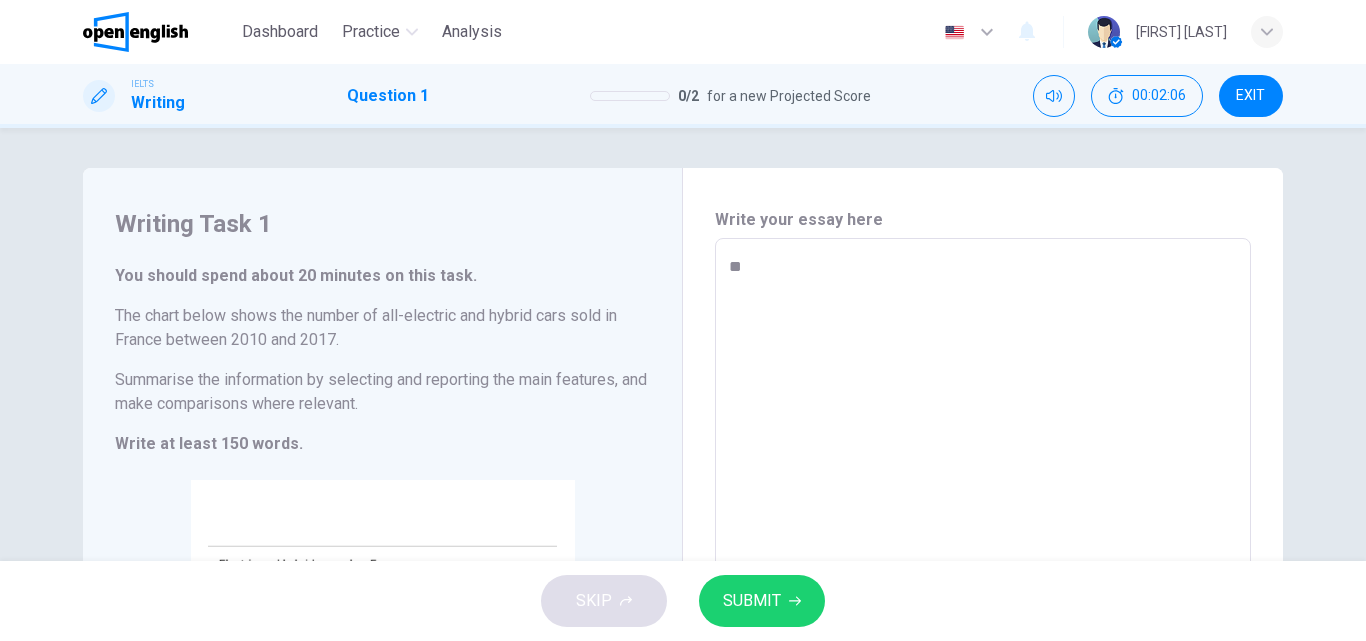 type on "***" 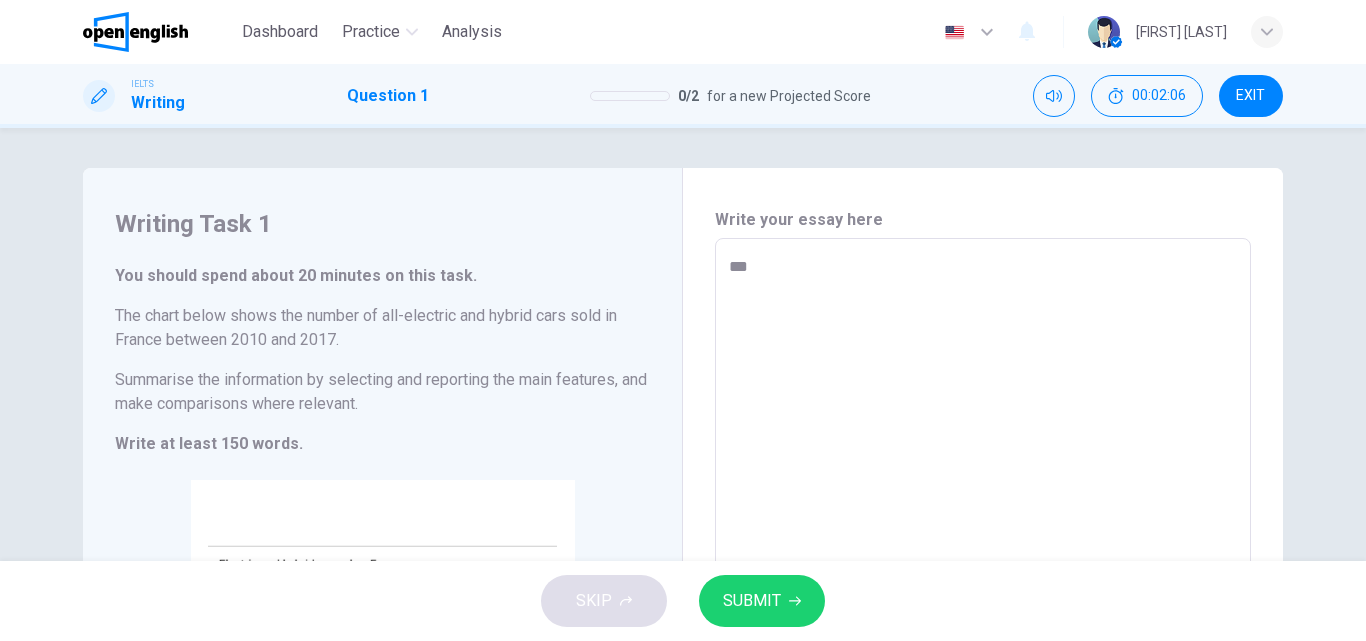 type on "****" 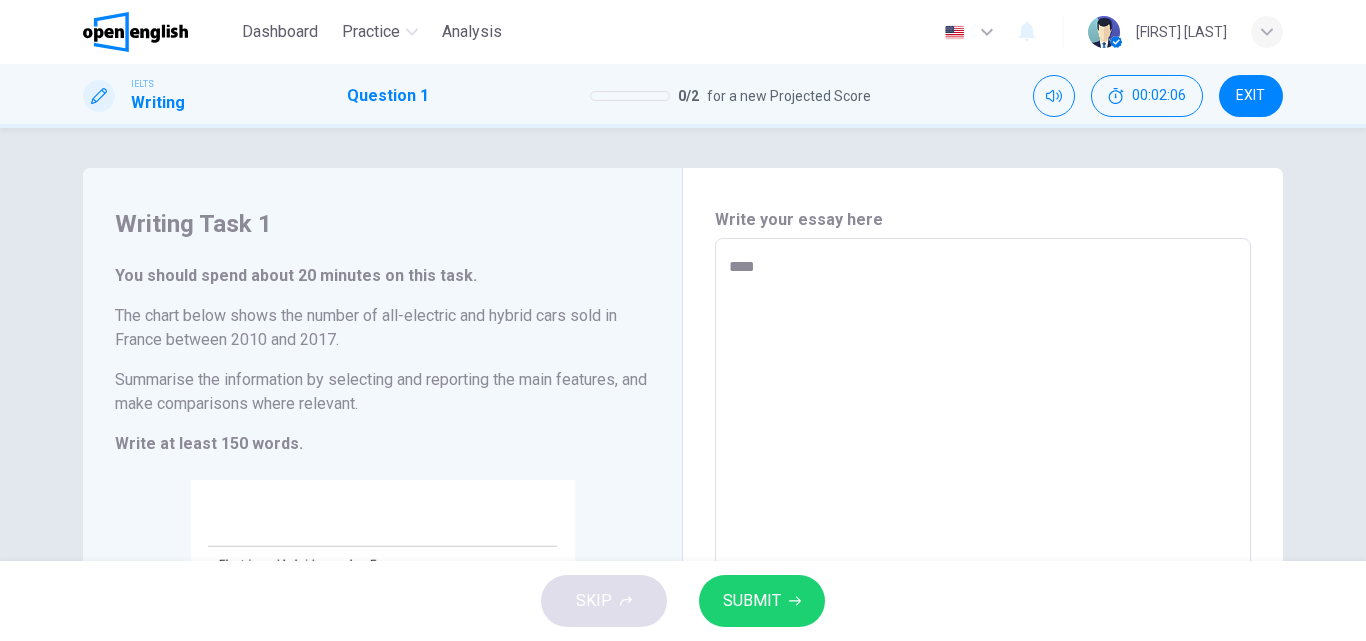type on "*" 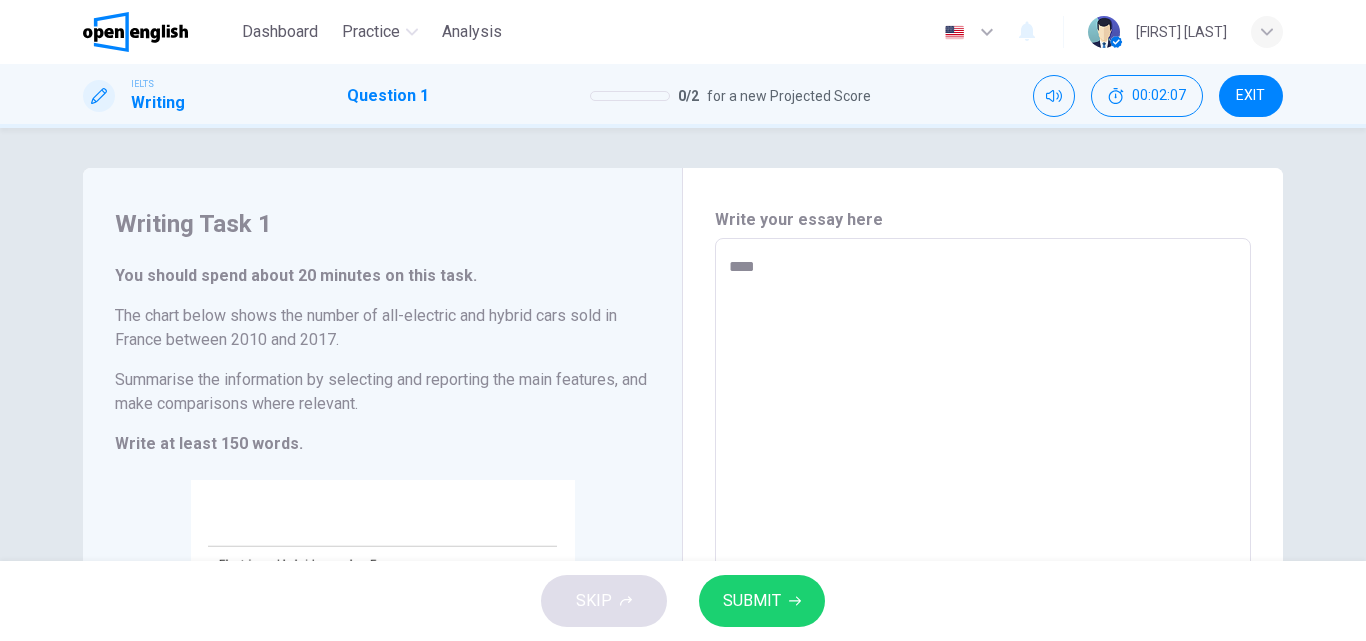 type on "****" 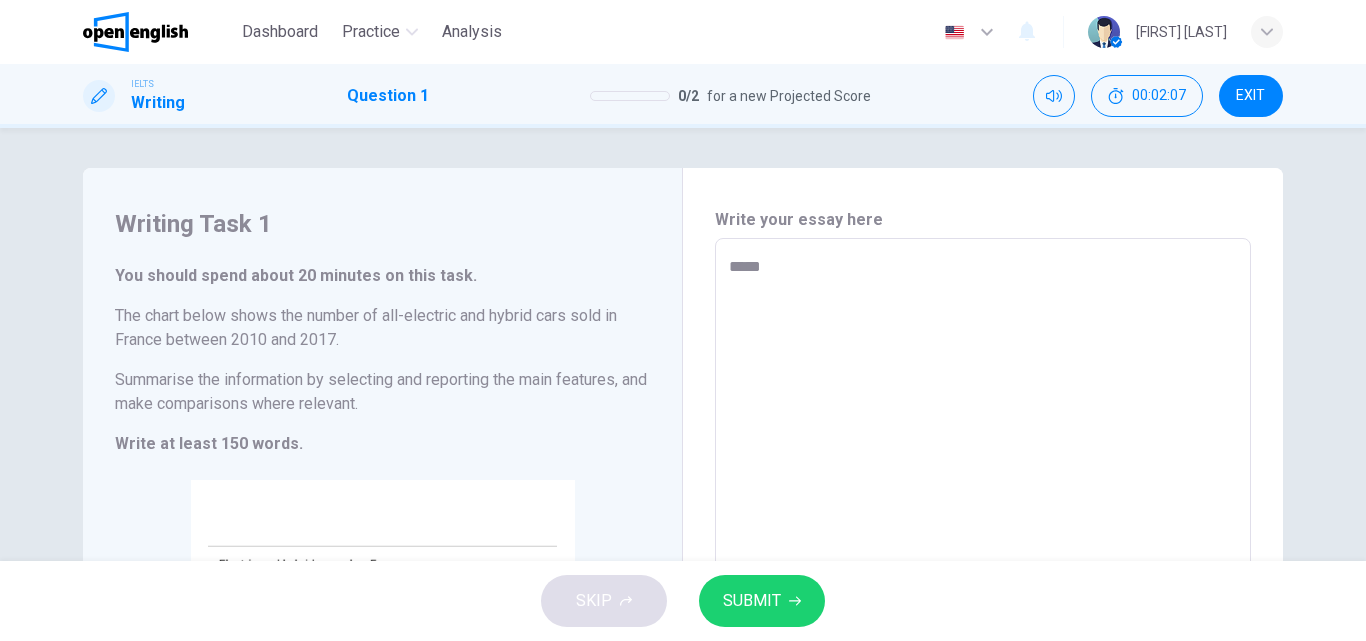 type on "*" 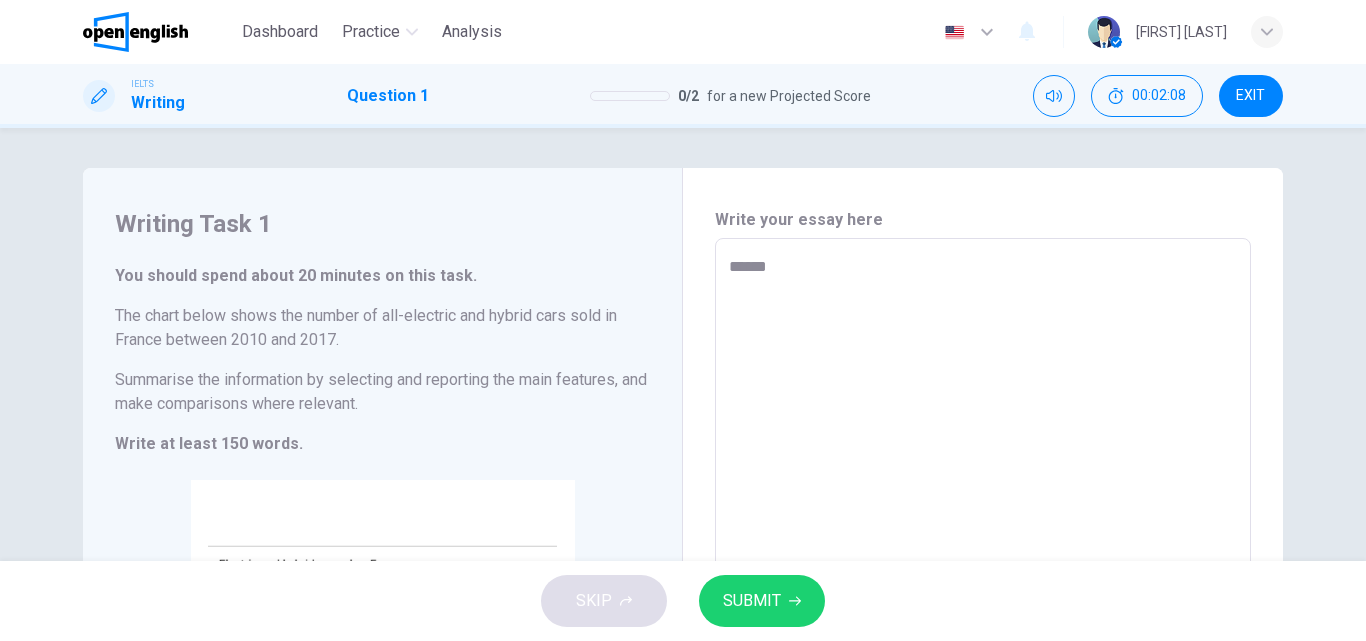 type on "*******" 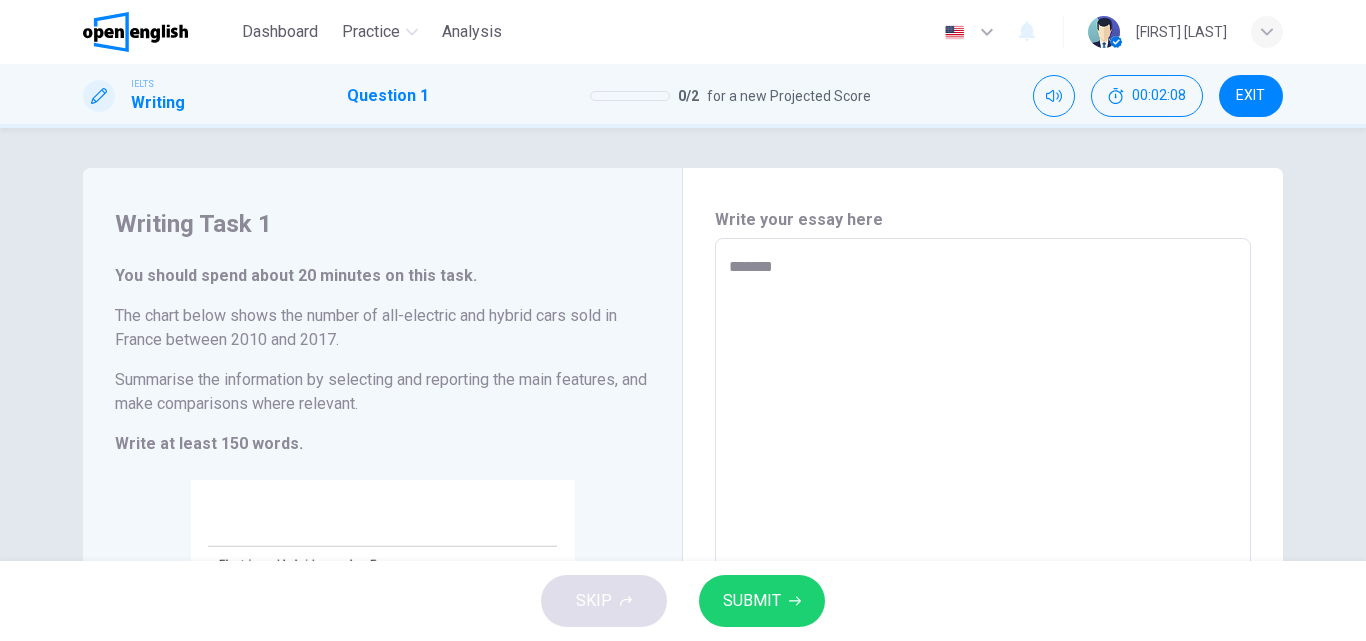 type on "*" 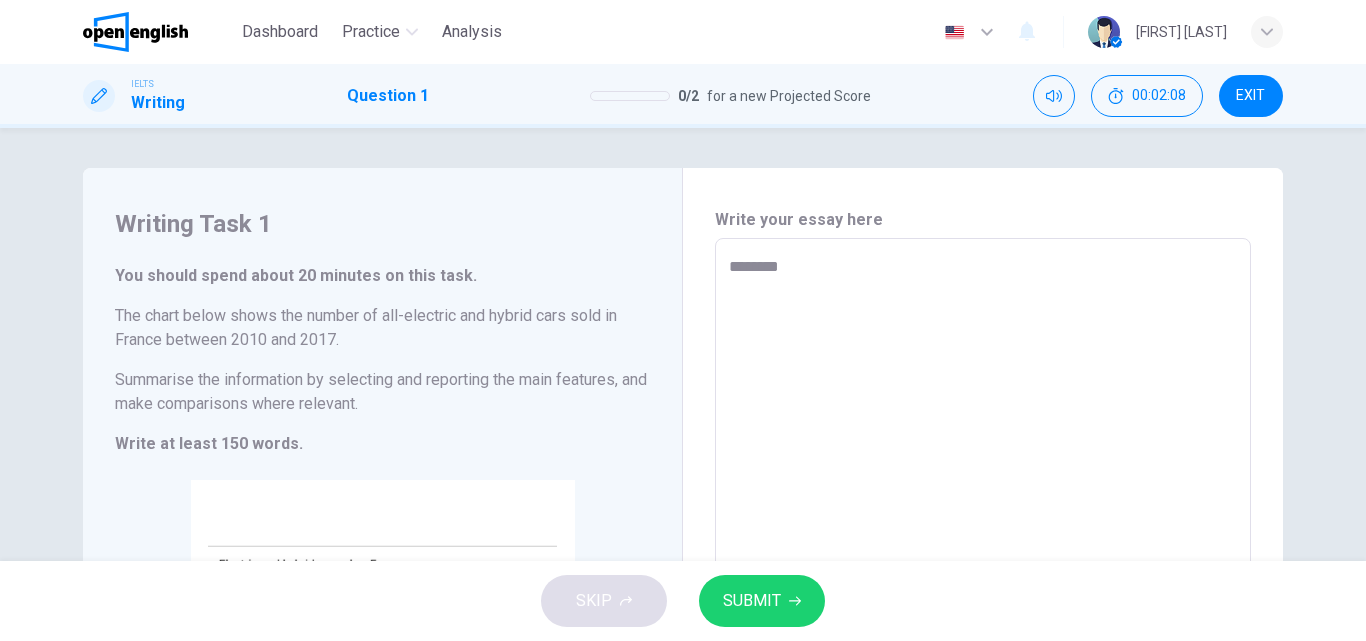 type on "*" 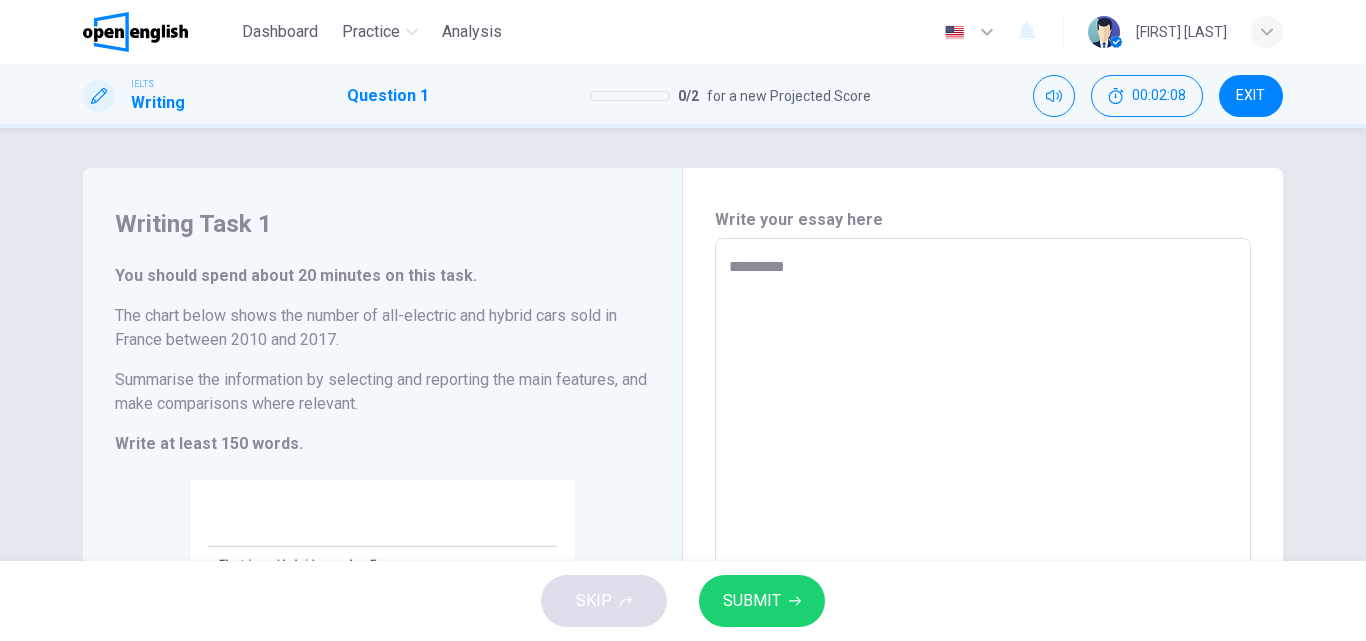 type on "**********" 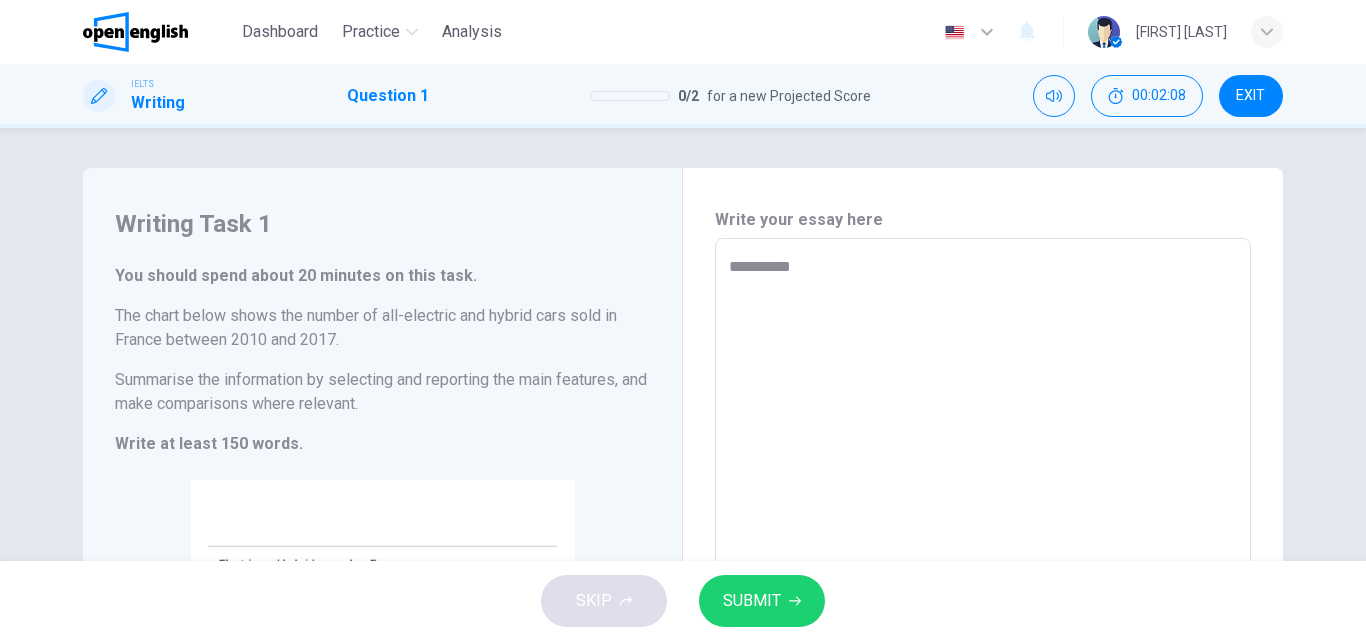 type on "*" 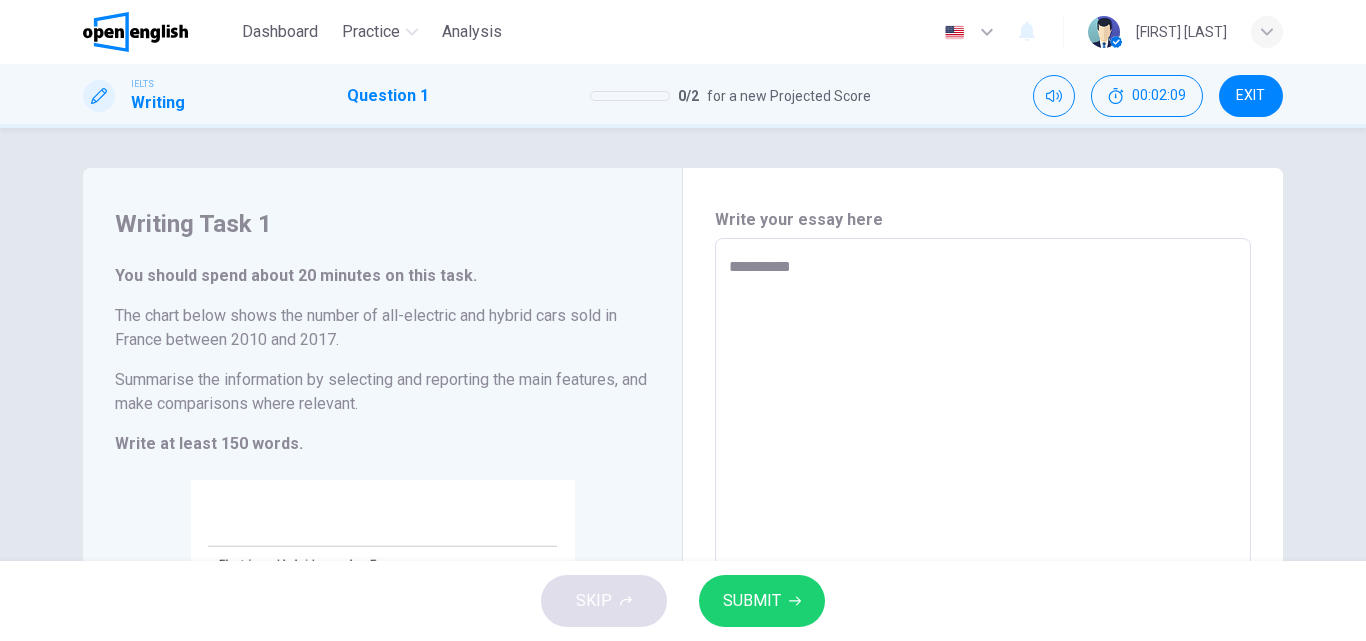 type on "**********" 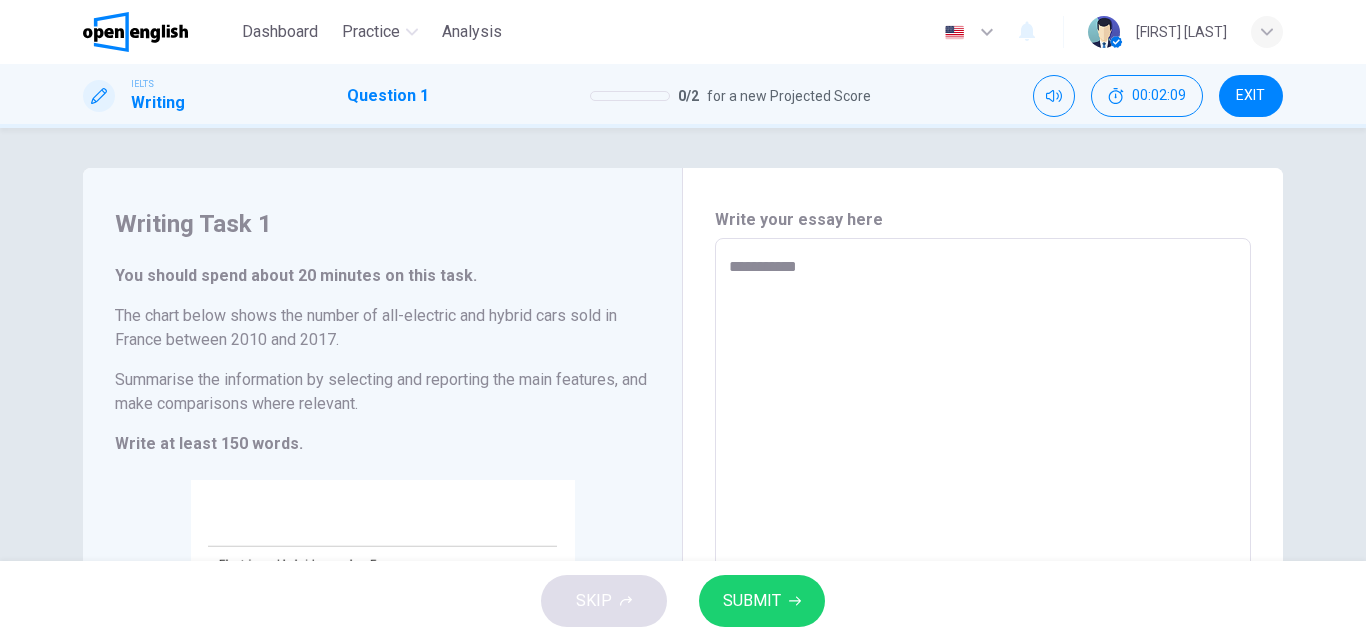 type on "*" 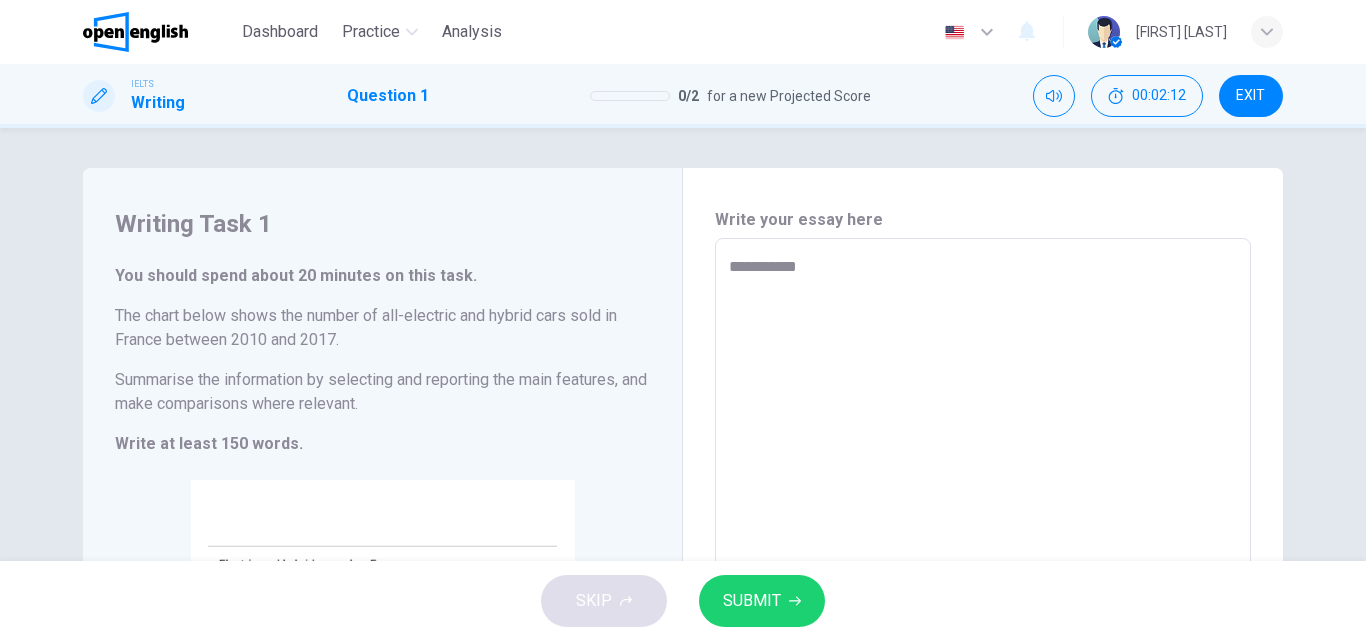 type on "**********" 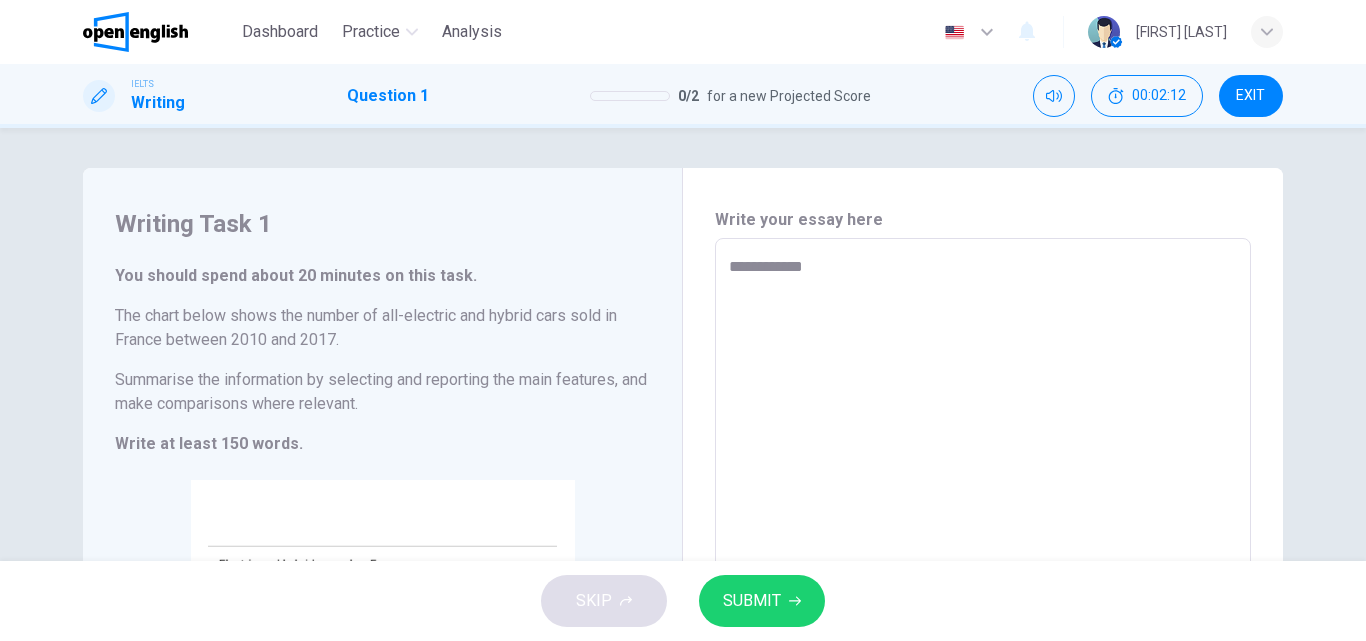 type on "**********" 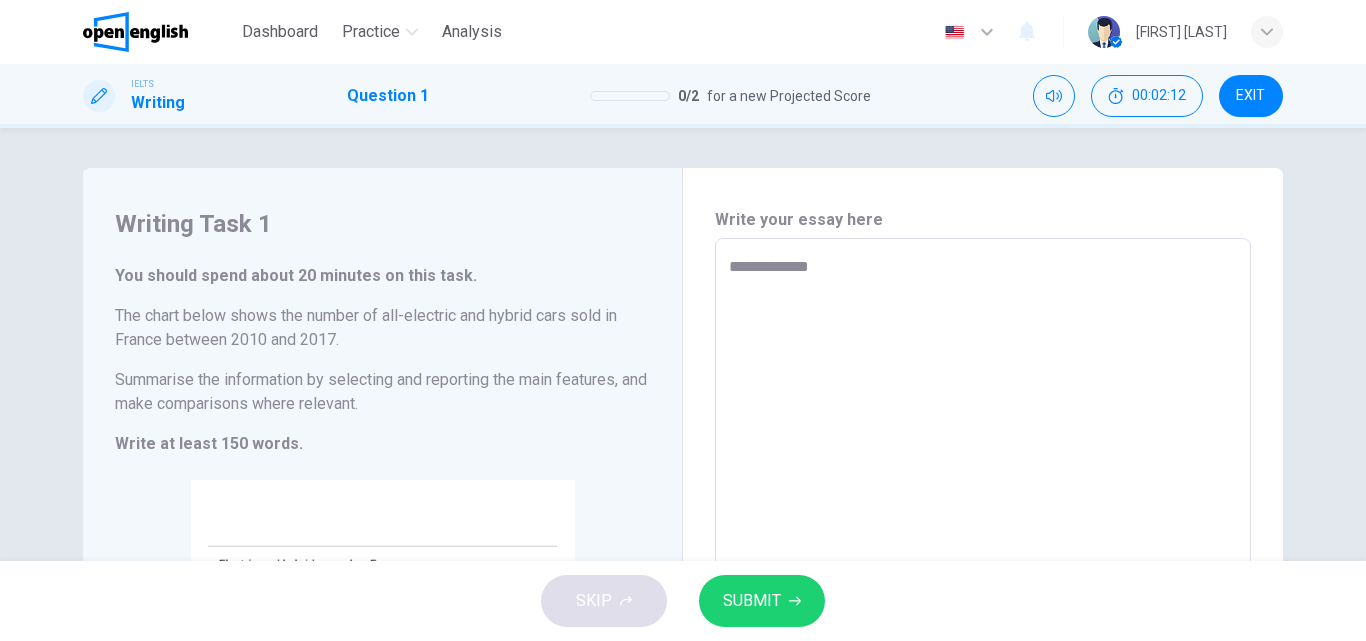 type on "*" 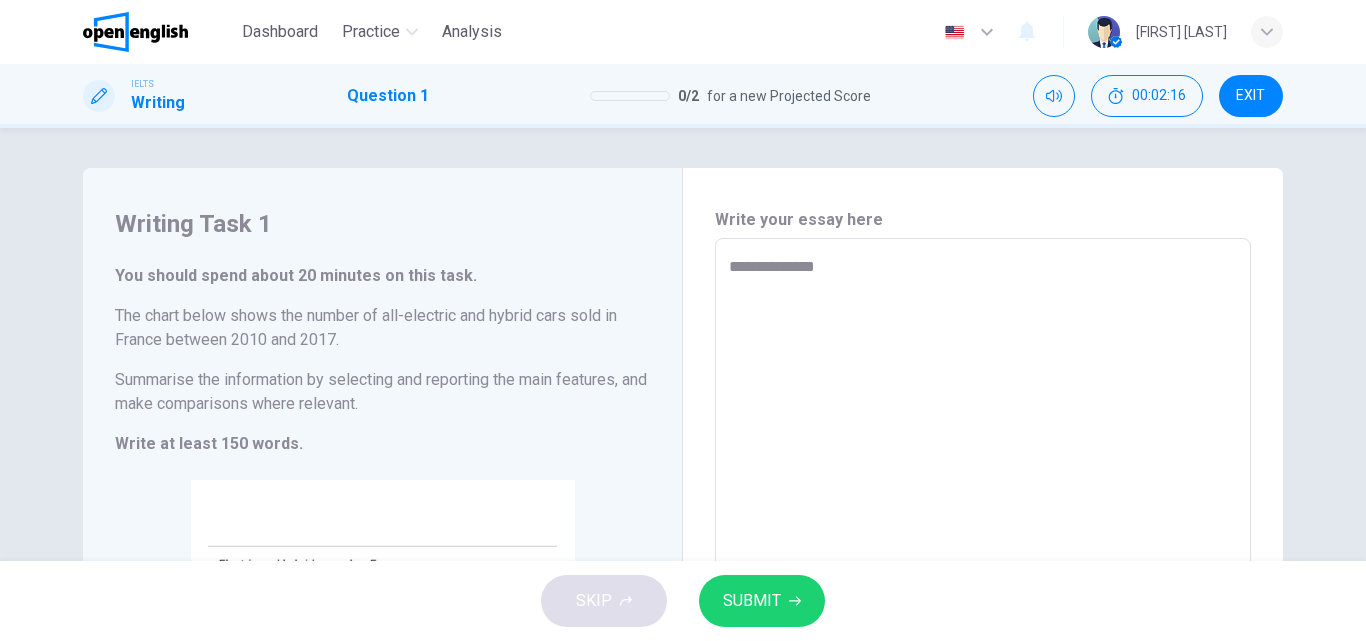 type on "**********" 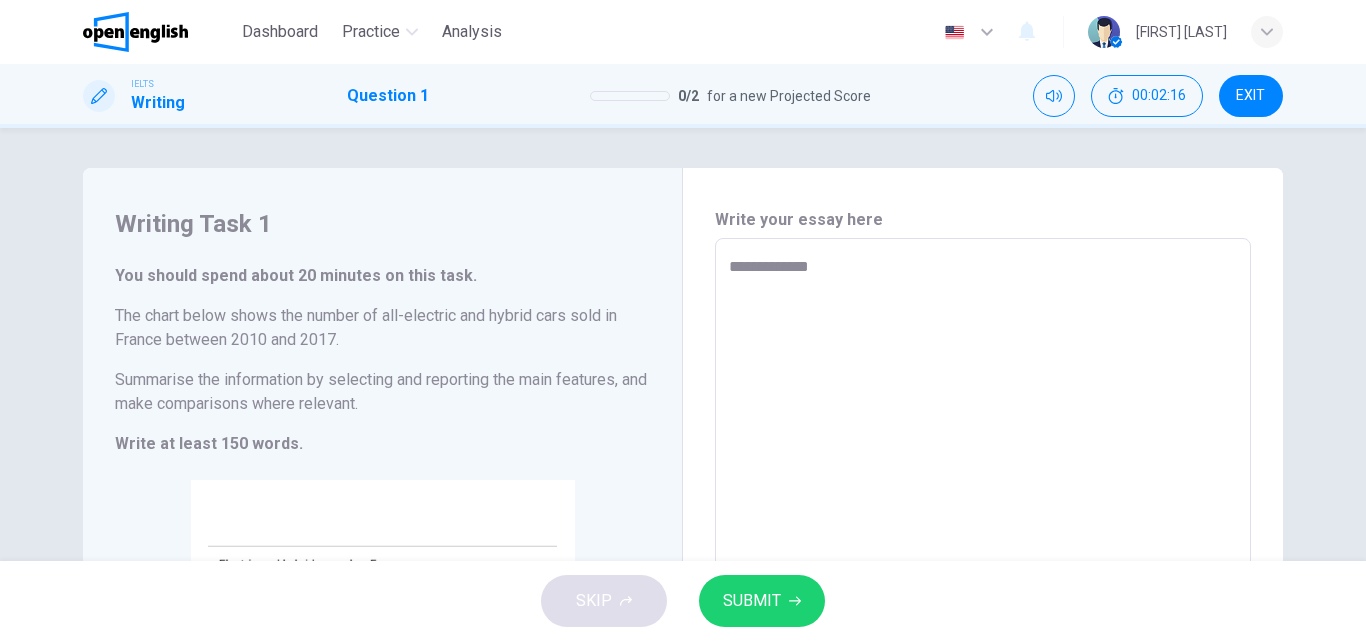 type on "*" 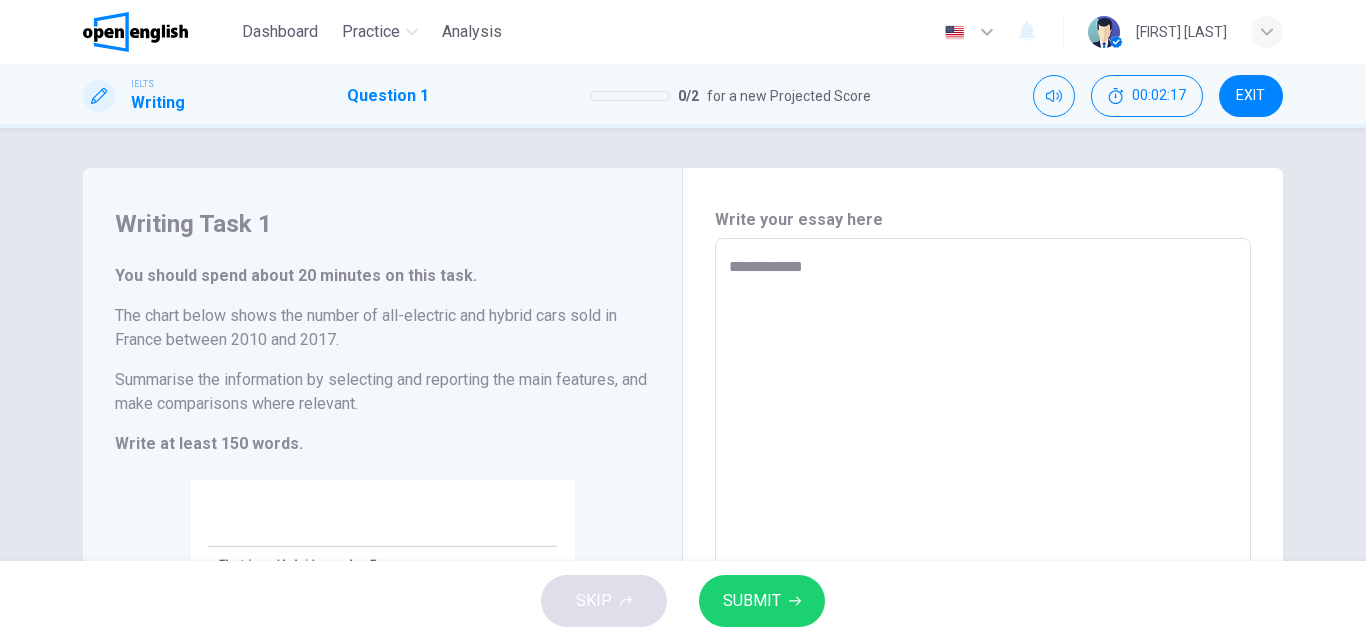 type on "*" 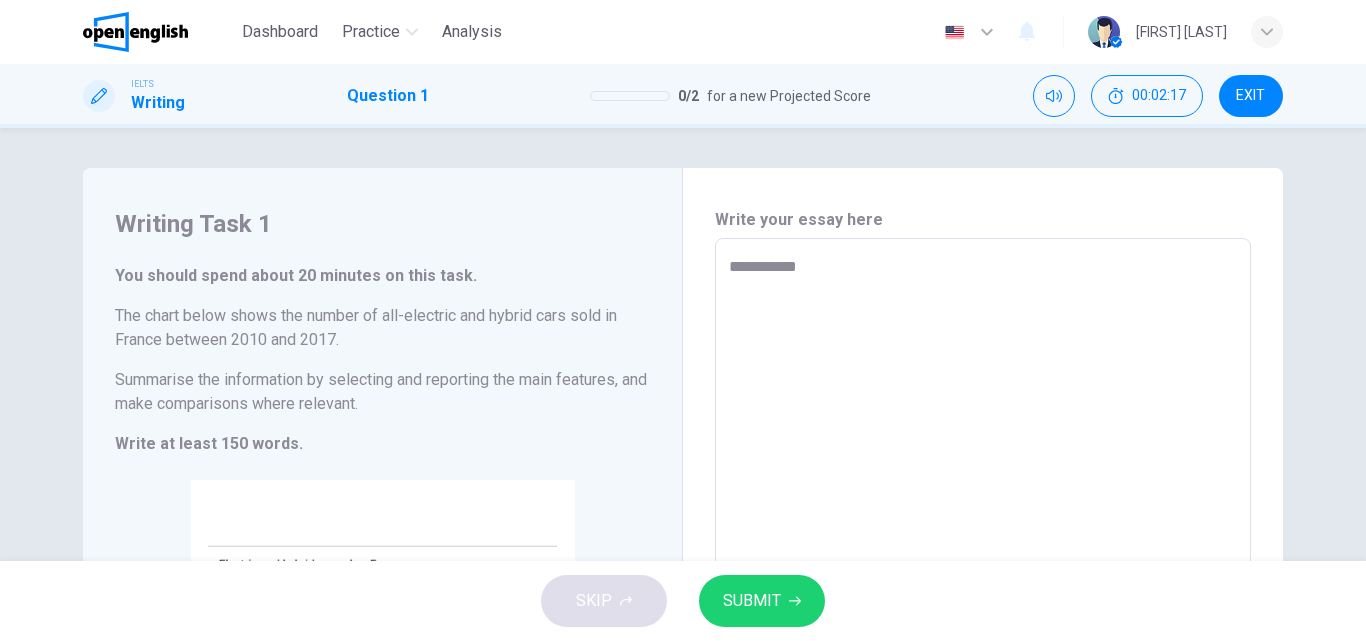 type on "*" 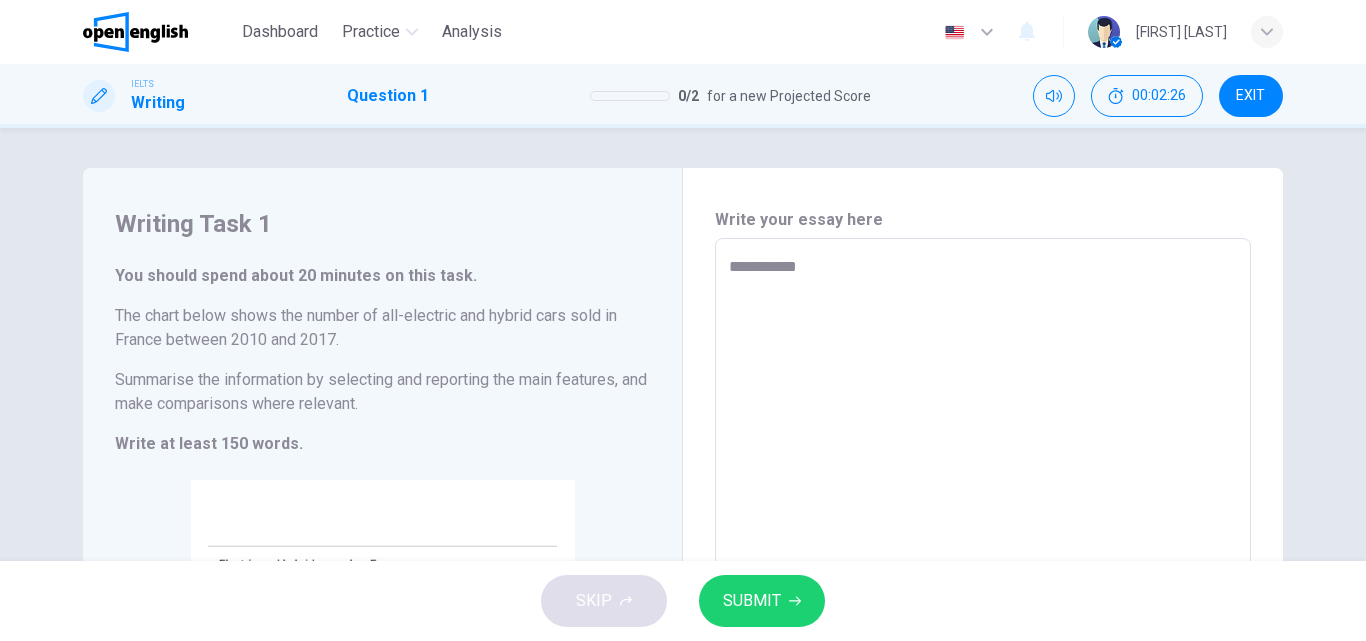 type on "**********" 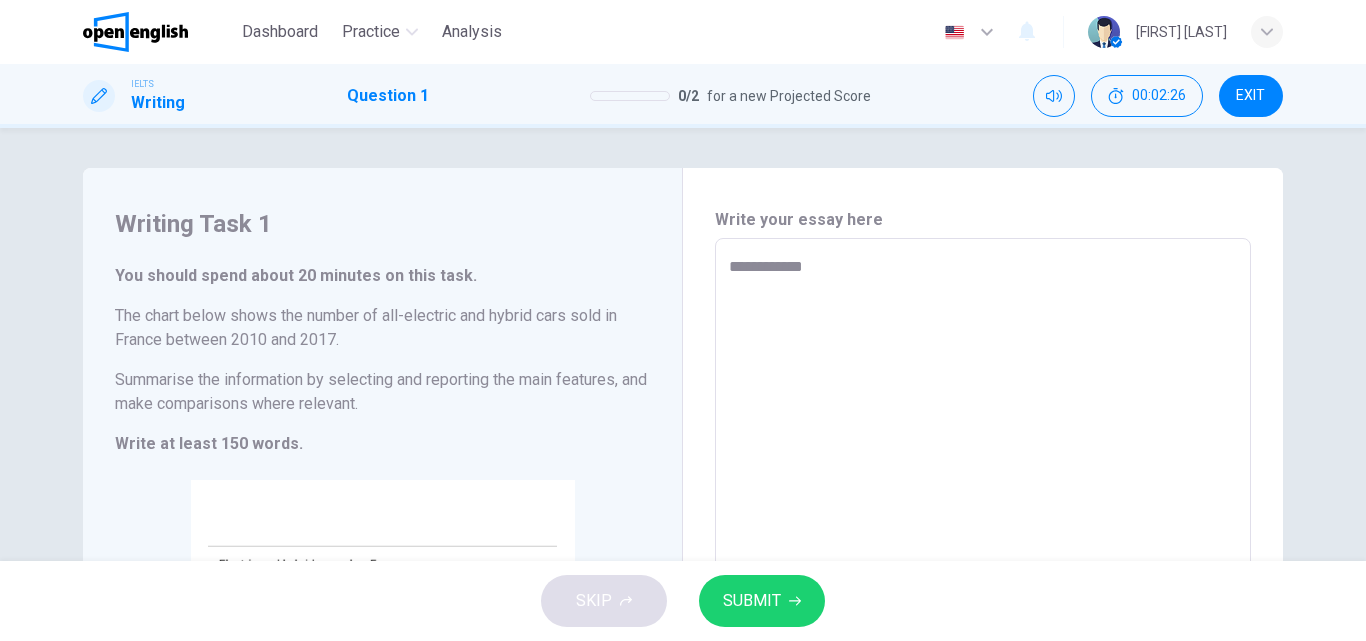 type on "**********" 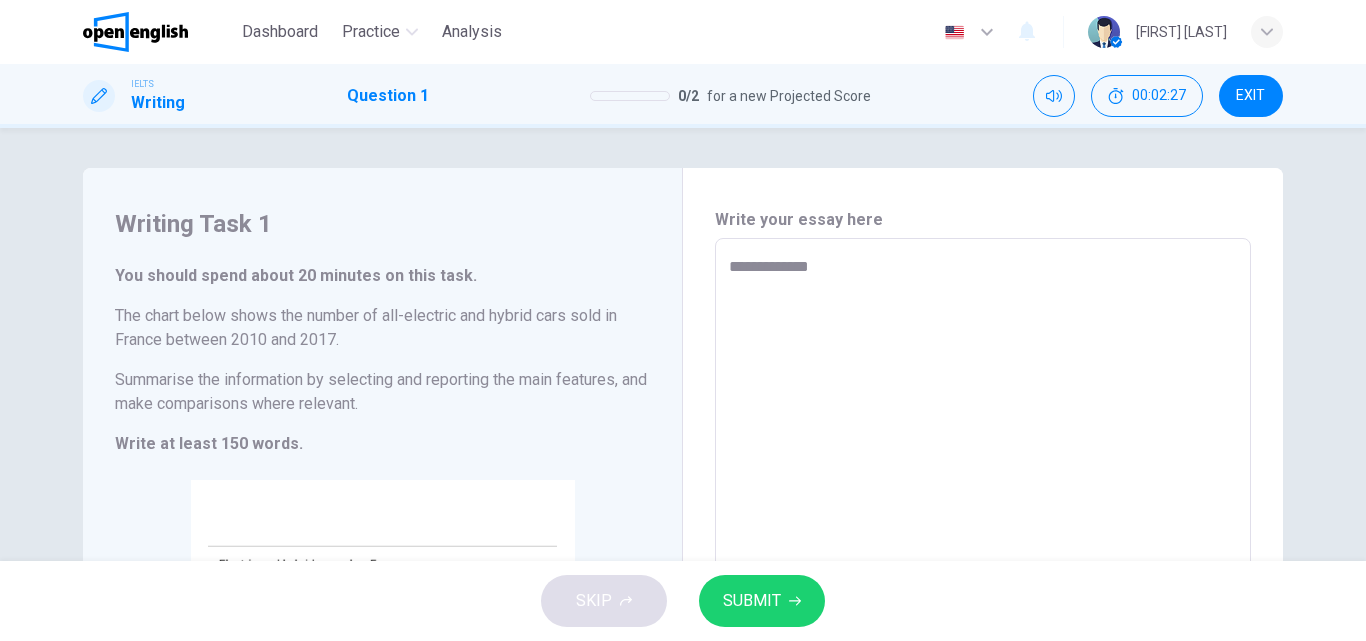 type on "**********" 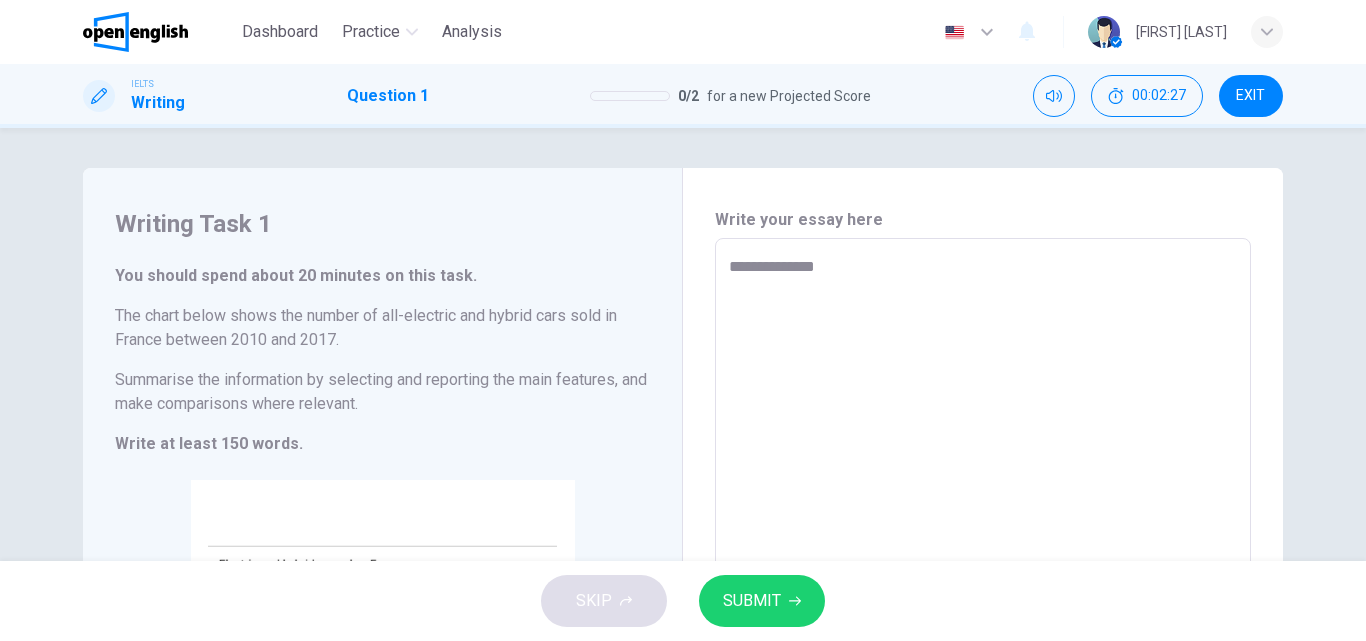 type on "*" 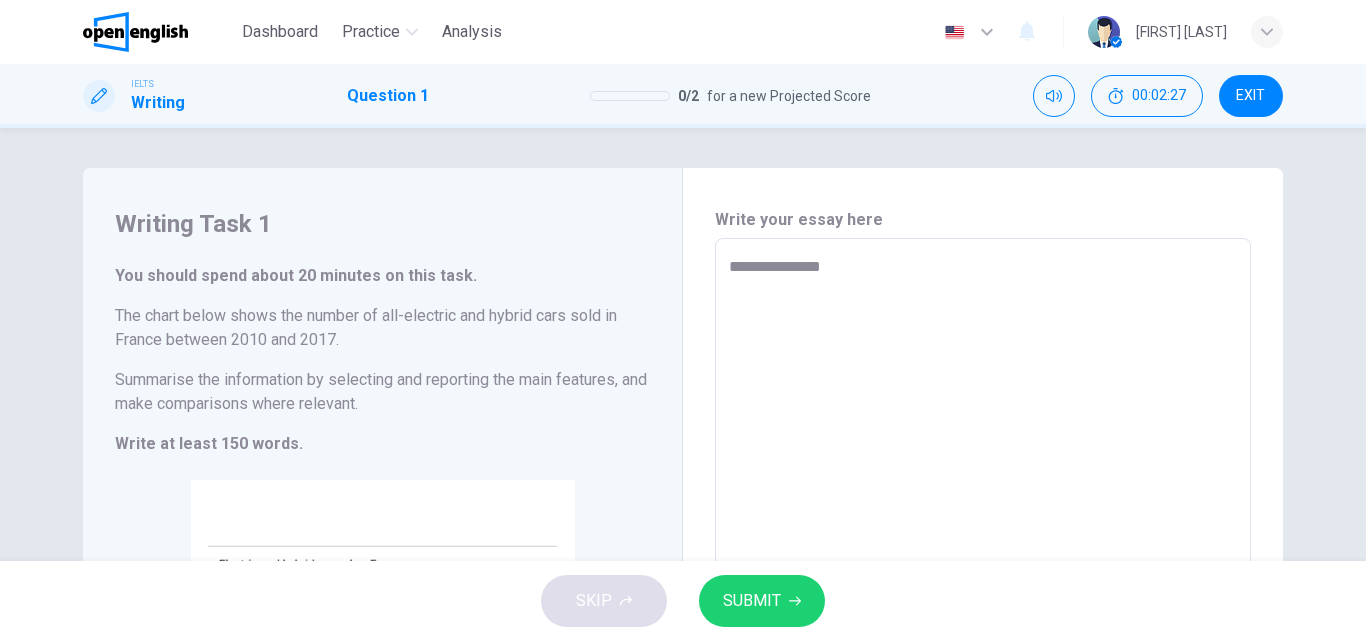 type on "*" 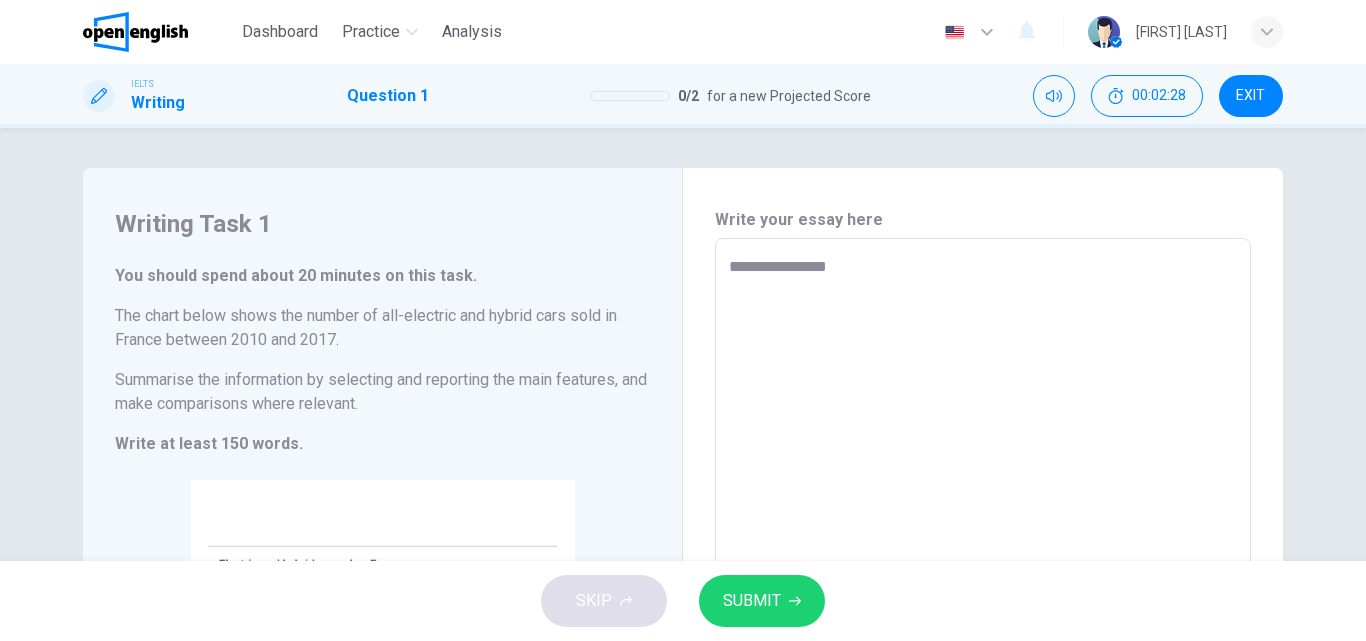 type on "**********" 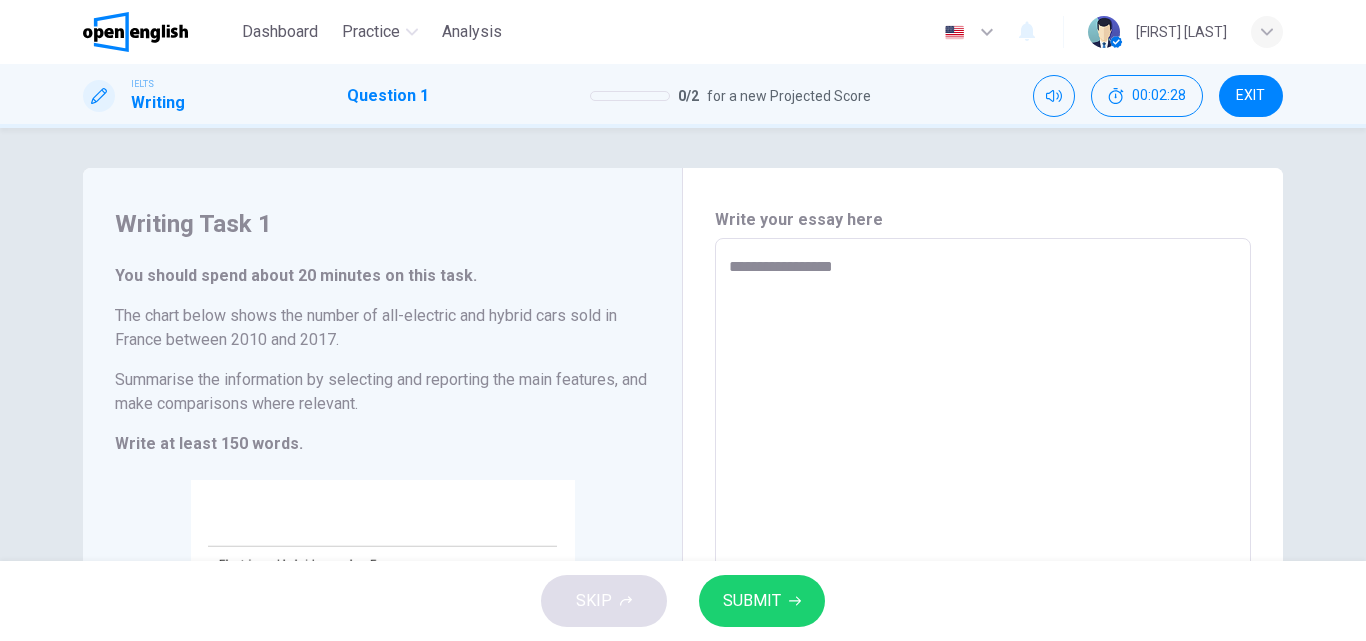 type on "*" 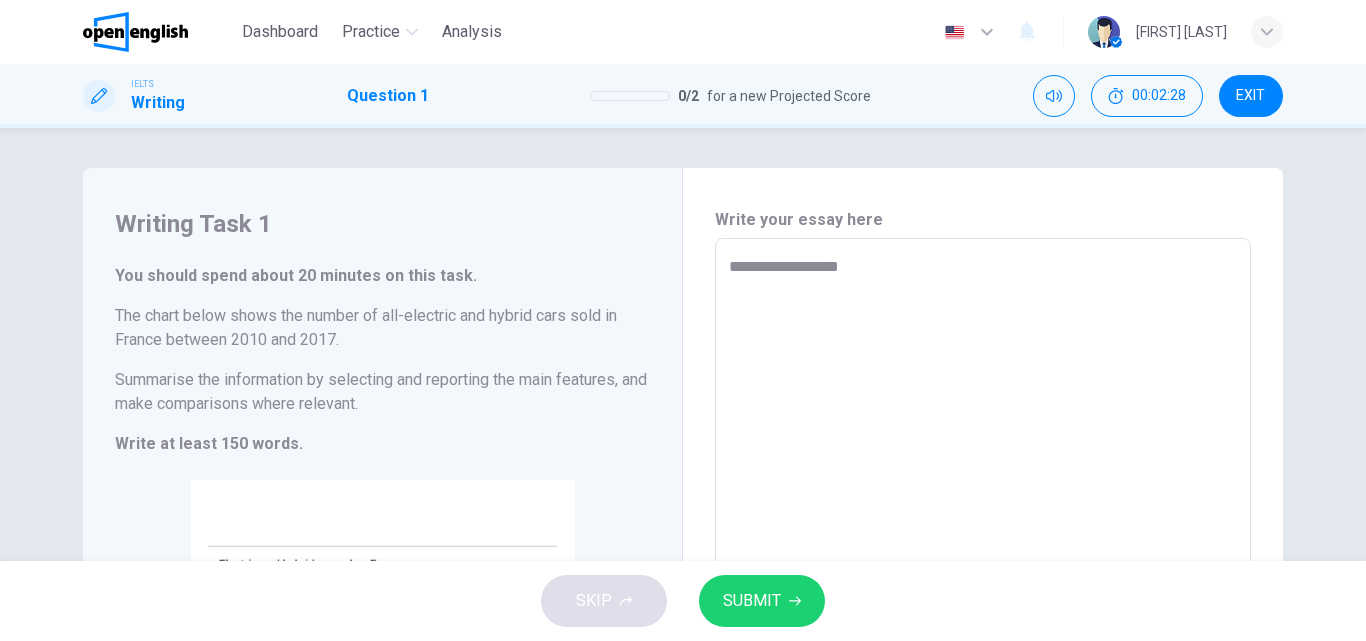 type on "*" 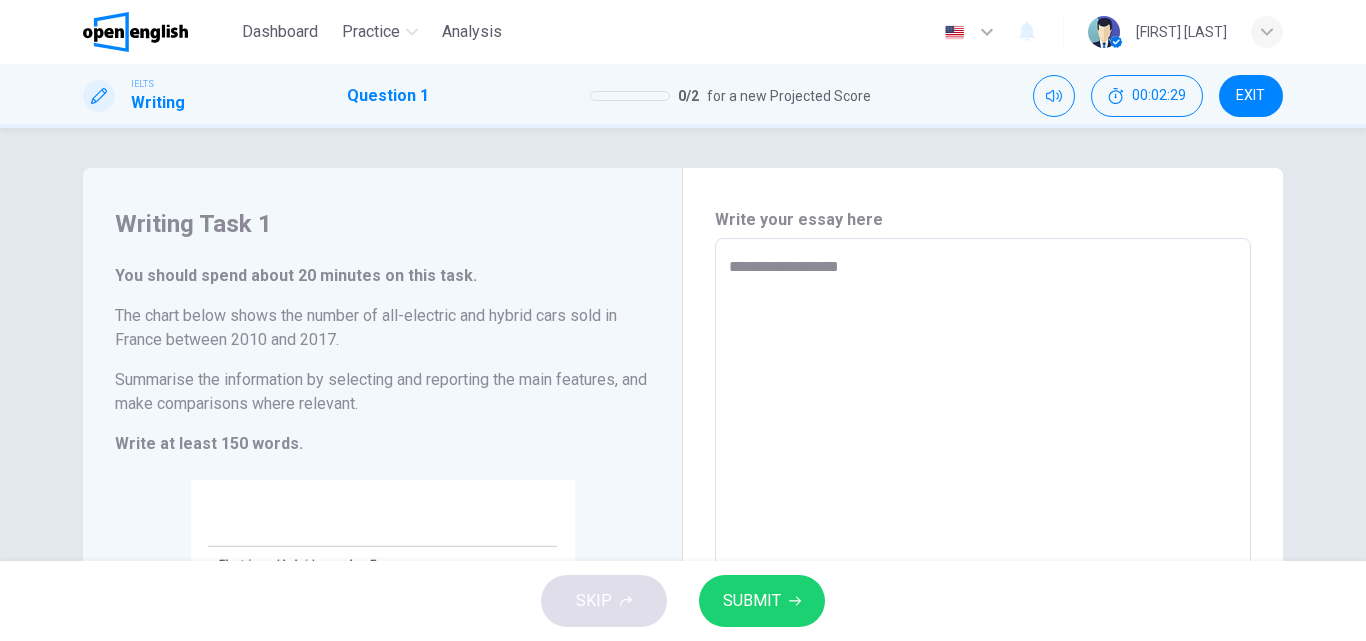type on "**********" 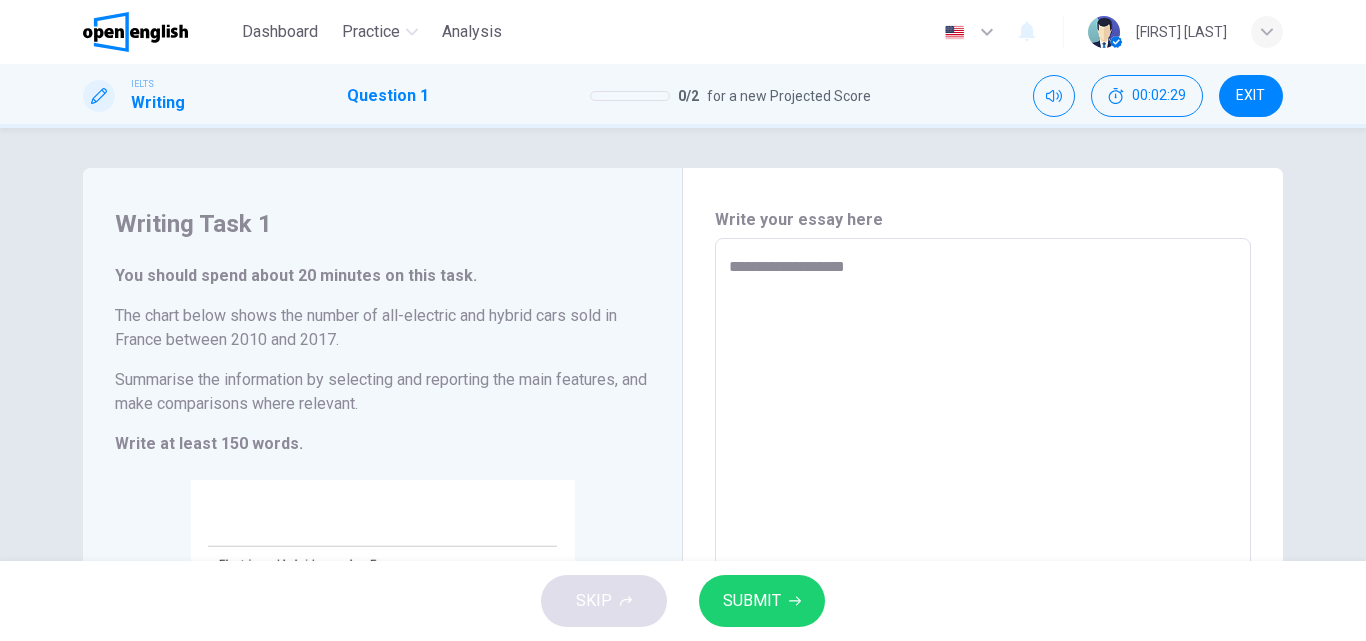 type on "*" 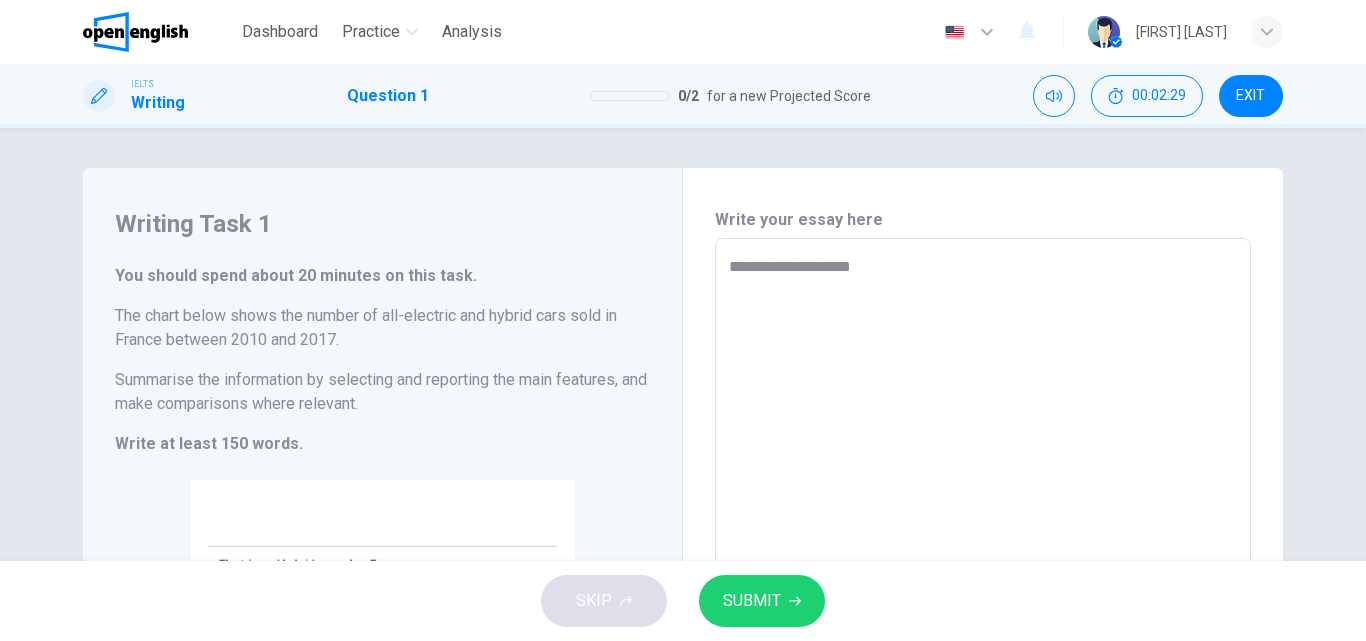 type on "*" 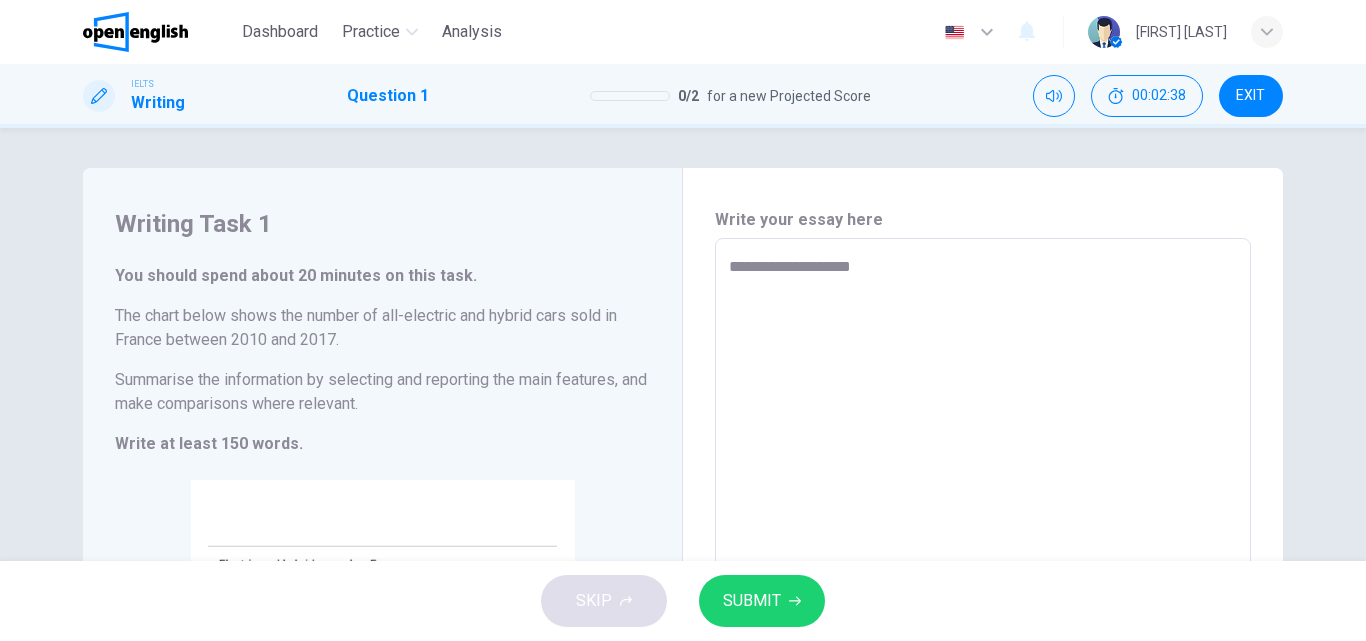 type on "**********" 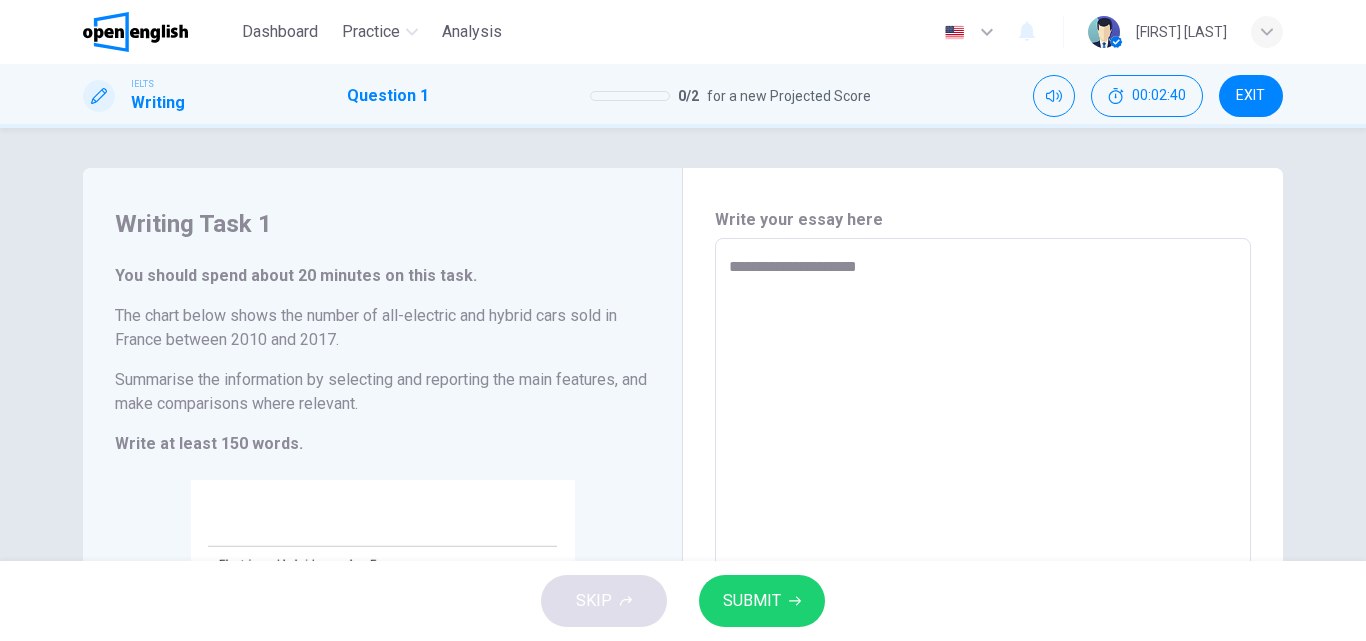 type on "**********" 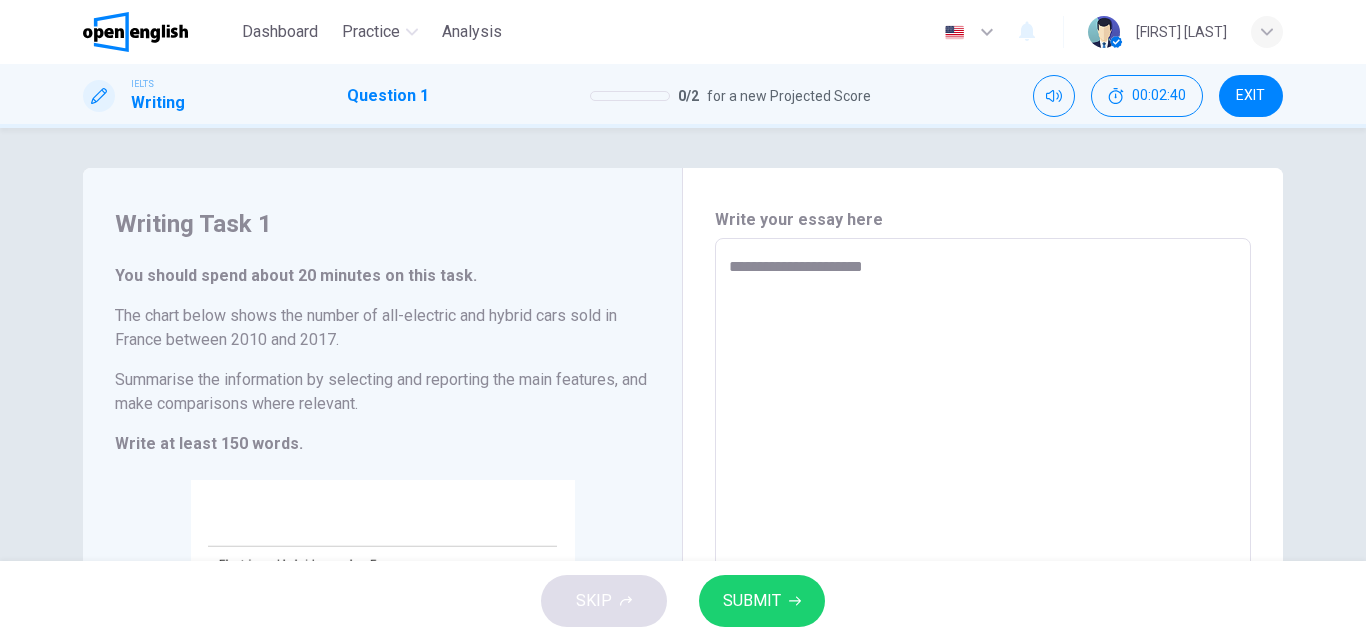 type on "**********" 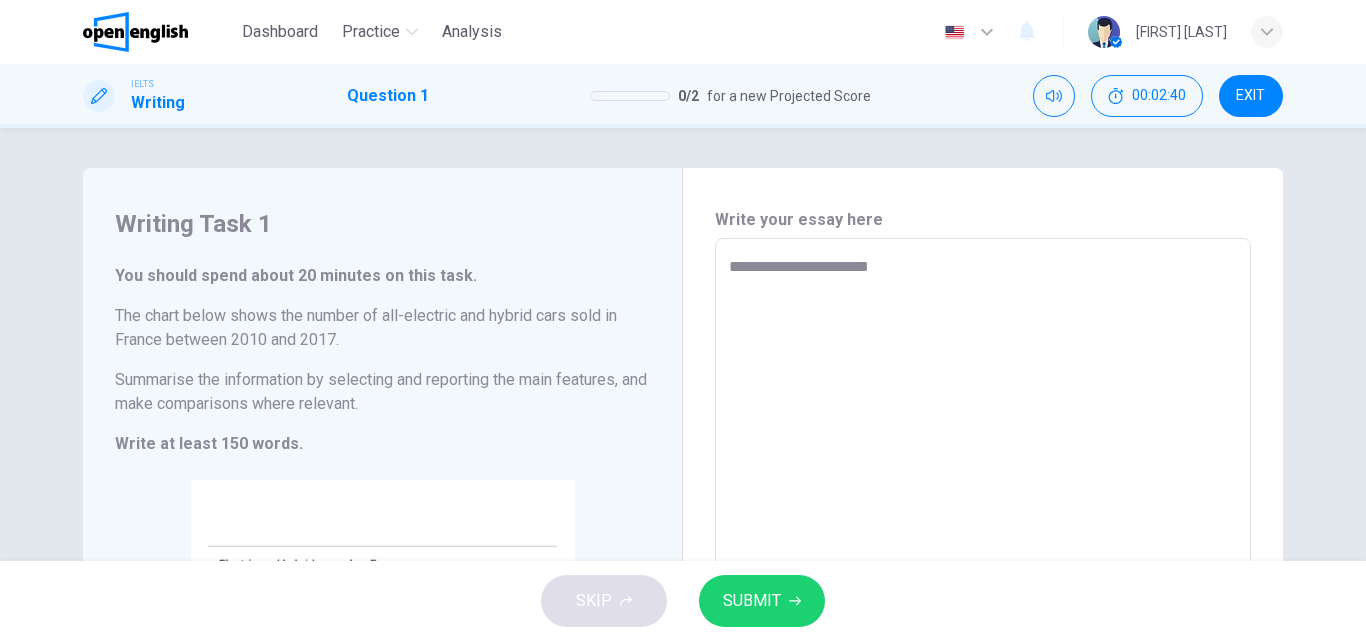 type on "**********" 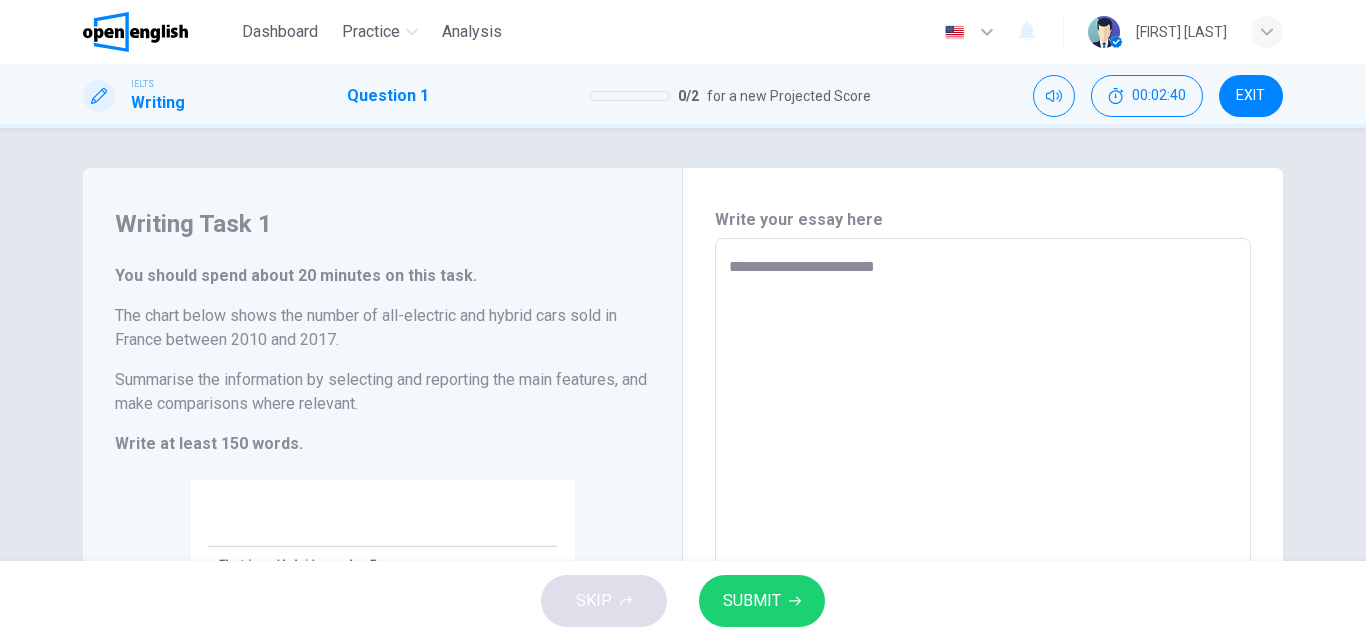 type on "*" 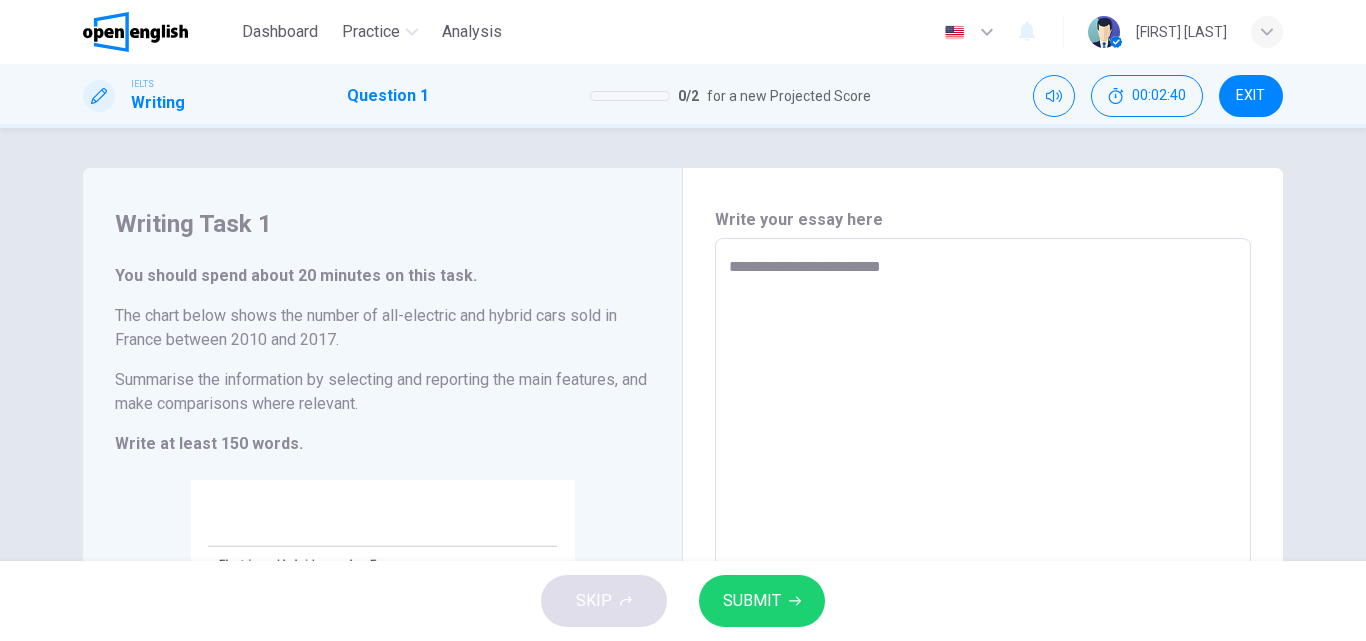 type on "*" 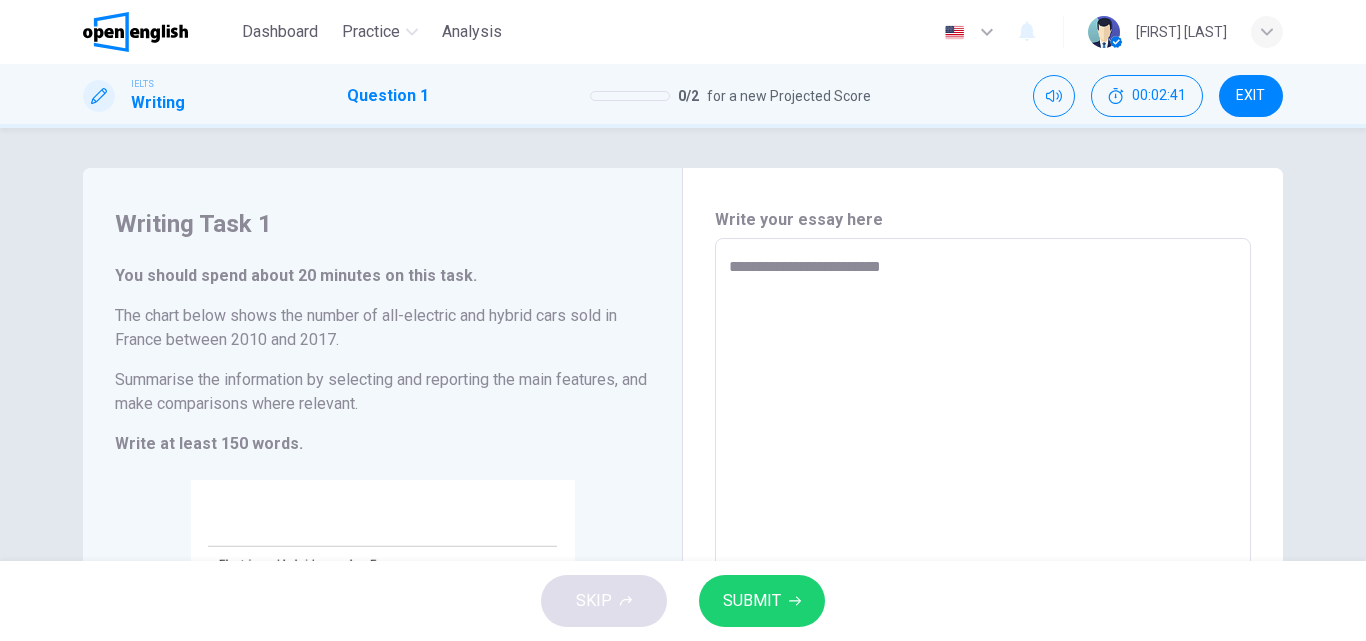 type on "**********" 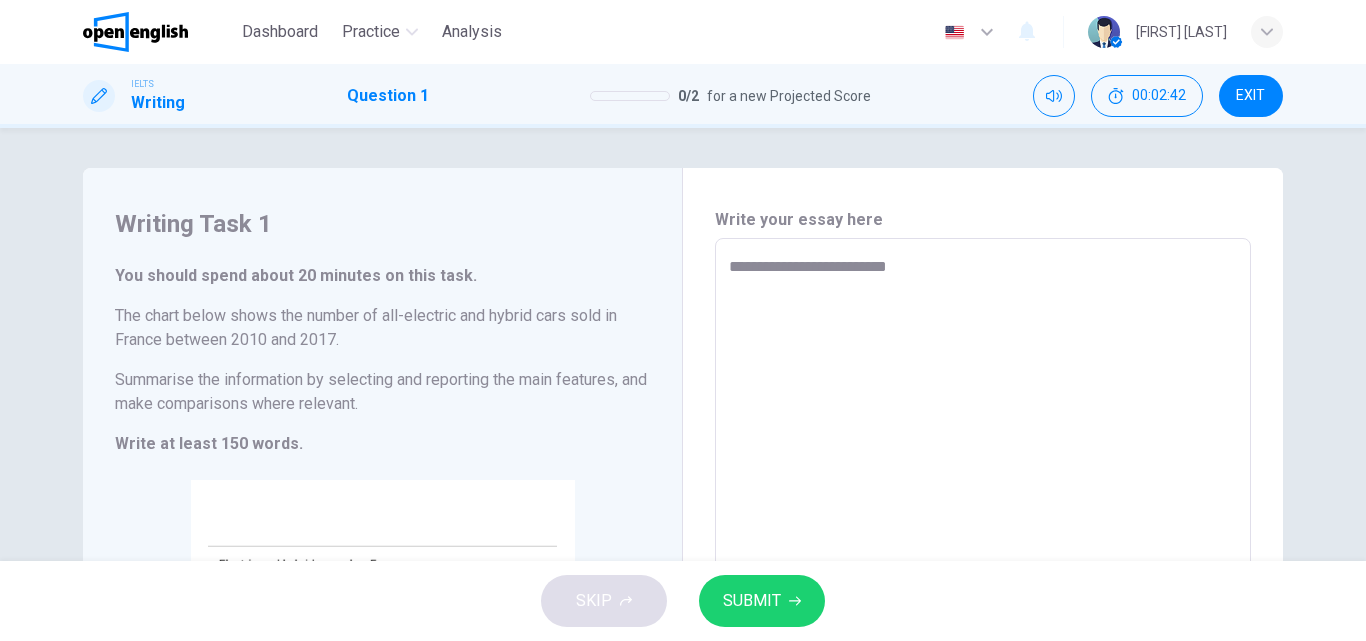 type on "**********" 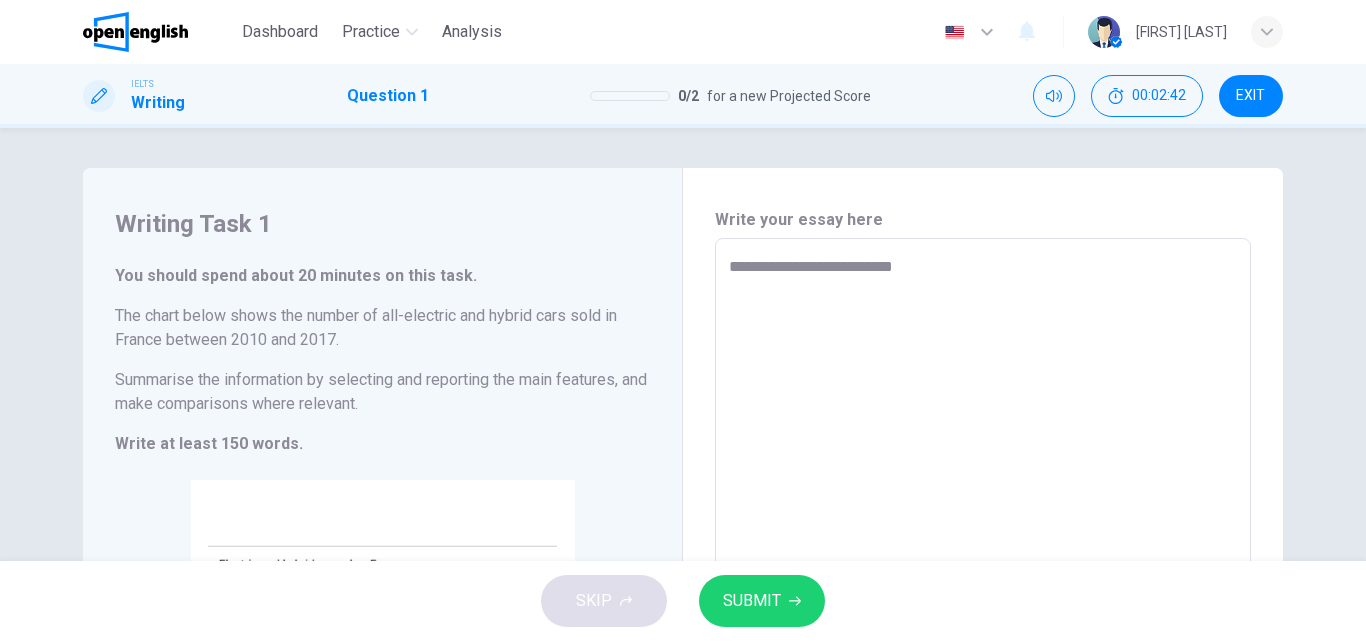 type on "*" 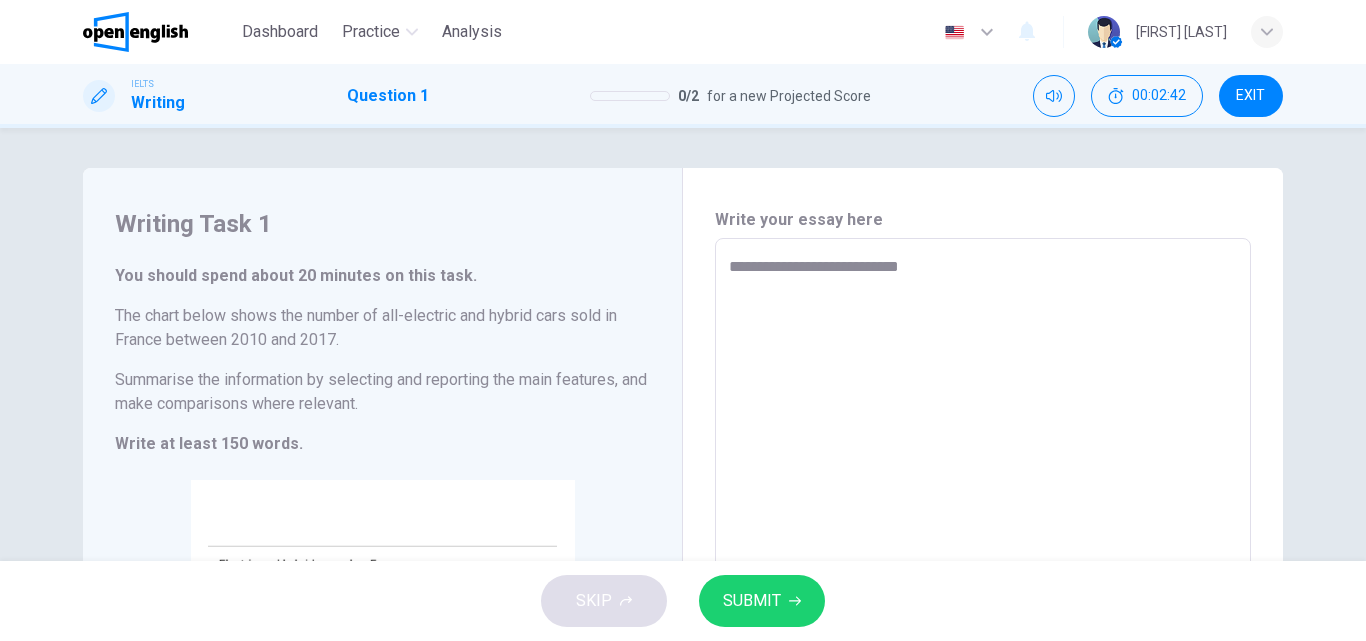 type on "**********" 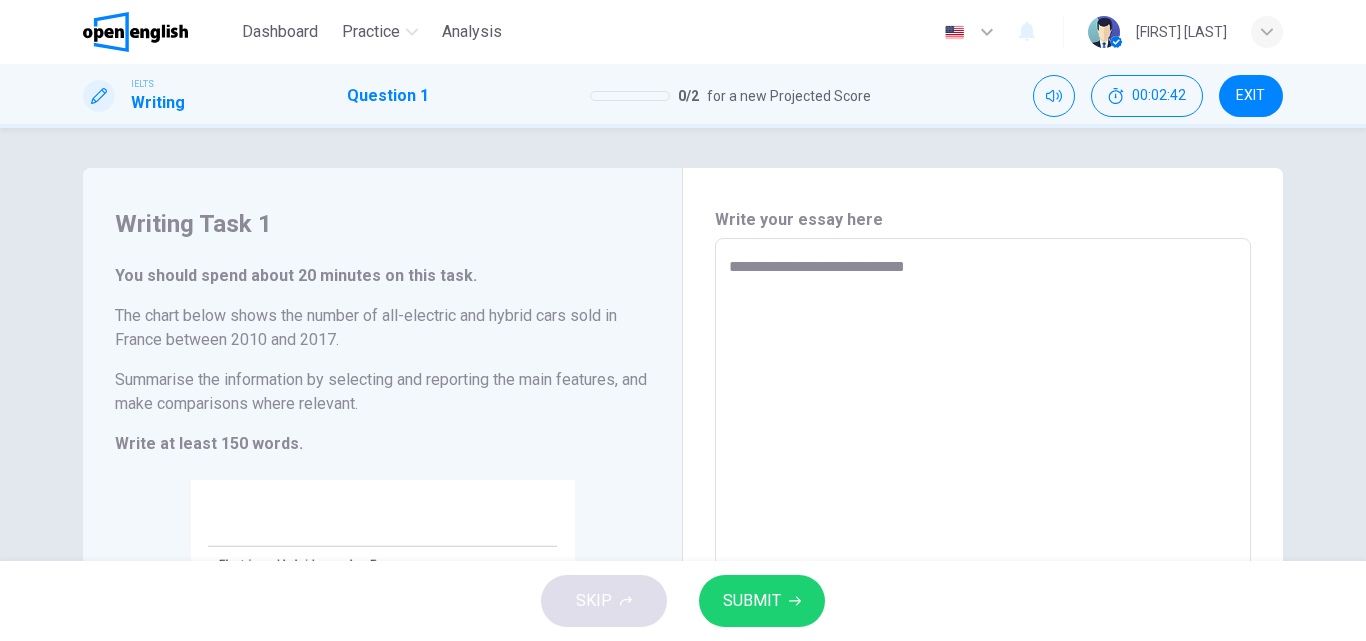 type on "*" 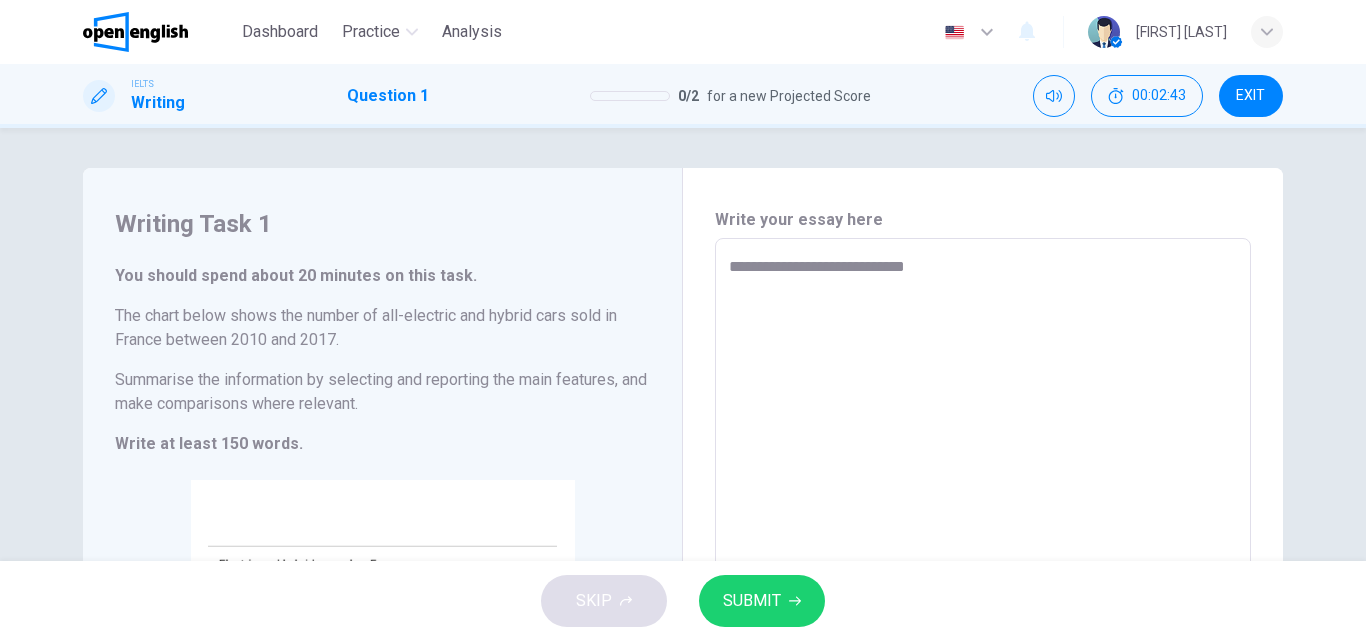type on "**********" 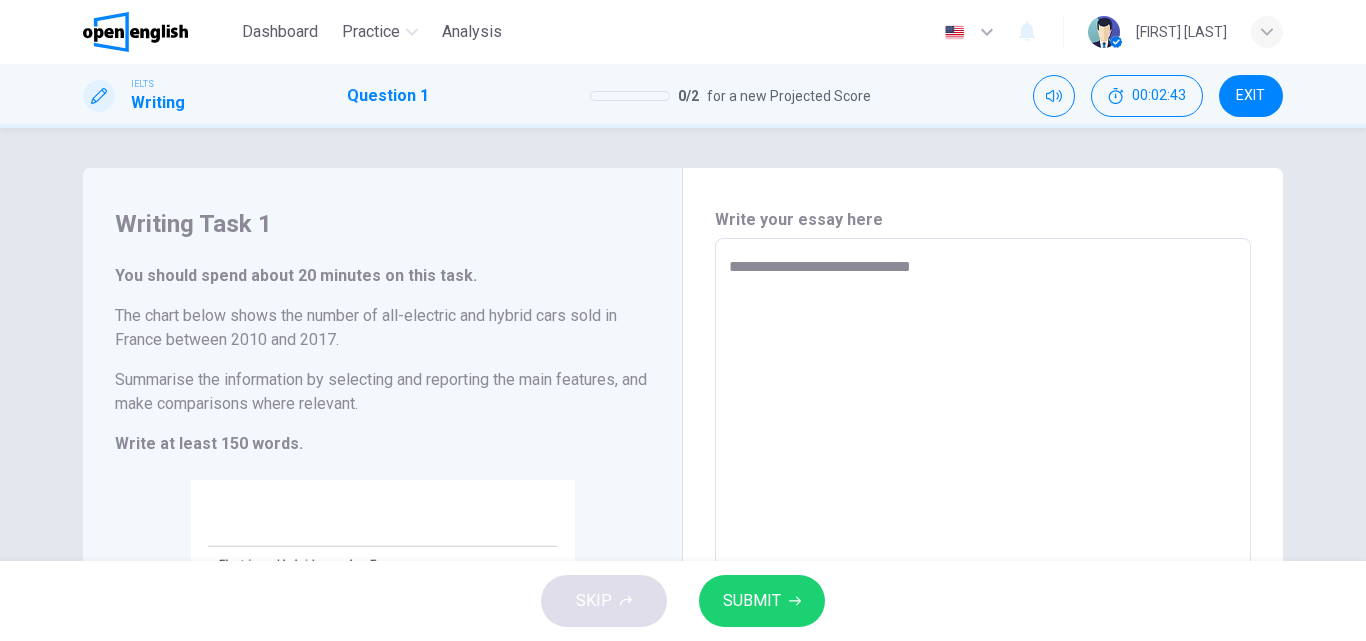 type on "*" 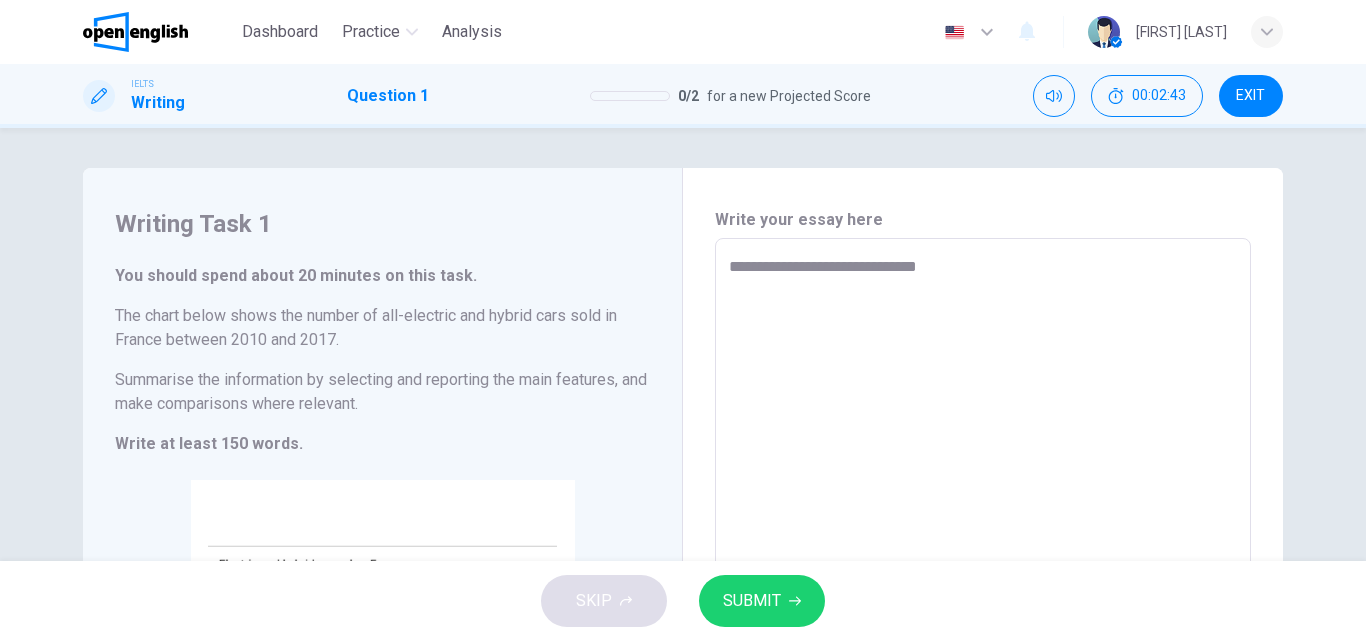type on "*" 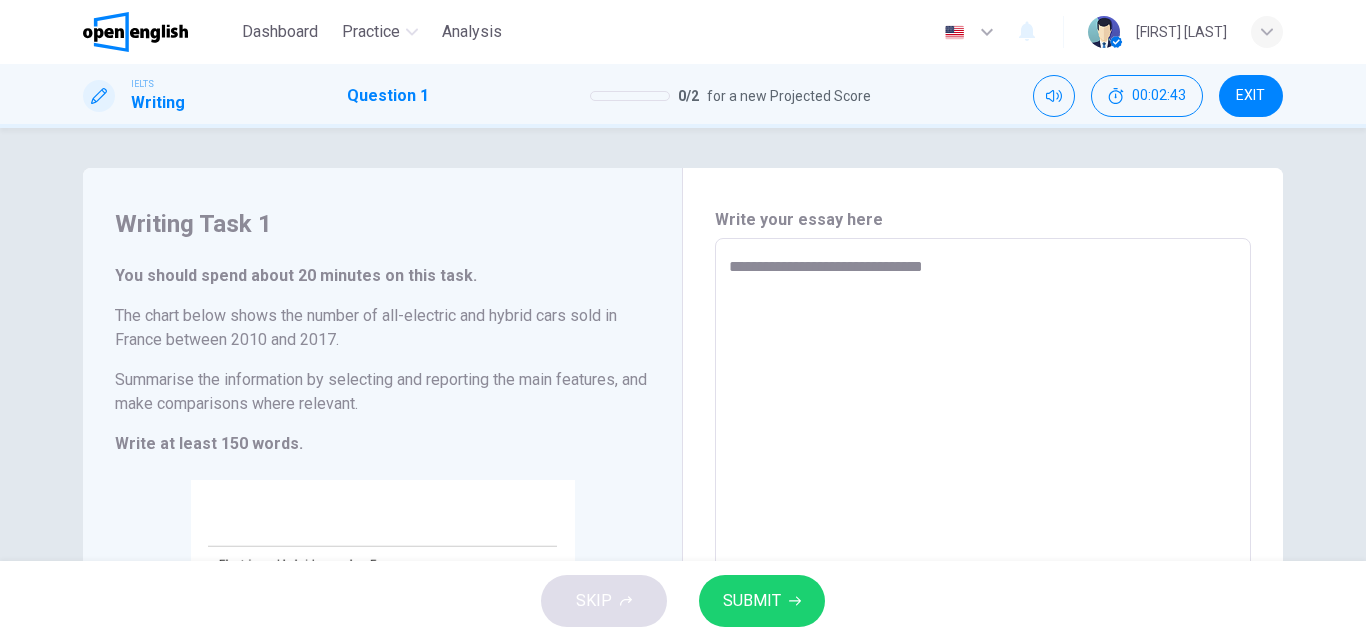 type on "**********" 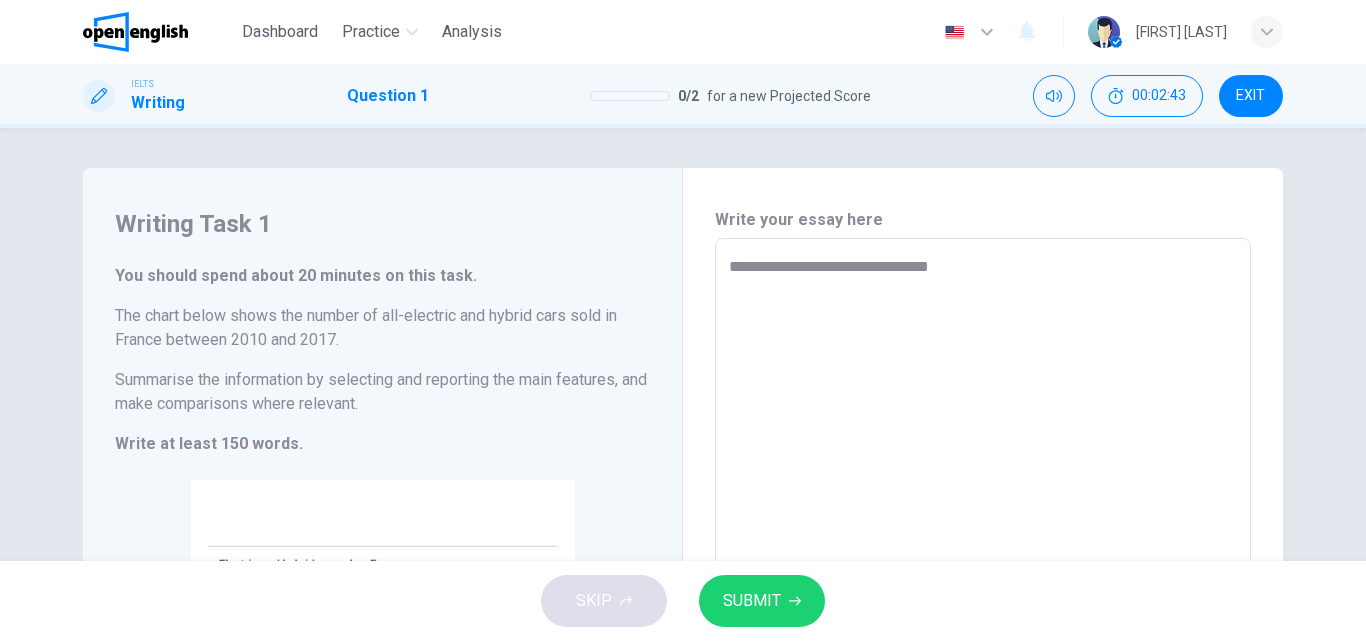 type on "*" 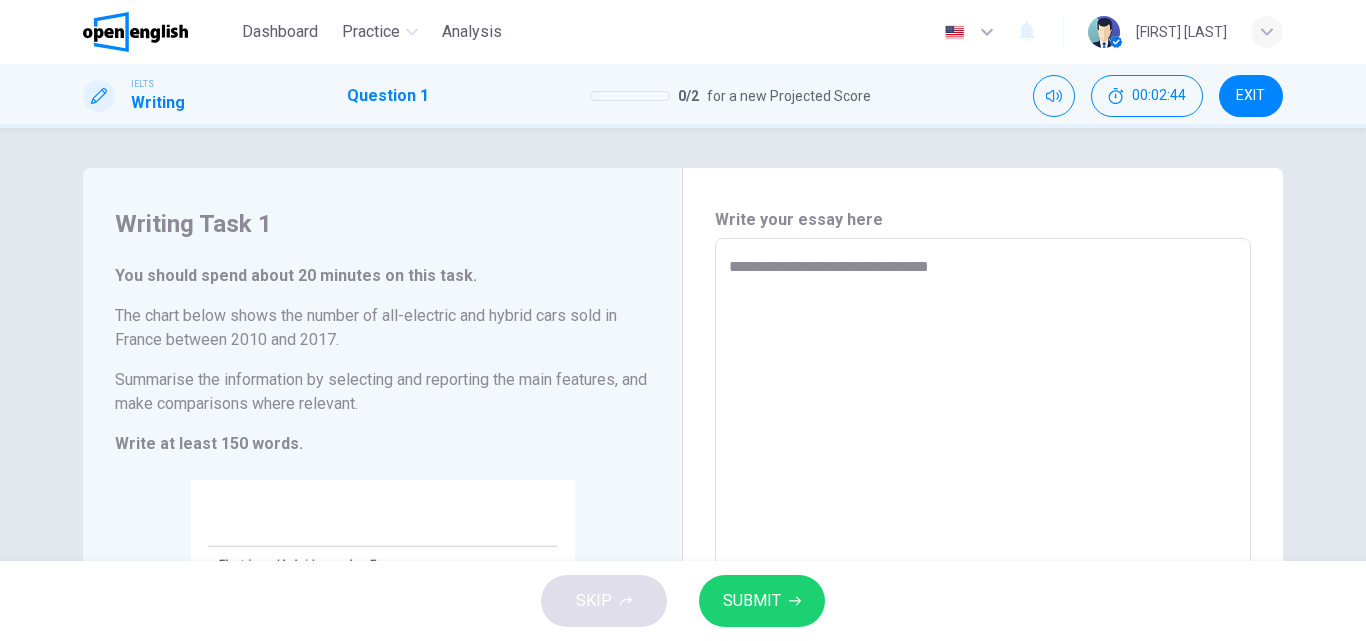type on "**********" 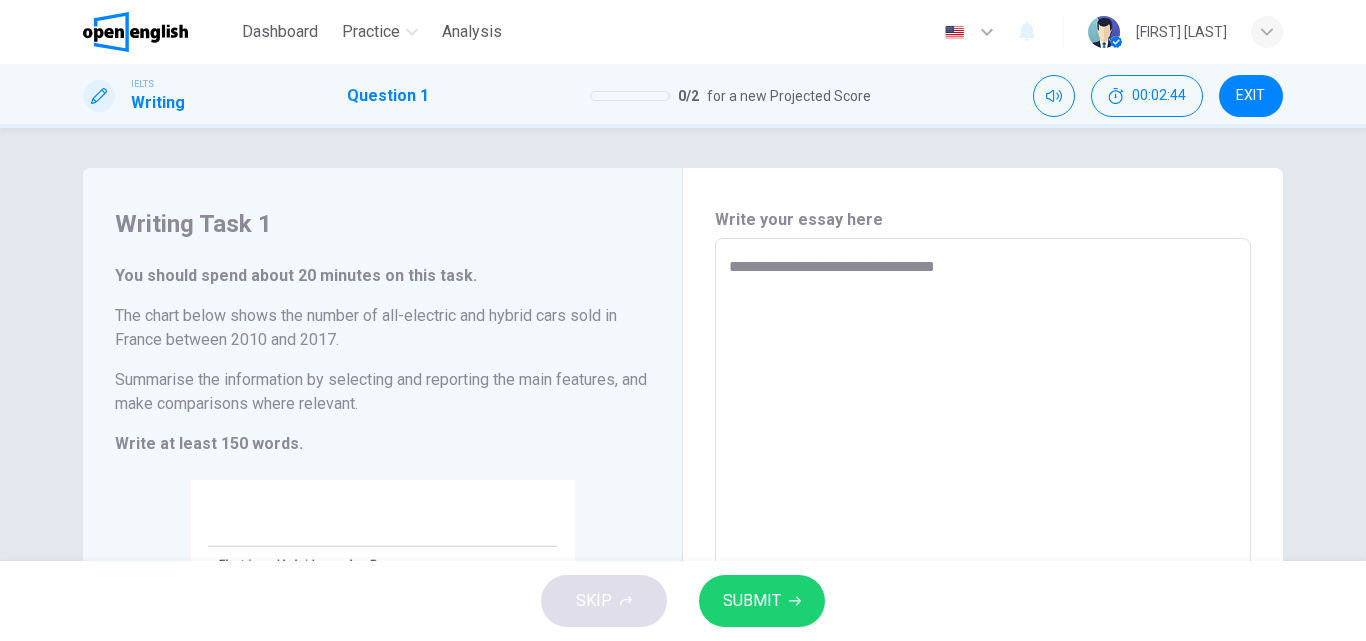 type on "*" 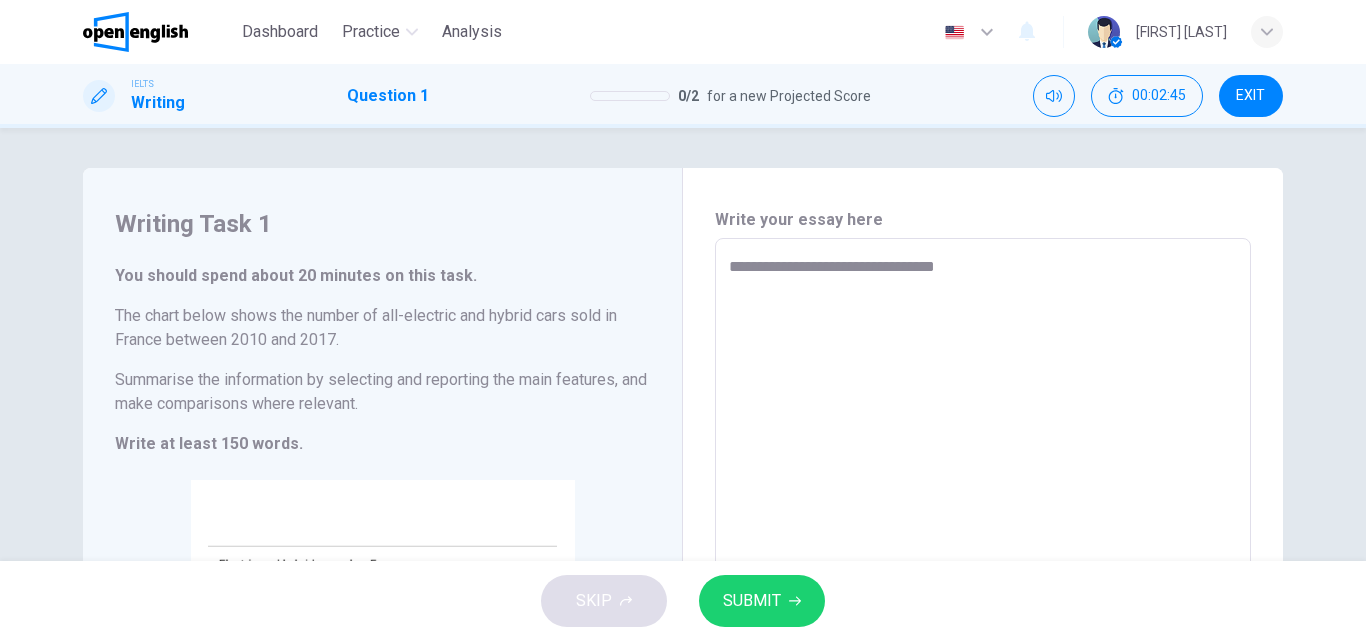type on "**********" 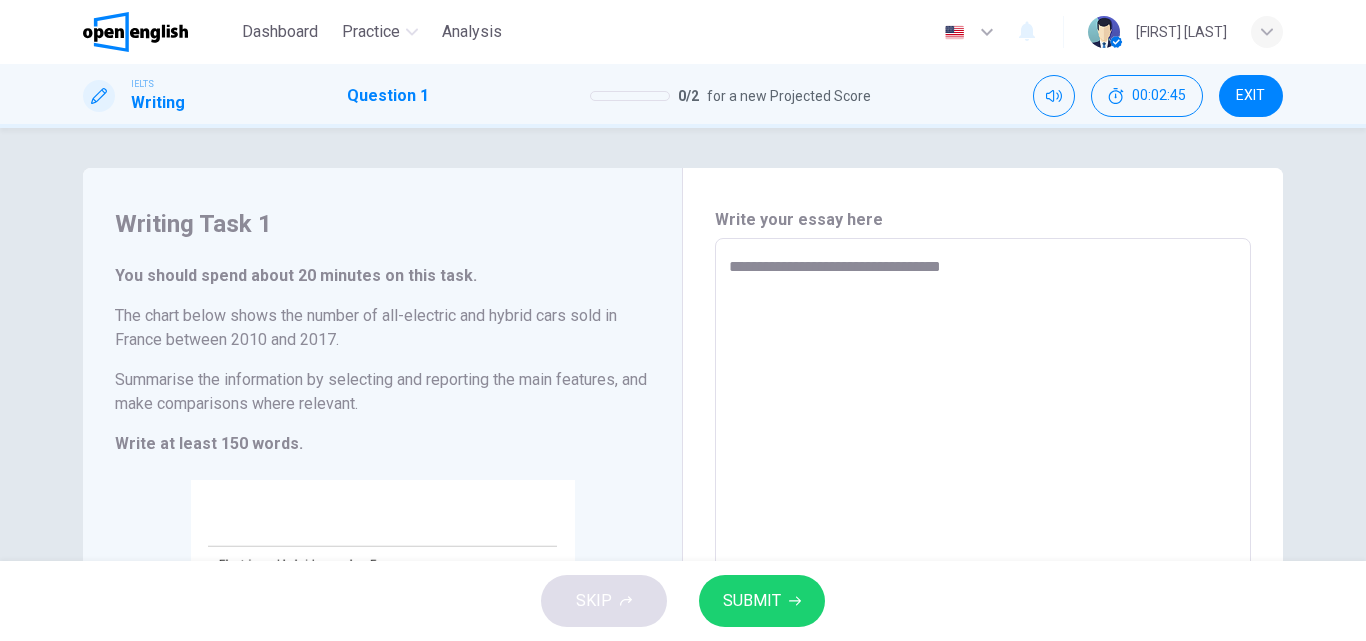 type on "**********" 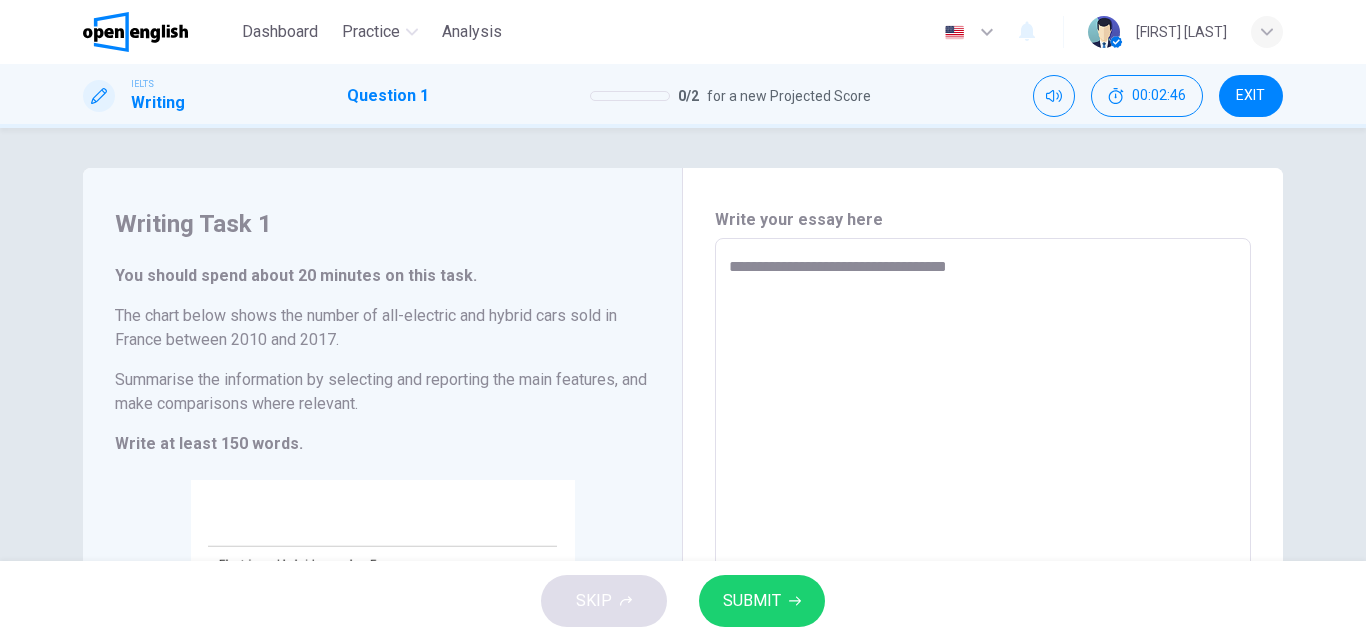 type on "**********" 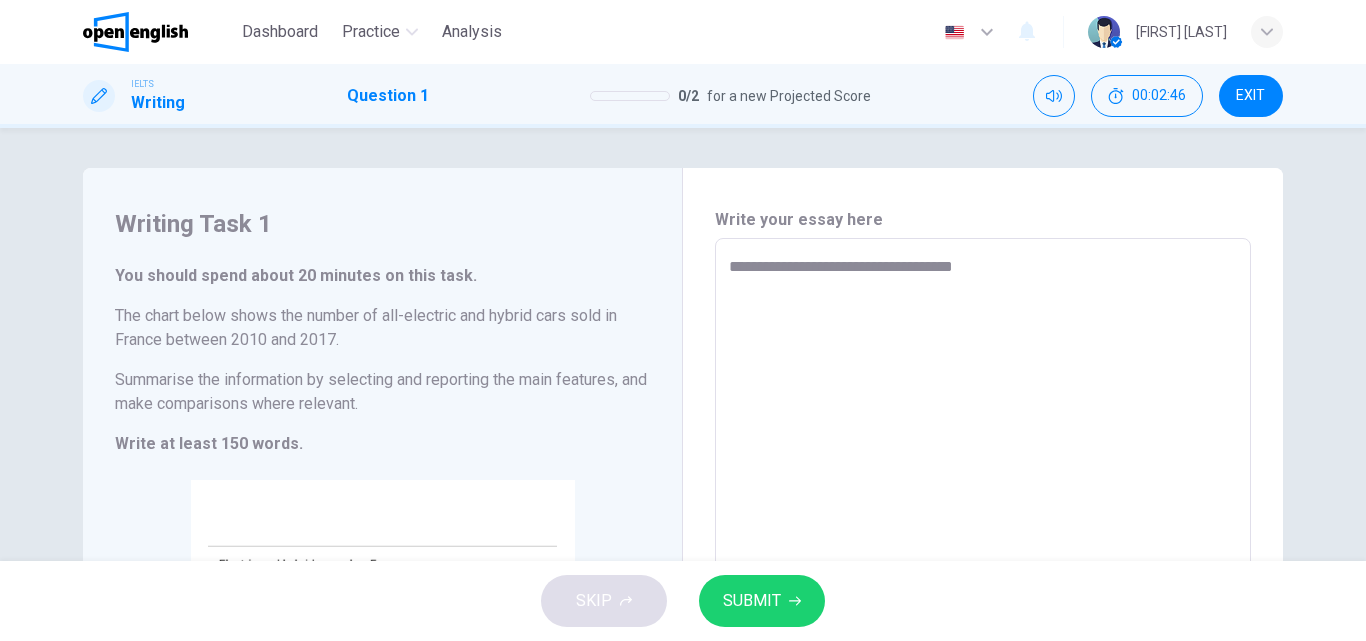 type on "*" 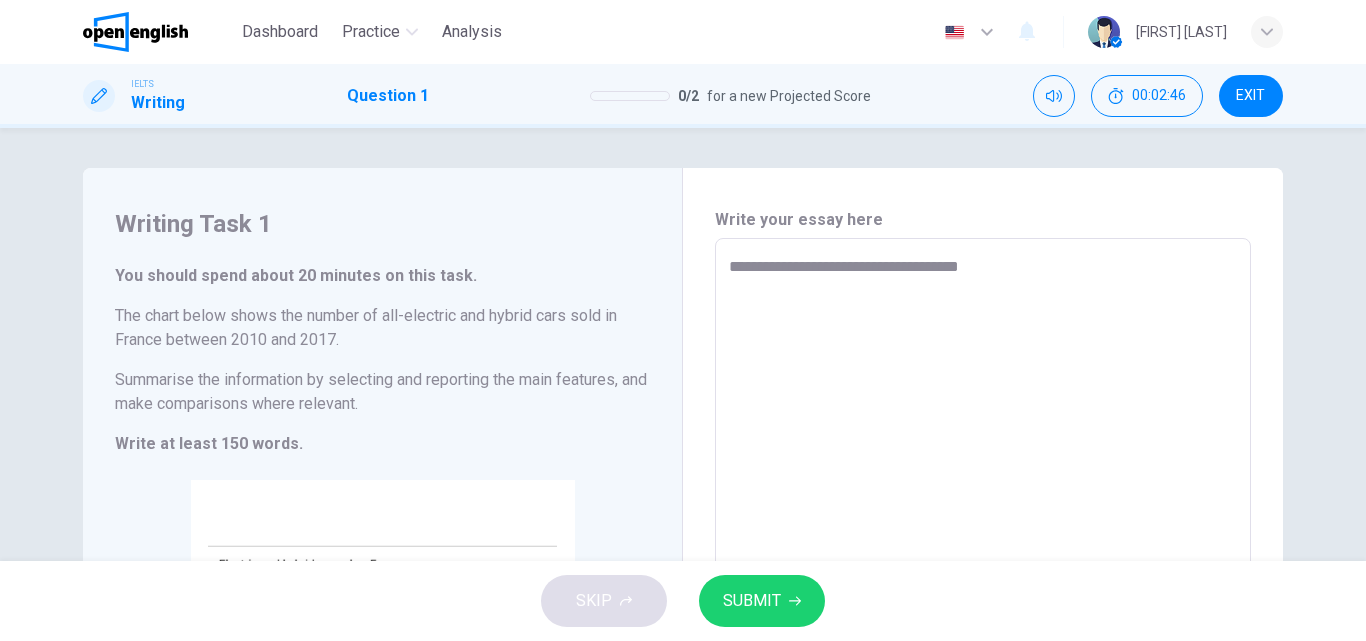 type on "*" 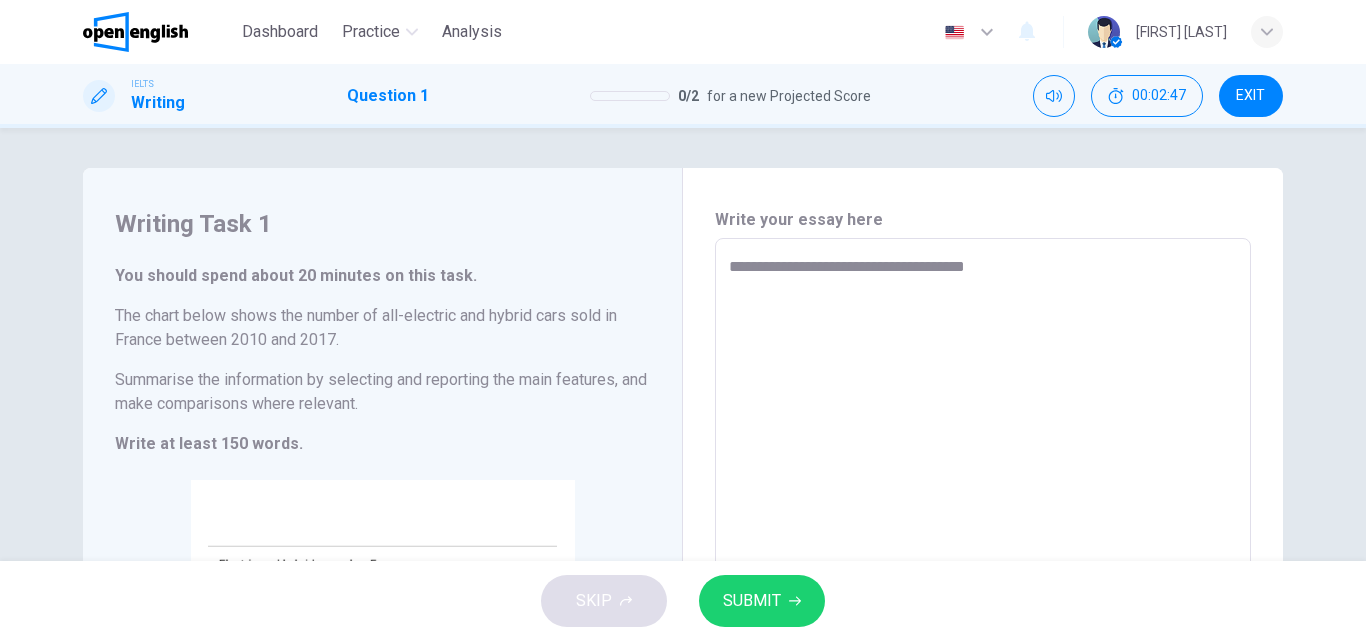 type on "**********" 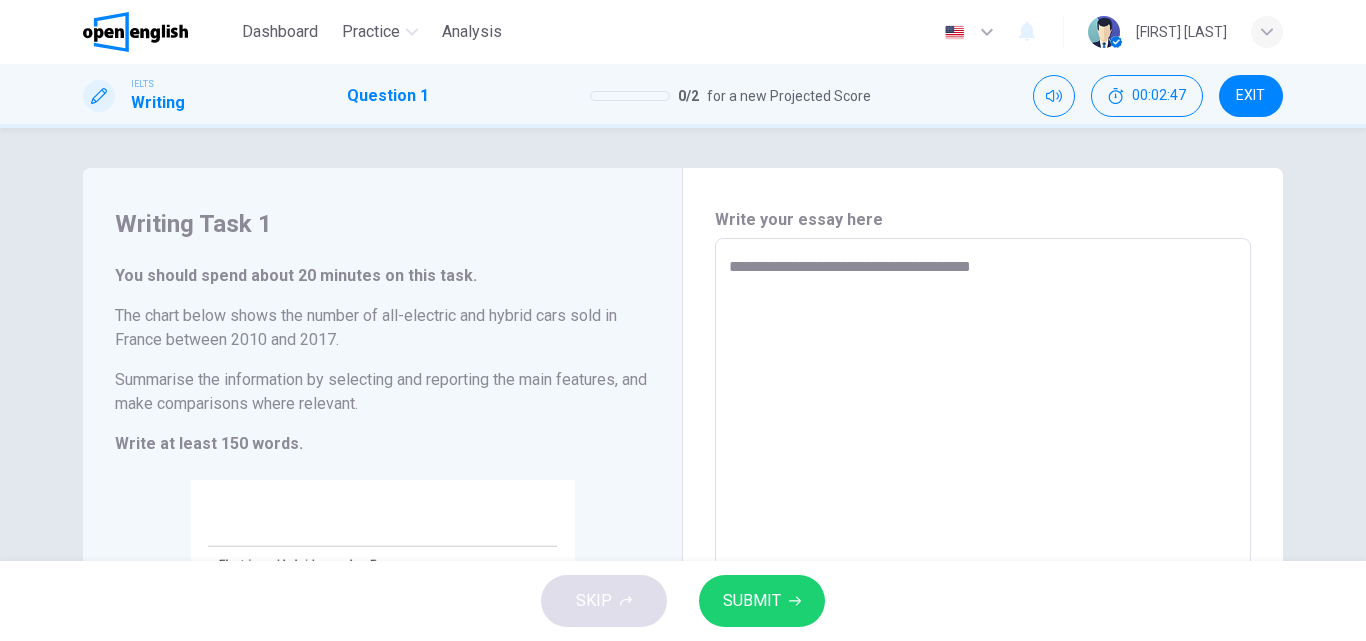 type on "*" 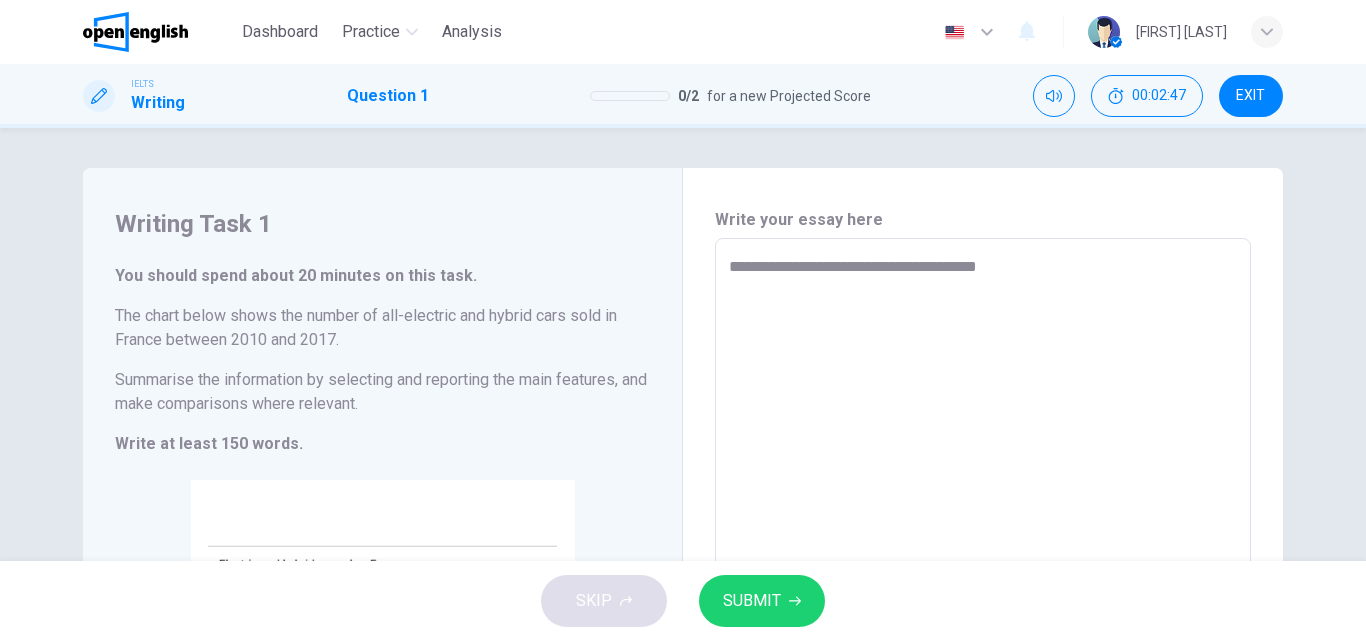 type on "*" 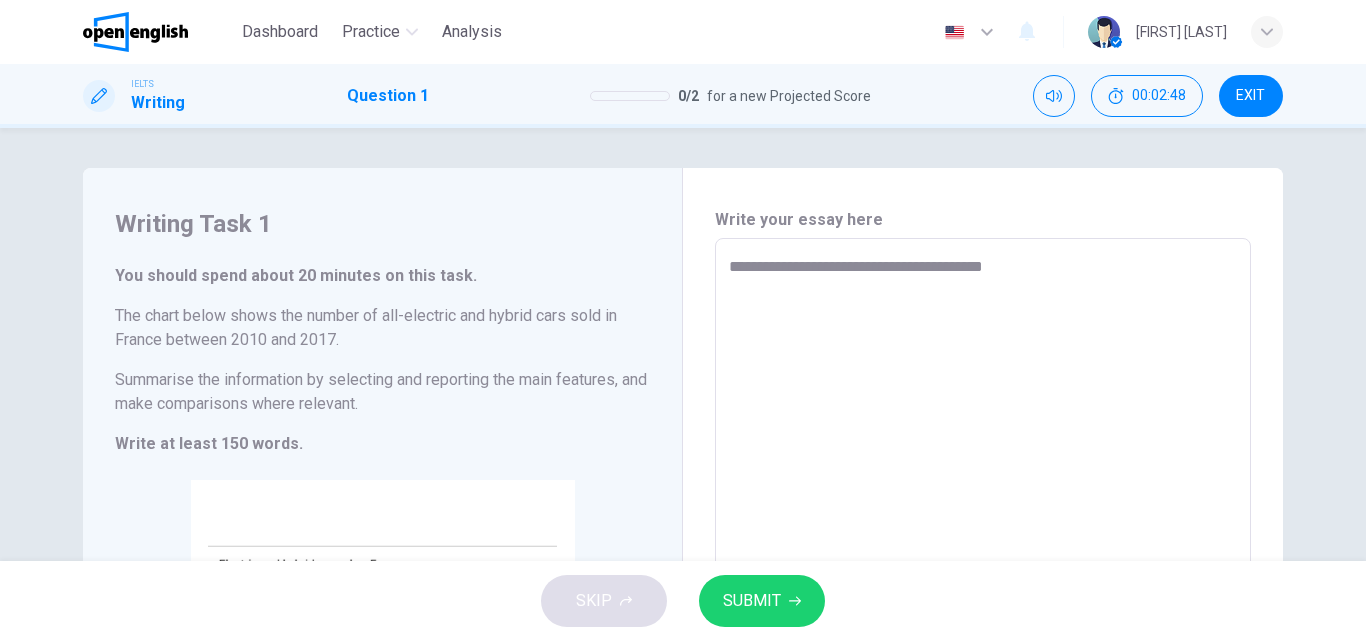 type on "**********" 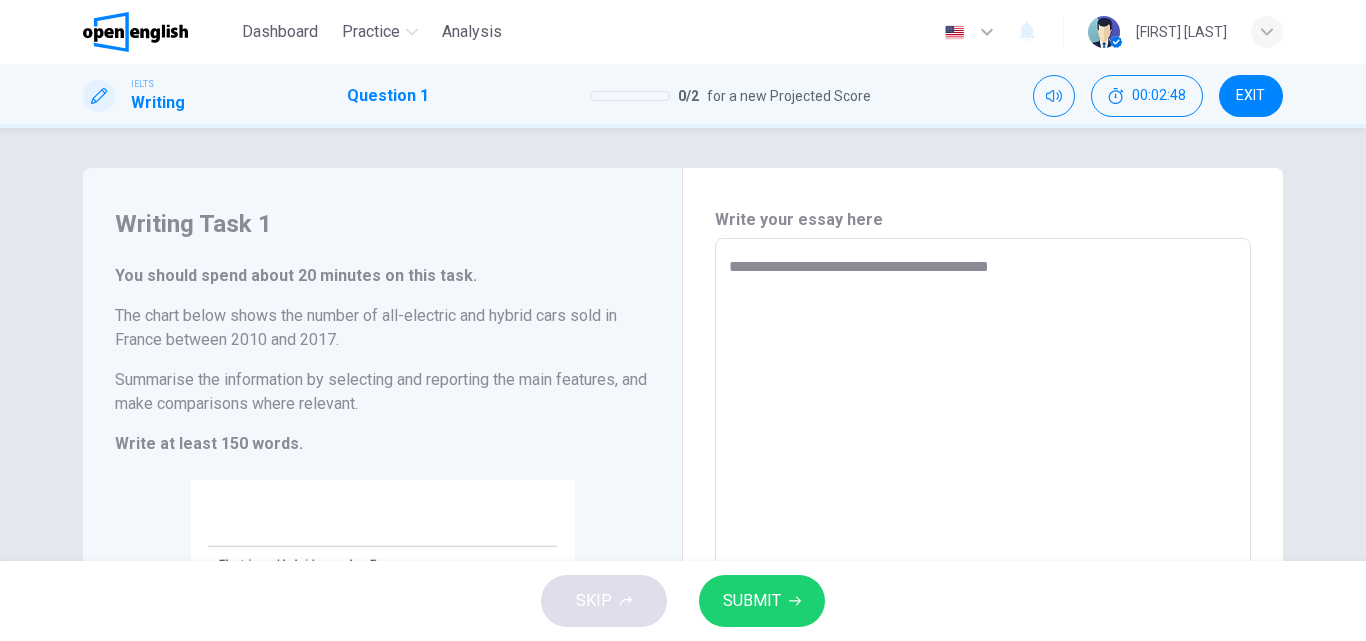 type on "**********" 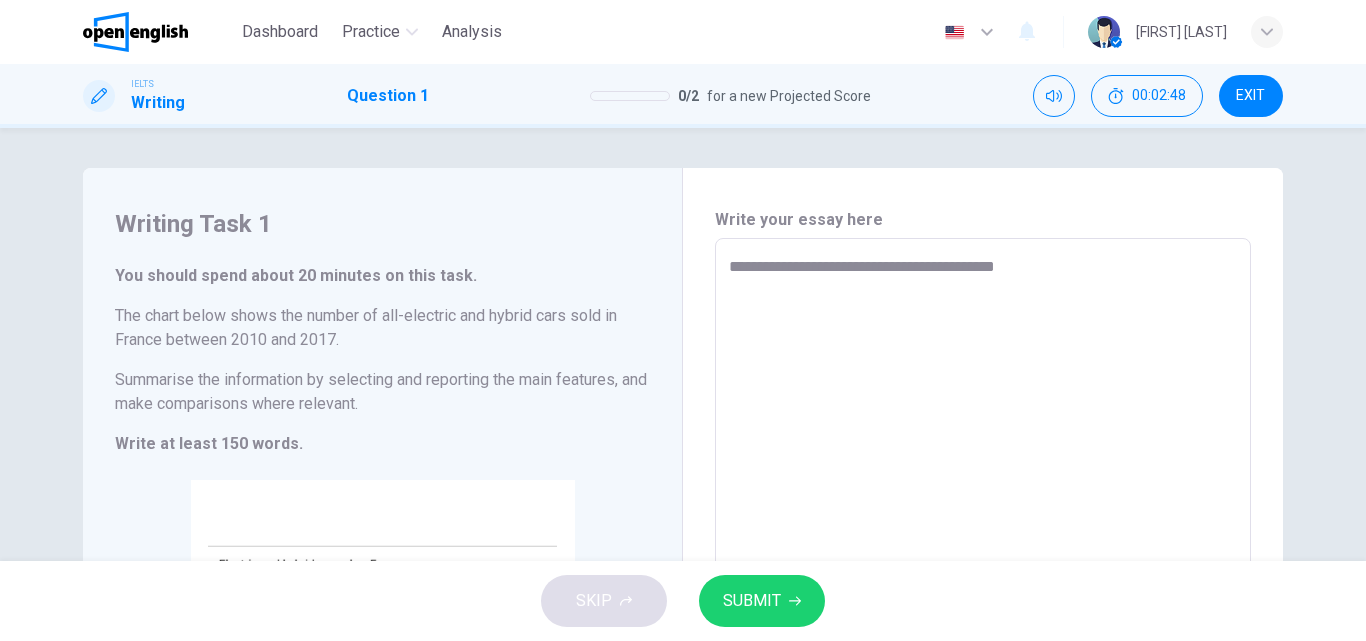 type on "*" 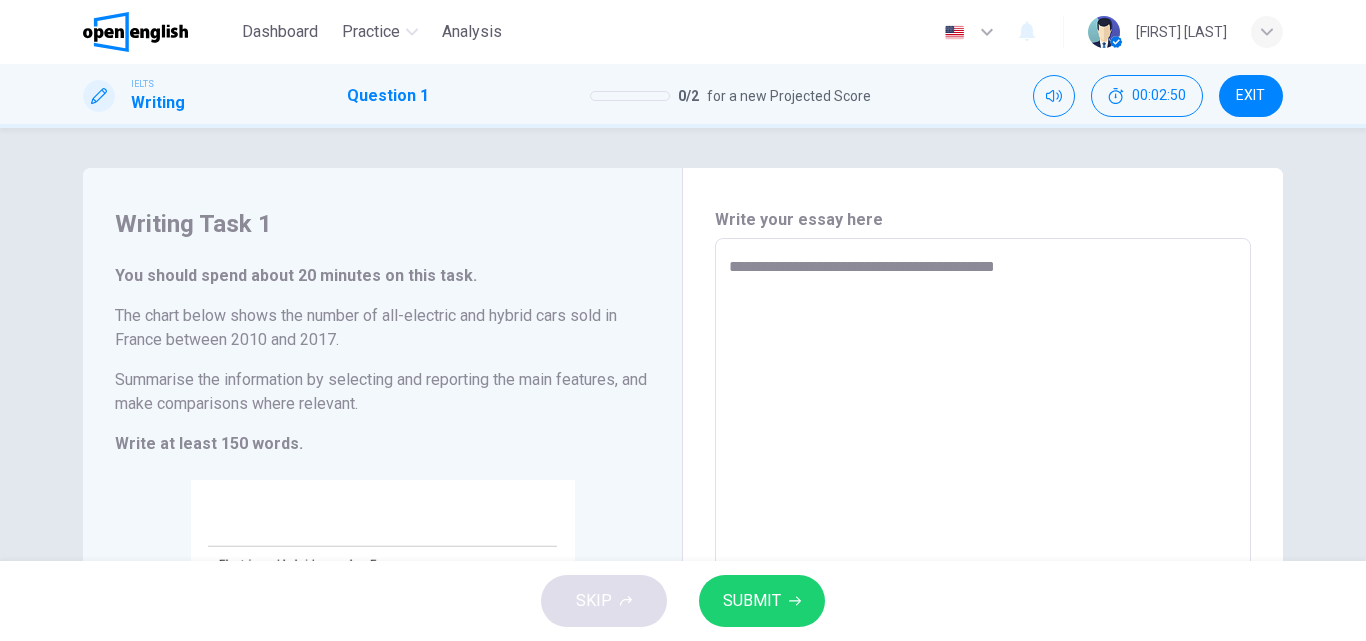 type on "**********" 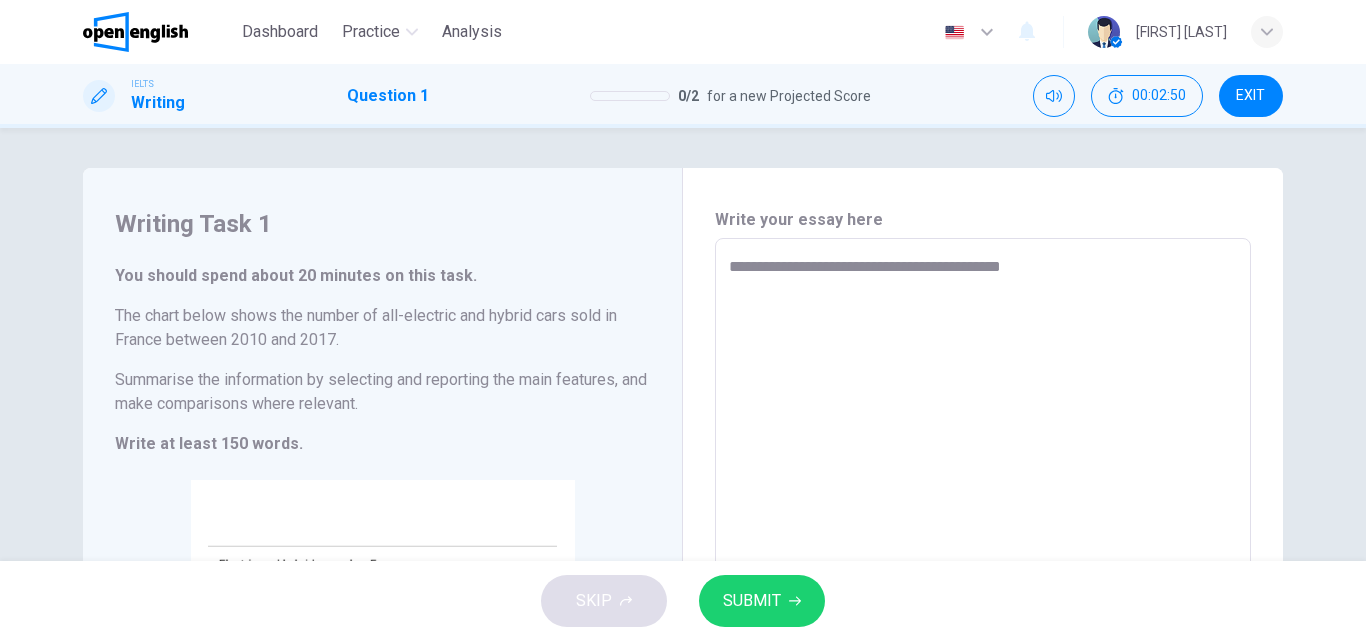 type on "**********" 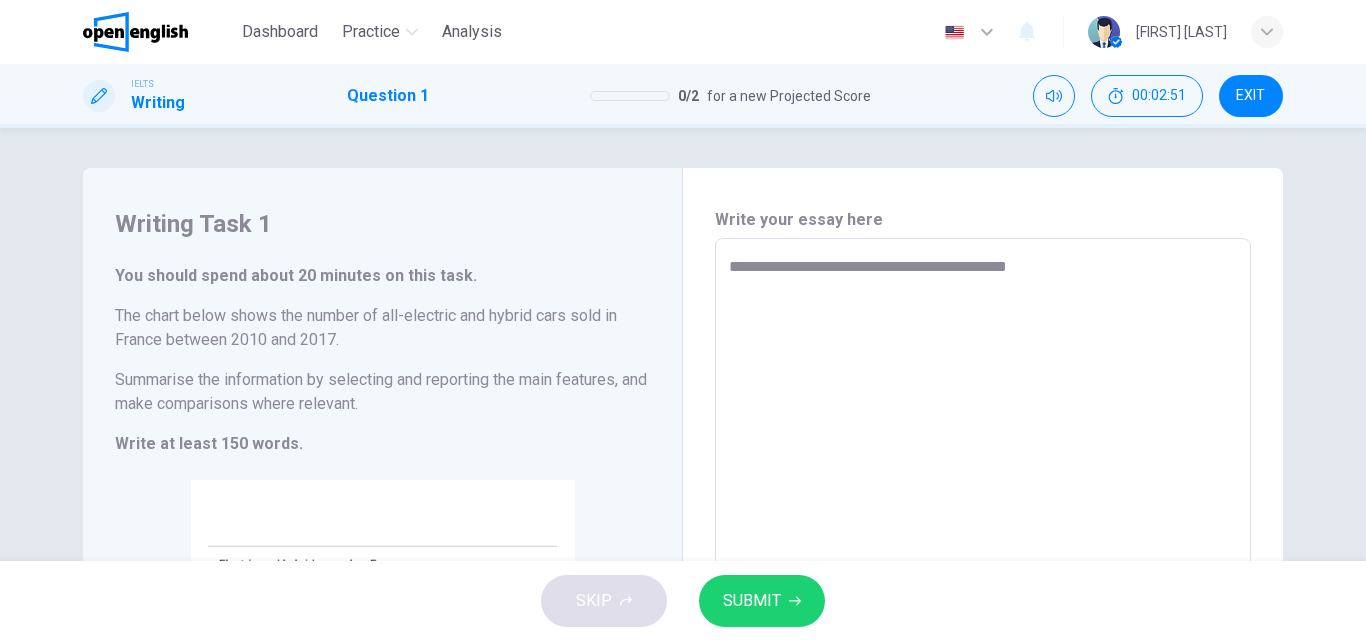 type on "**********" 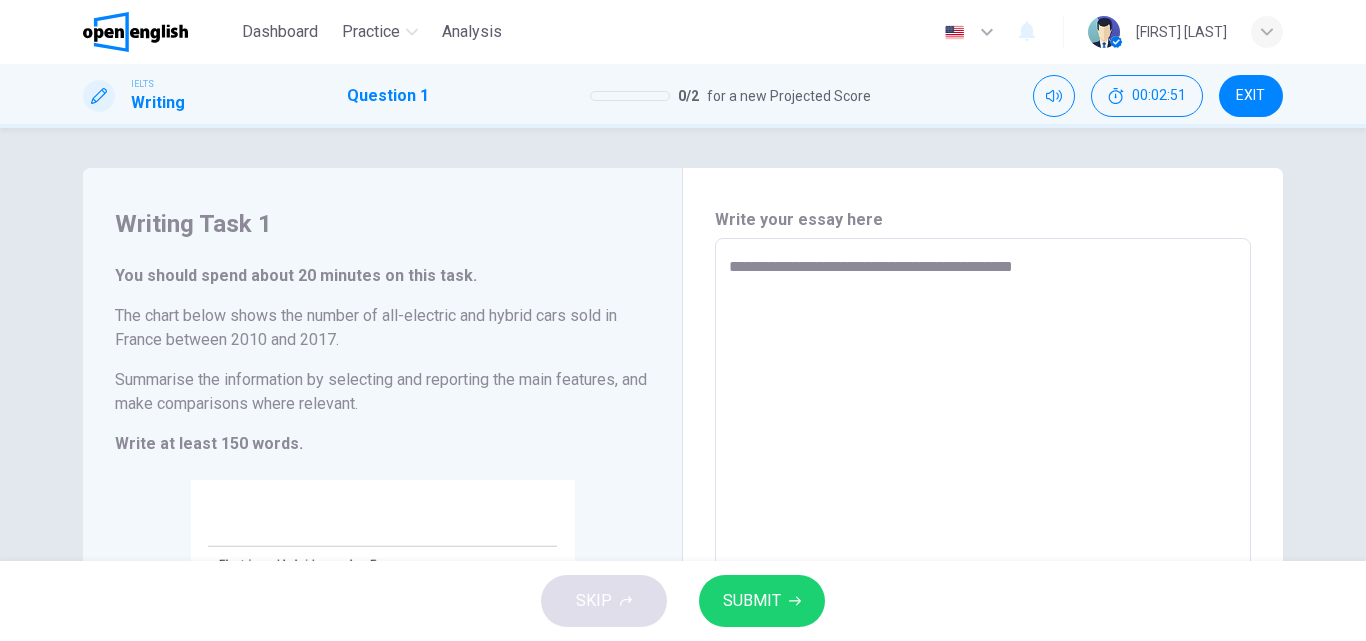 type on "*" 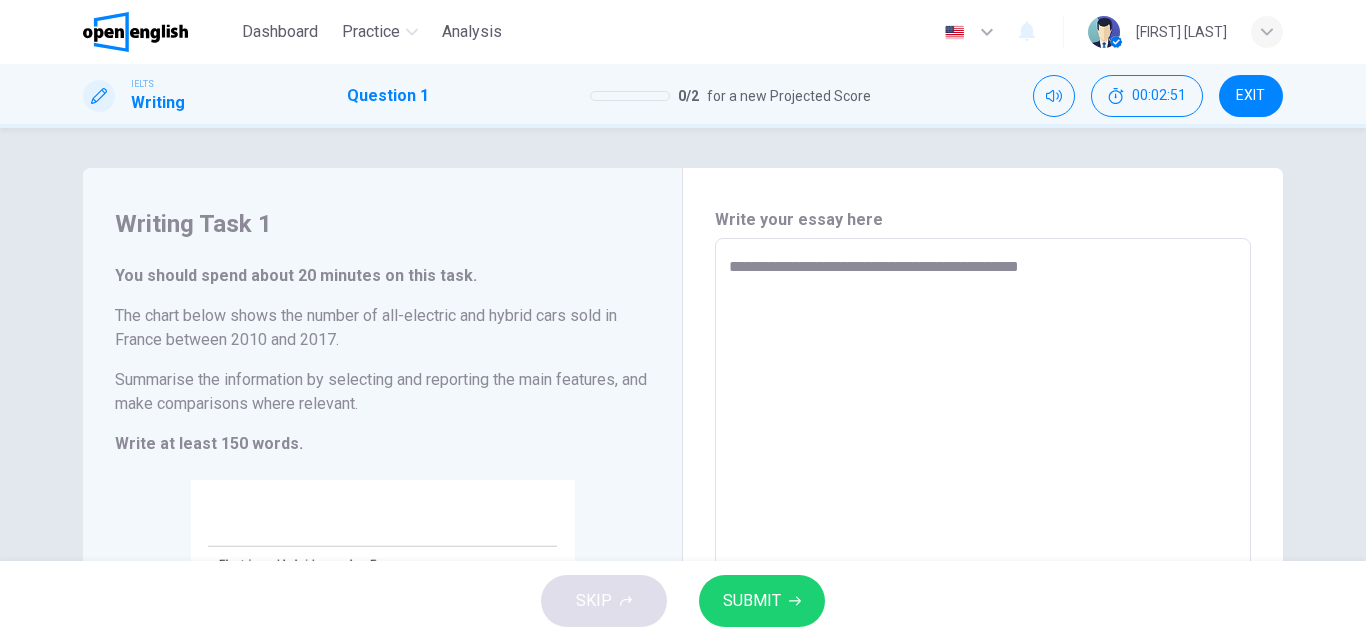 type on "*" 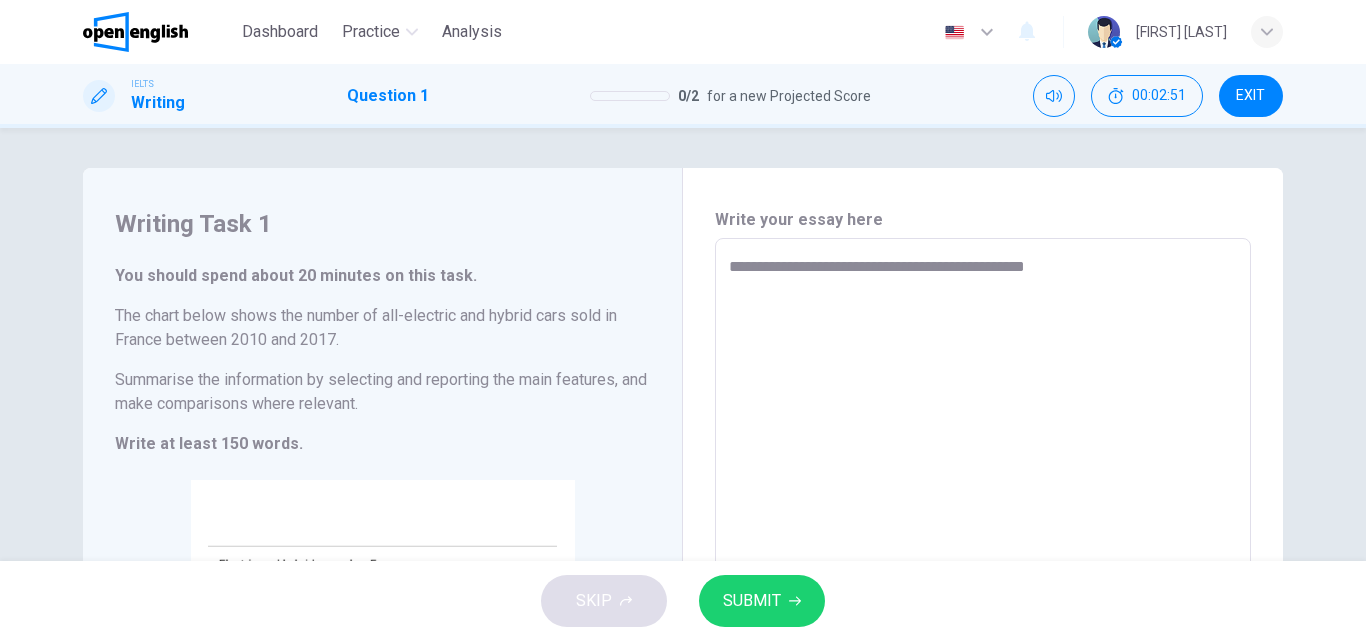 type on "*" 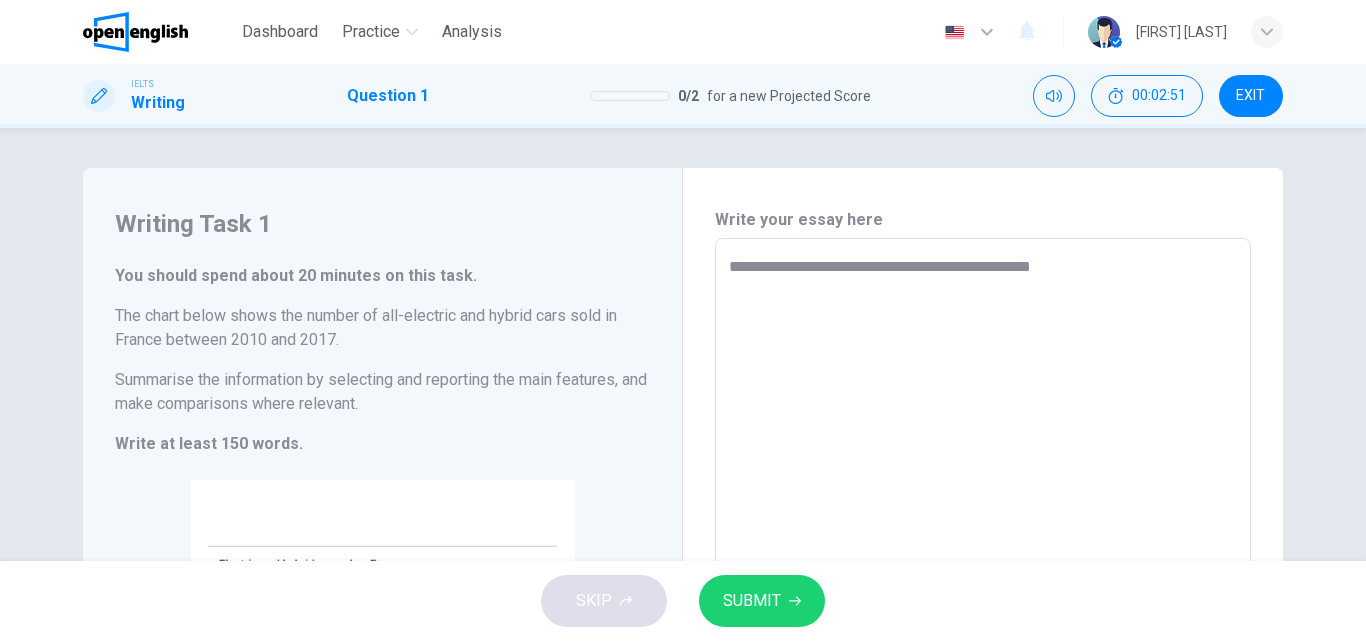 type on "*" 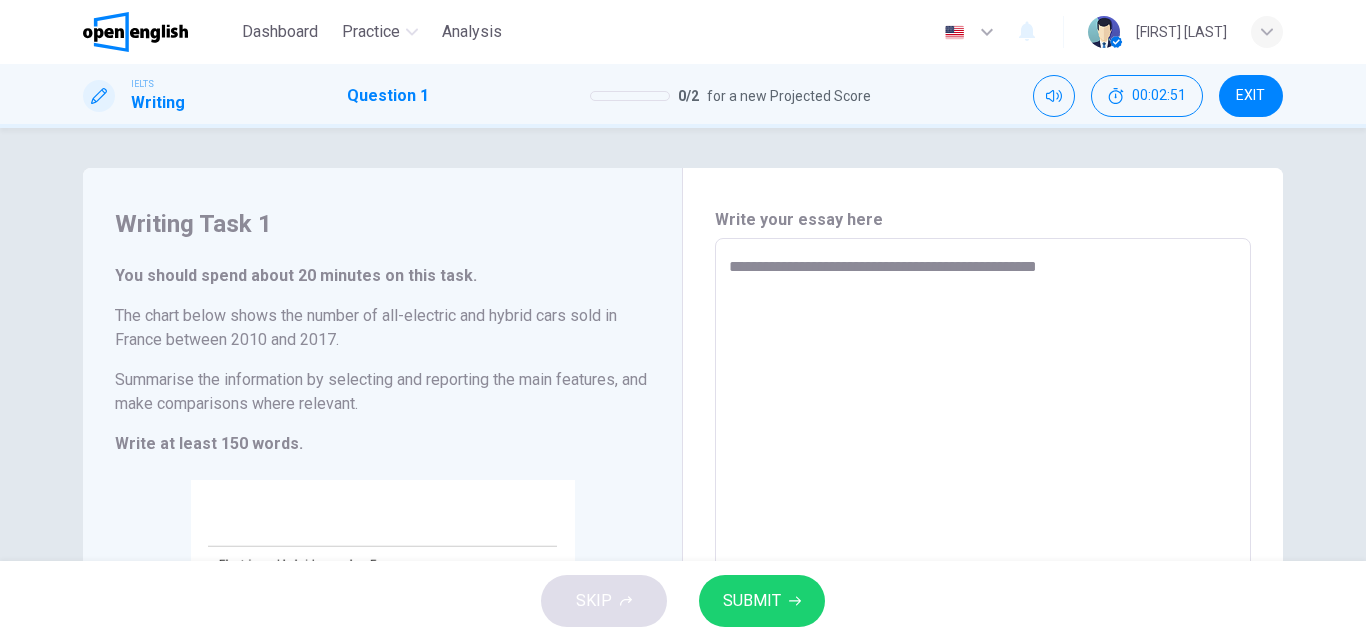 type on "*" 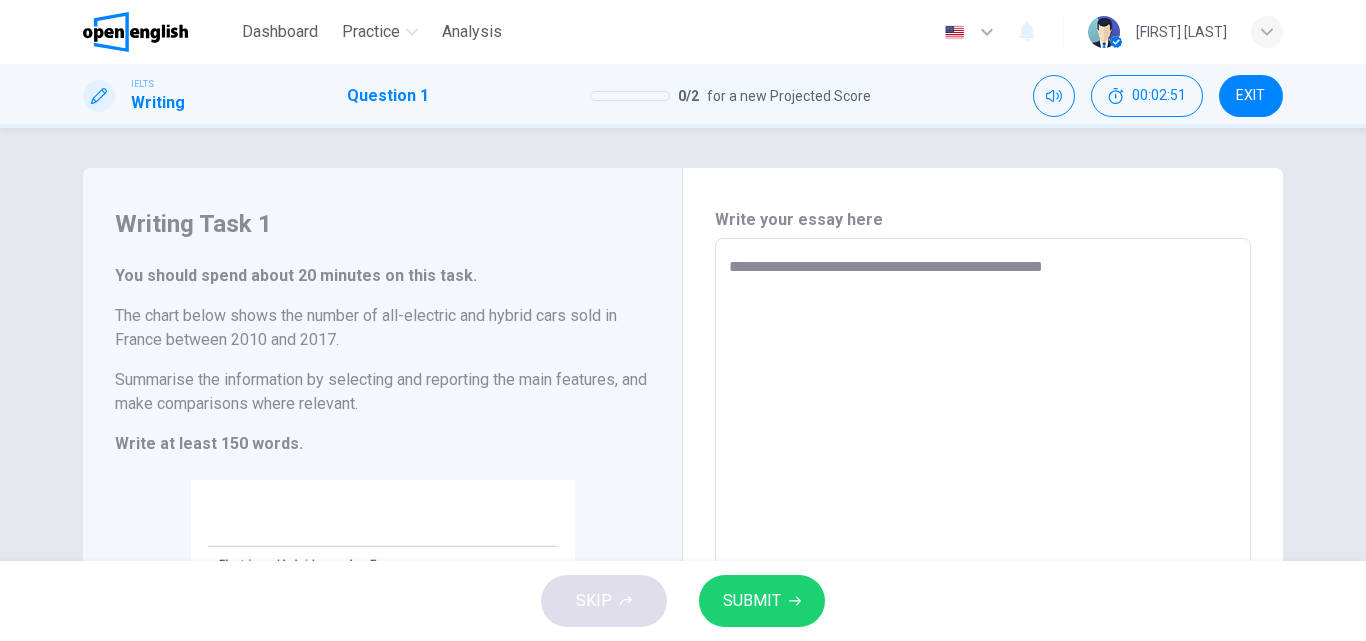 type on "*" 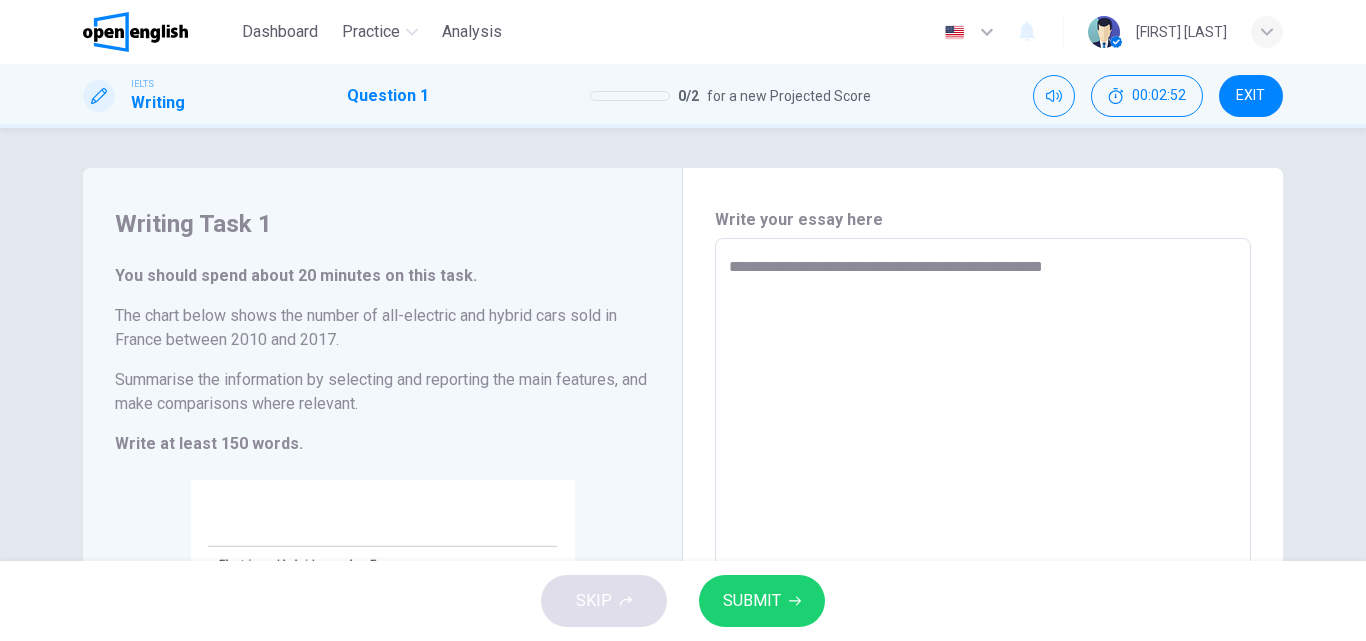type on "**********" 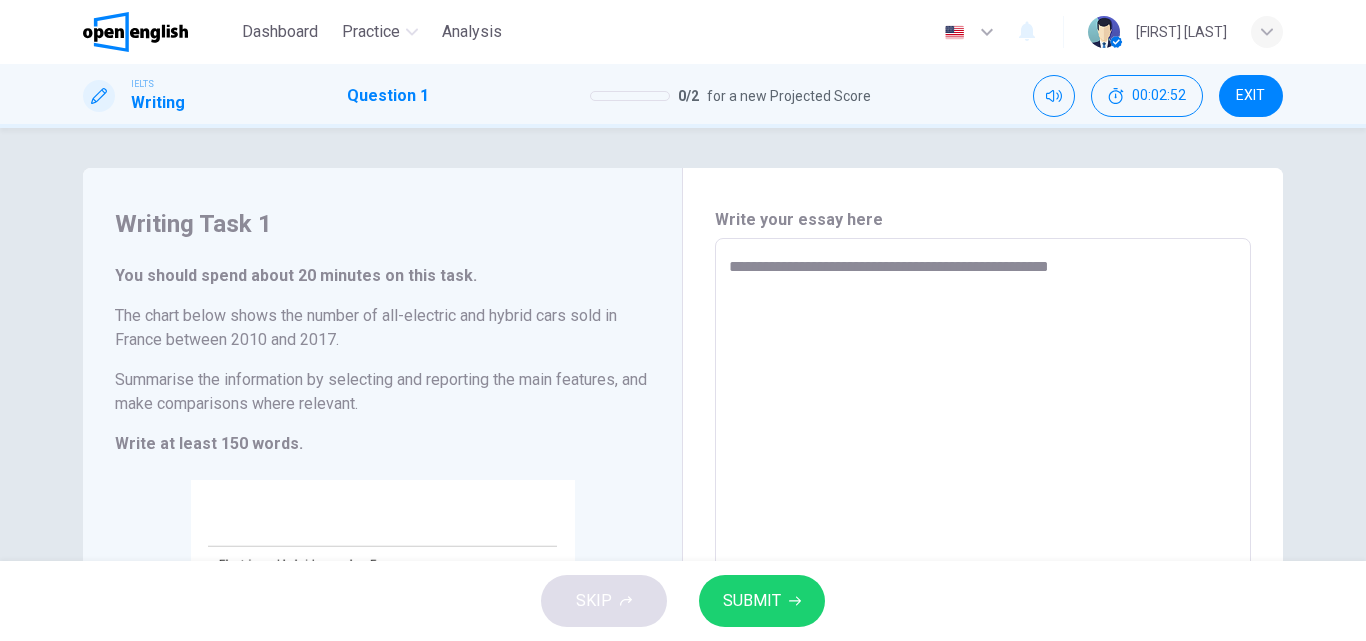 type on "*" 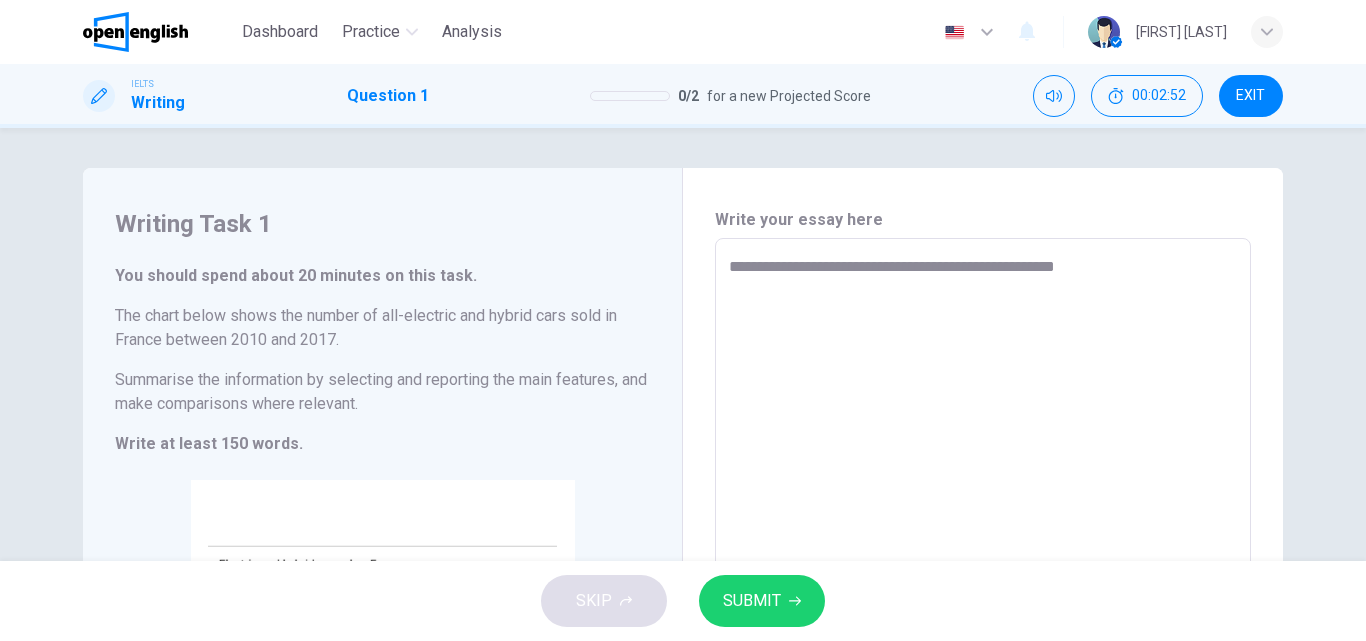 type on "*" 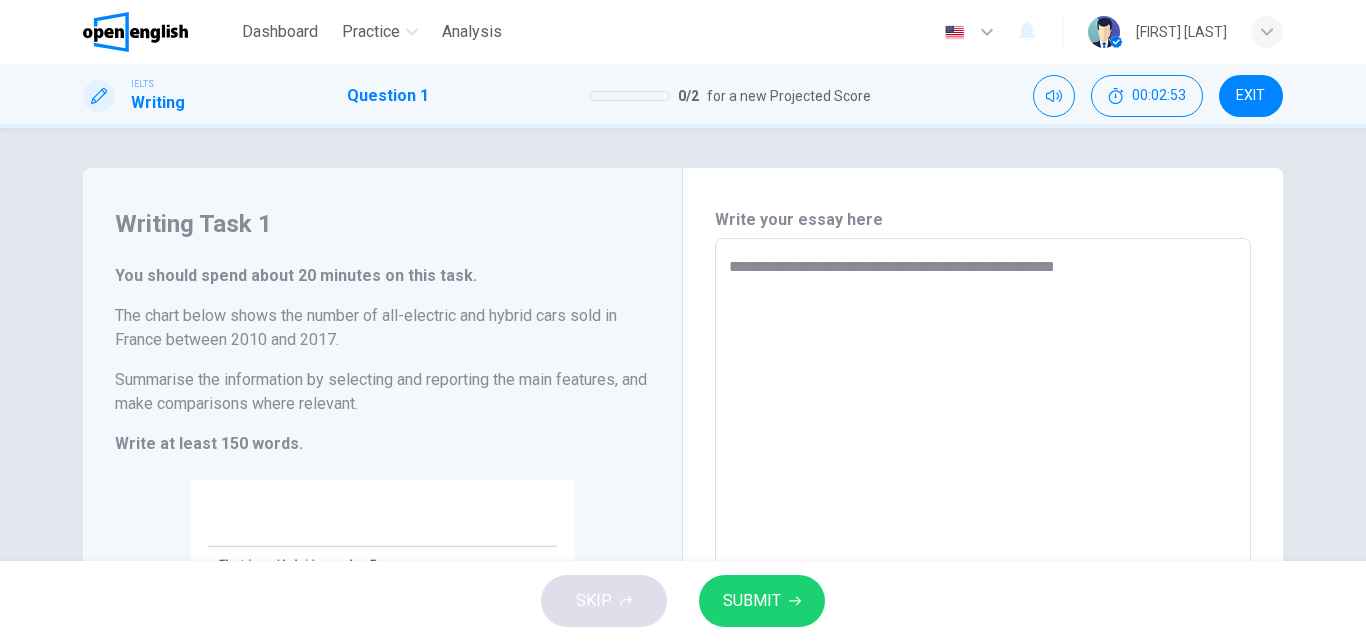 type on "**********" 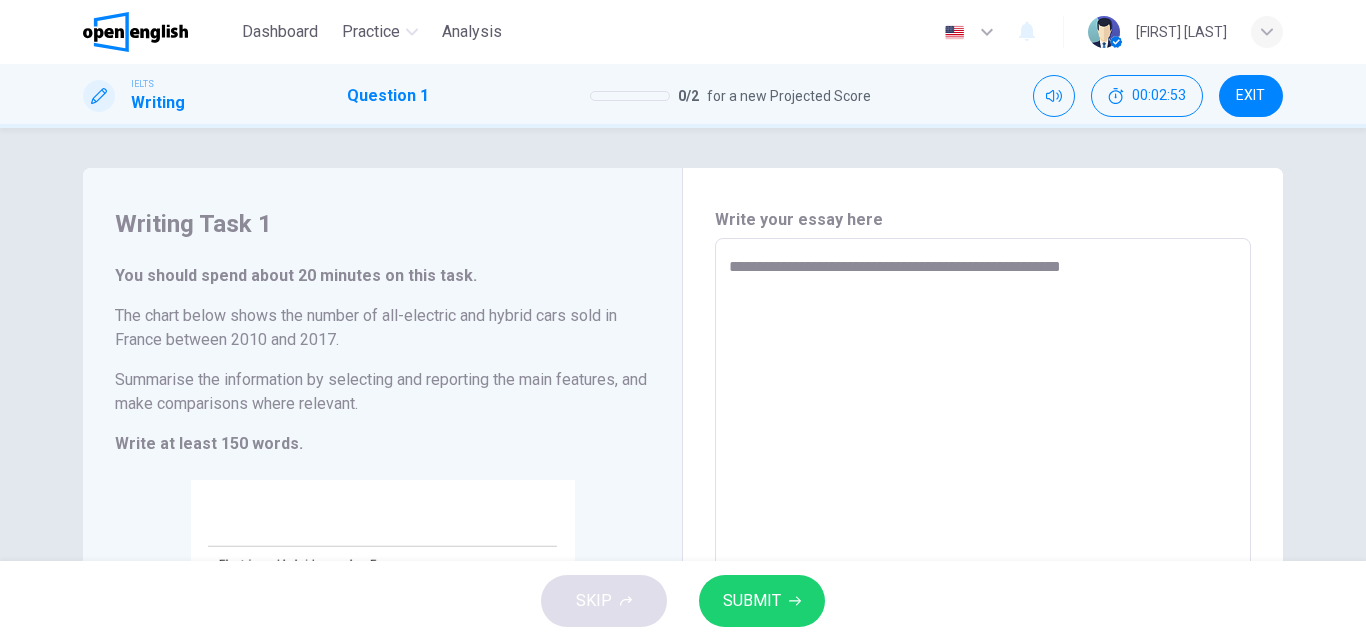 type on "*" 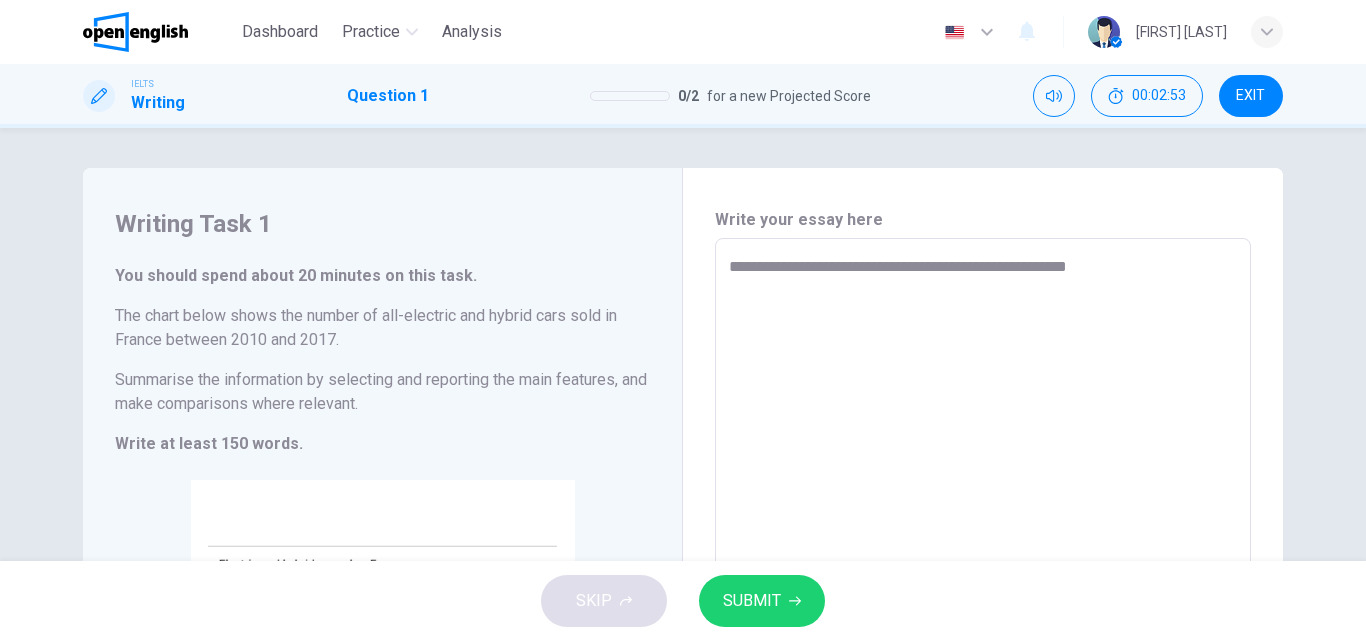 type on "**********" 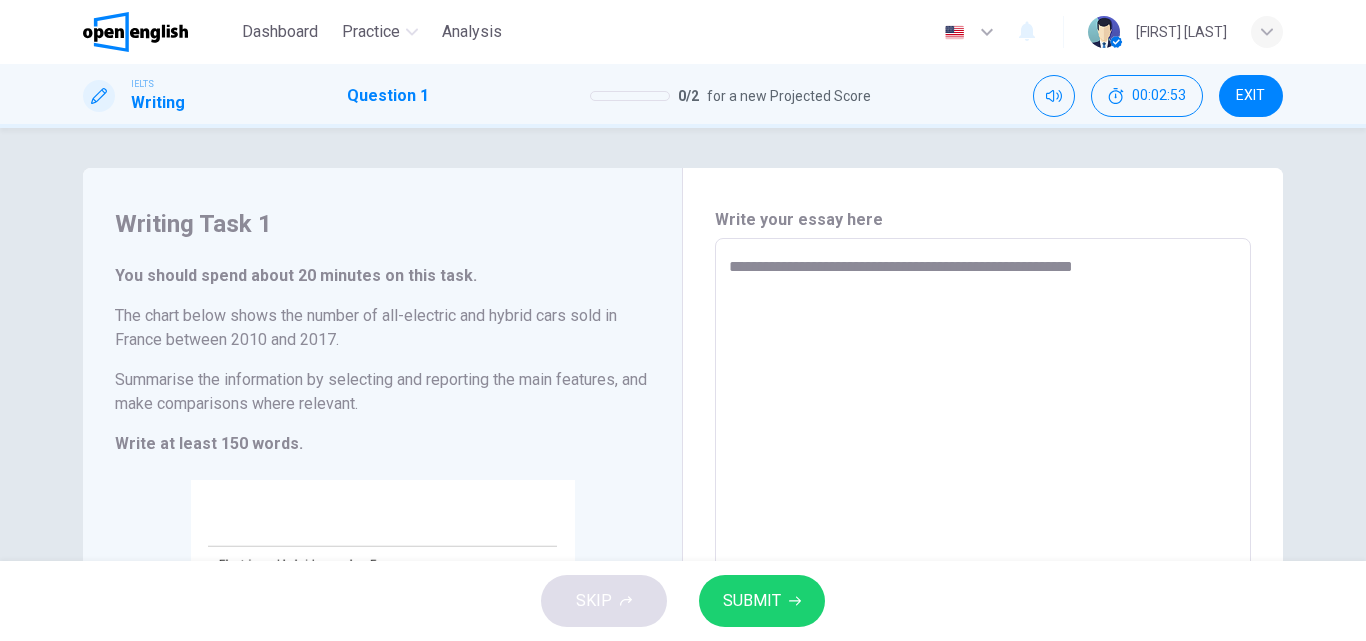 type on "*" 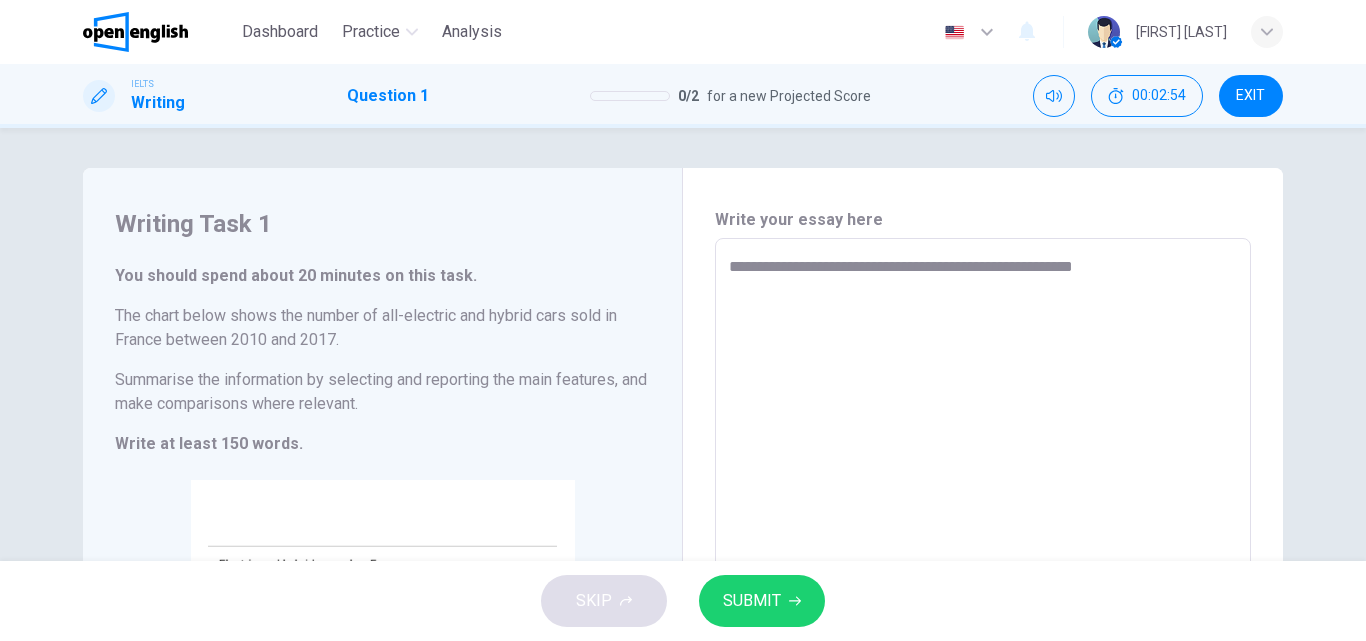 type on "**********" 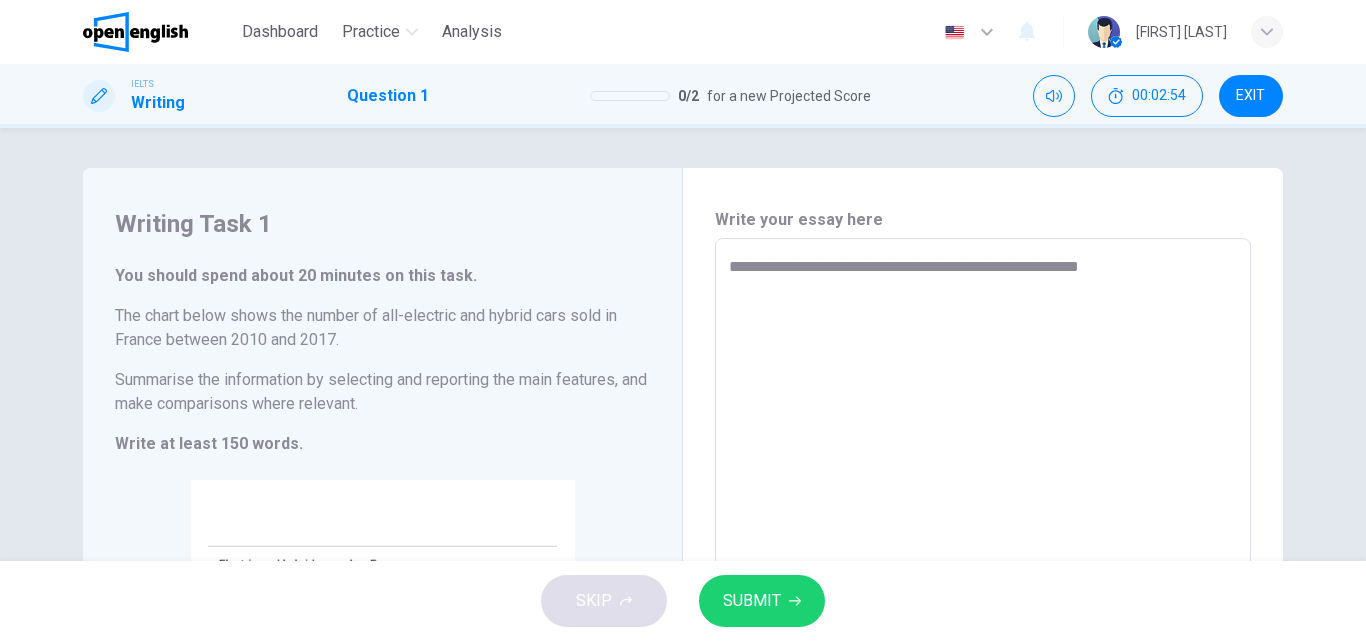 type on "*" 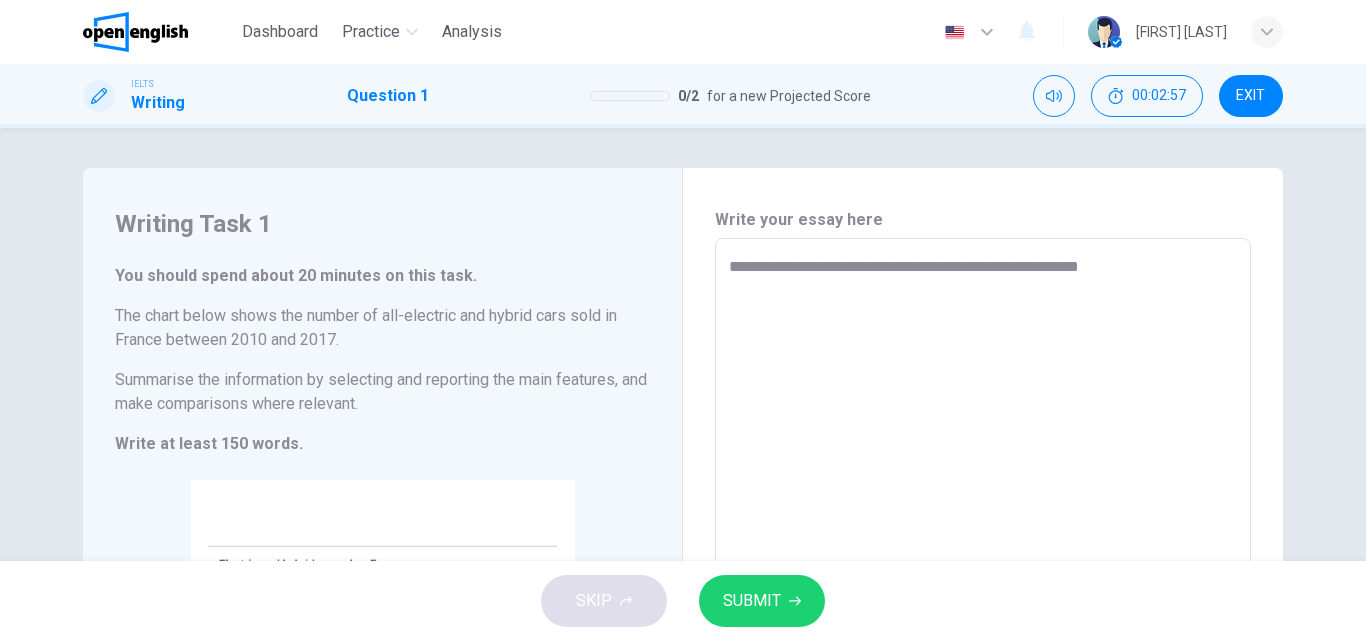 type on "**********" 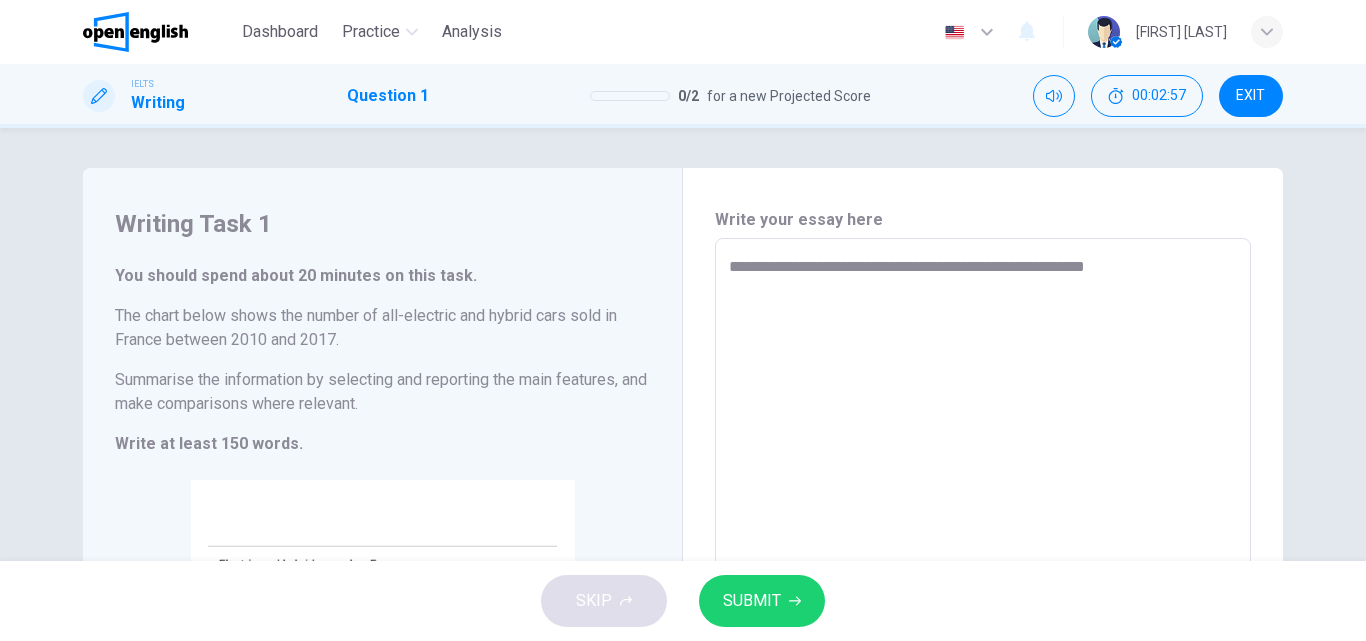 type on "**********" 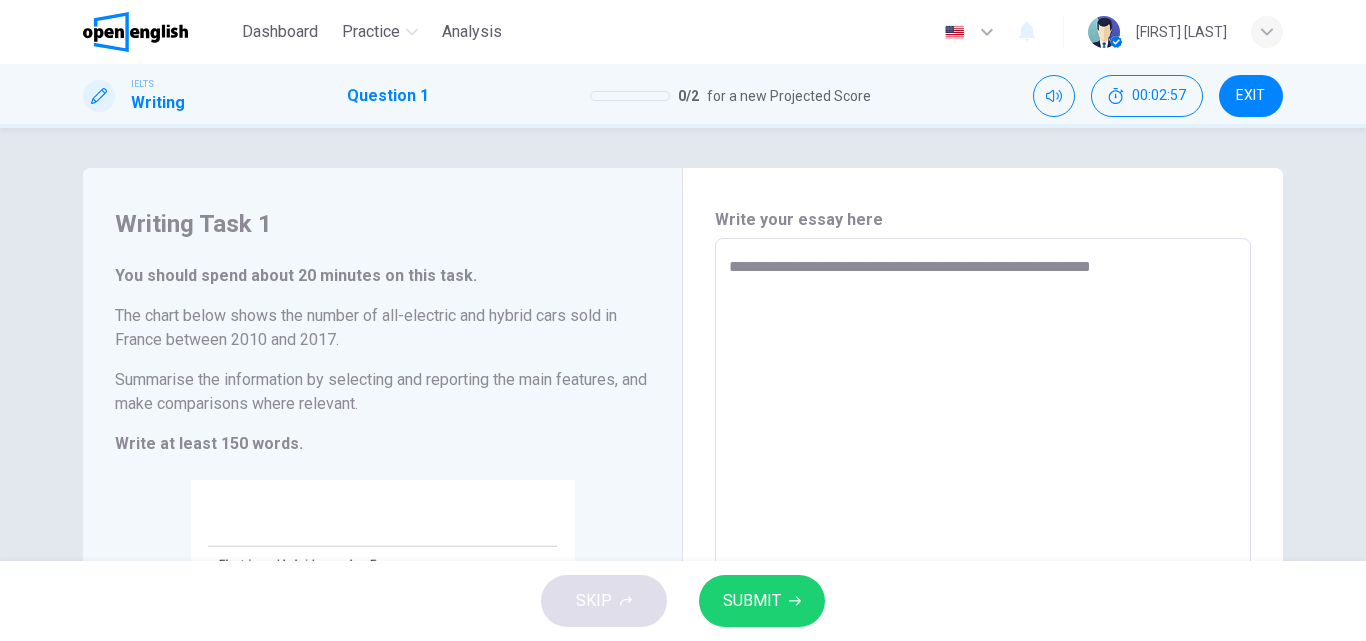 type on "*" 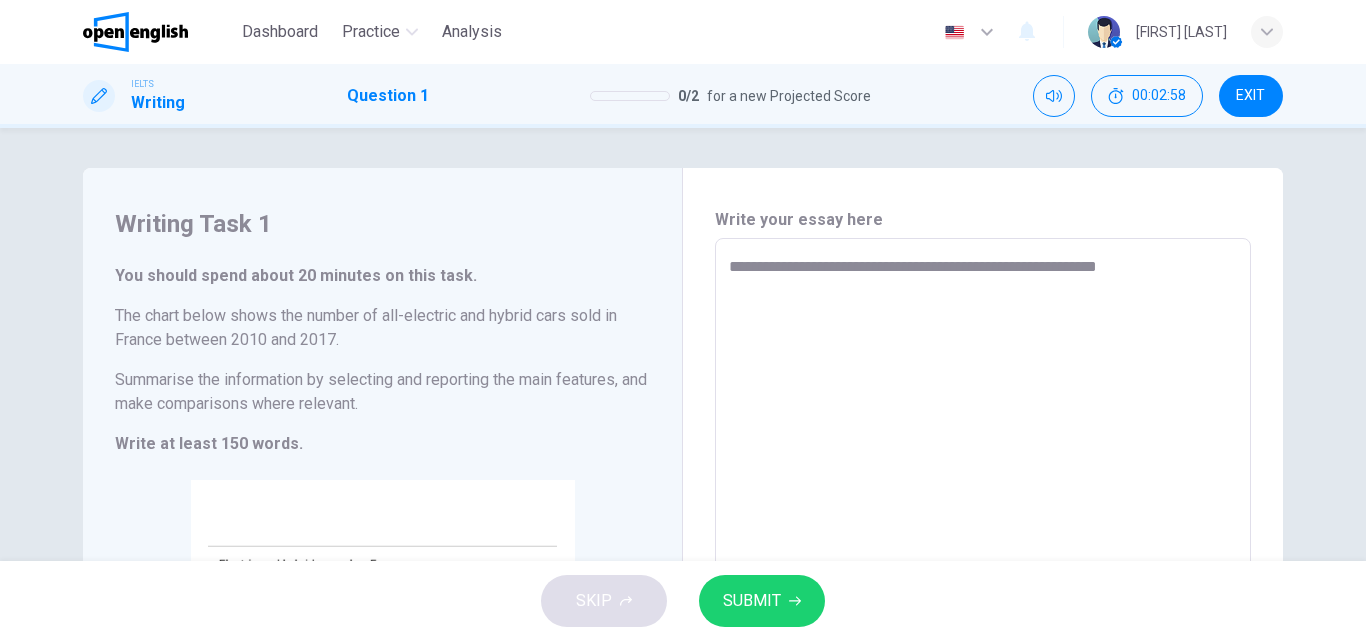 type on "**********" 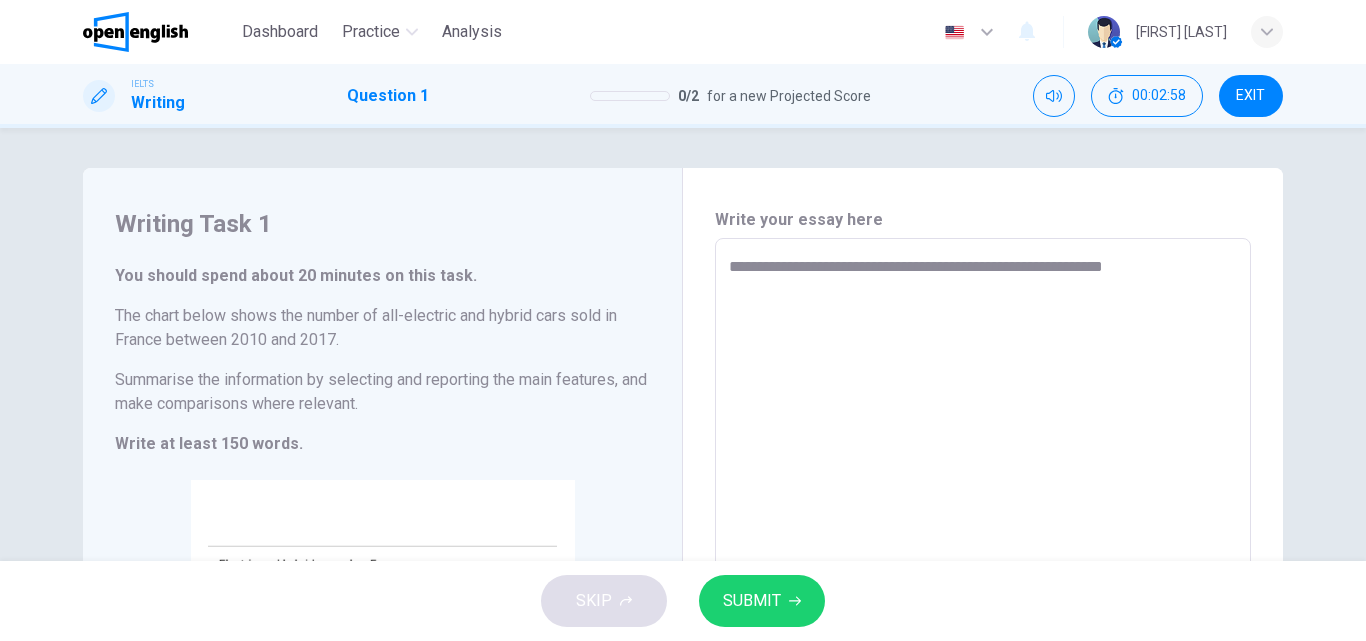 type on "*" 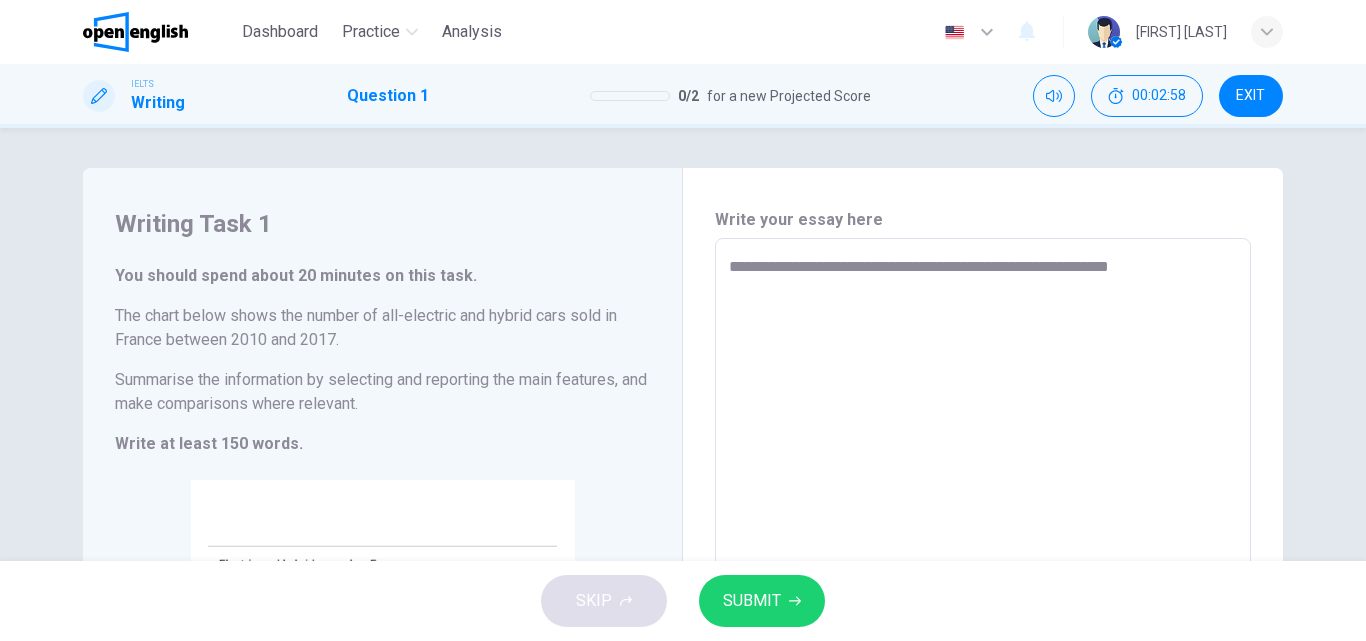 type on "**********" 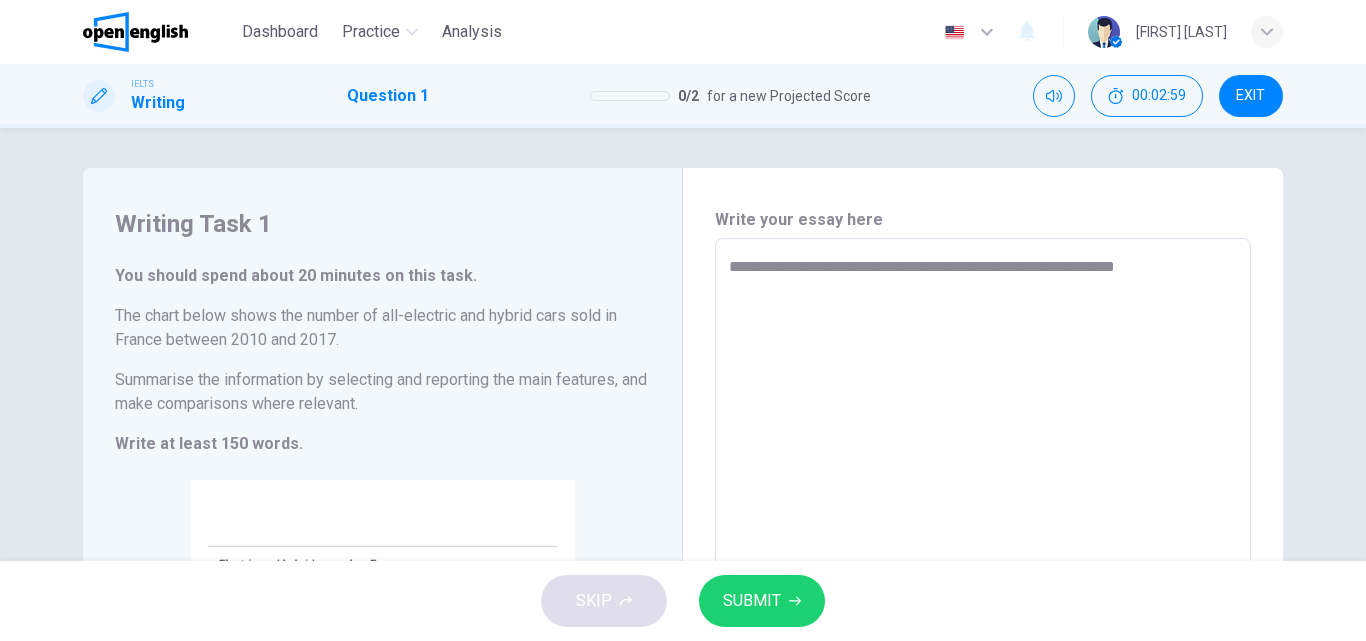 type on "**********" 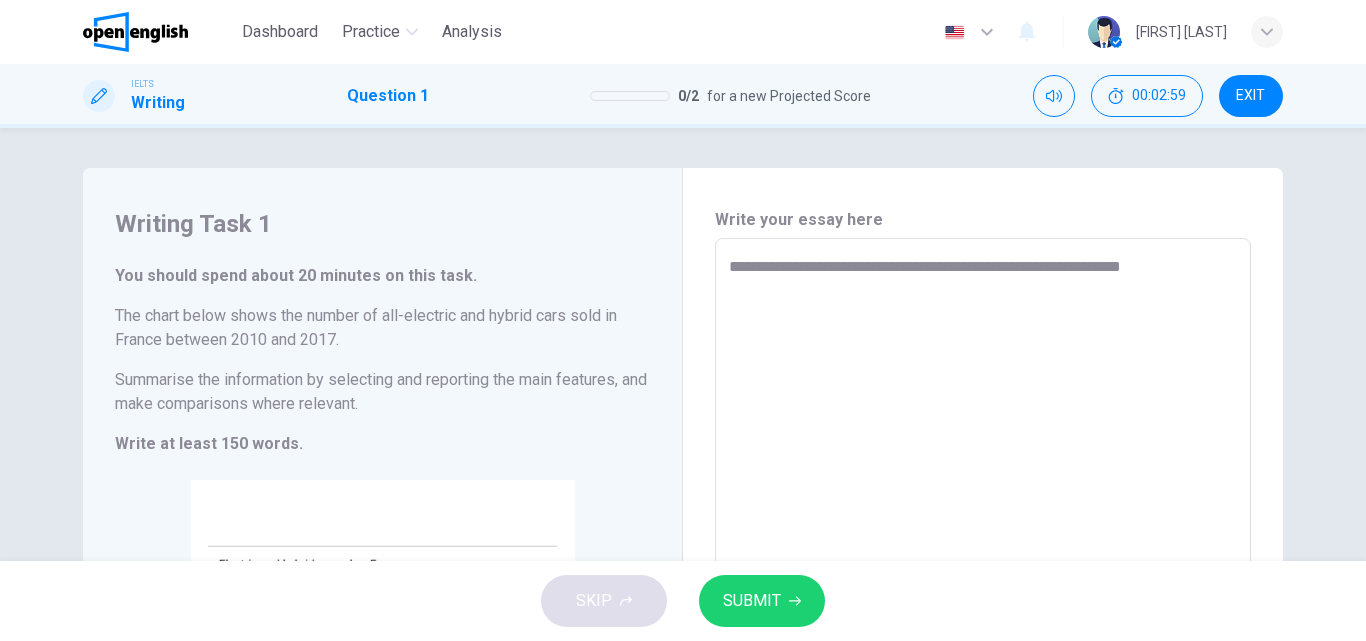 type on "*" 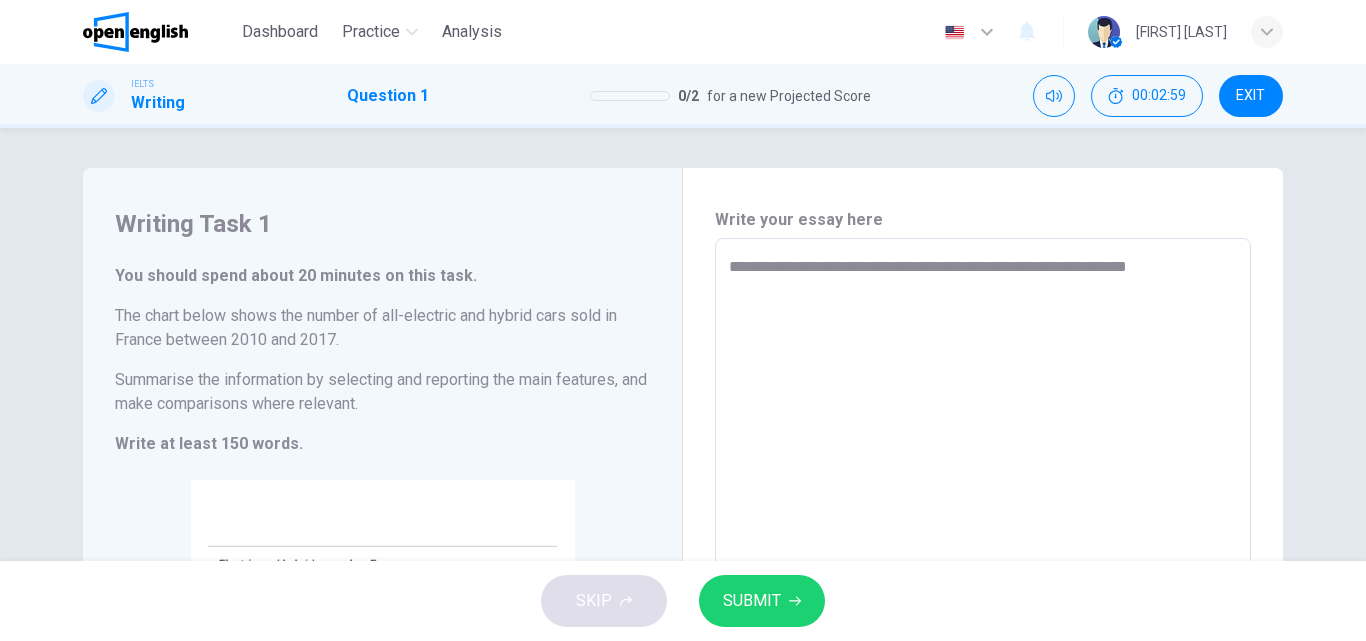 type on "*" 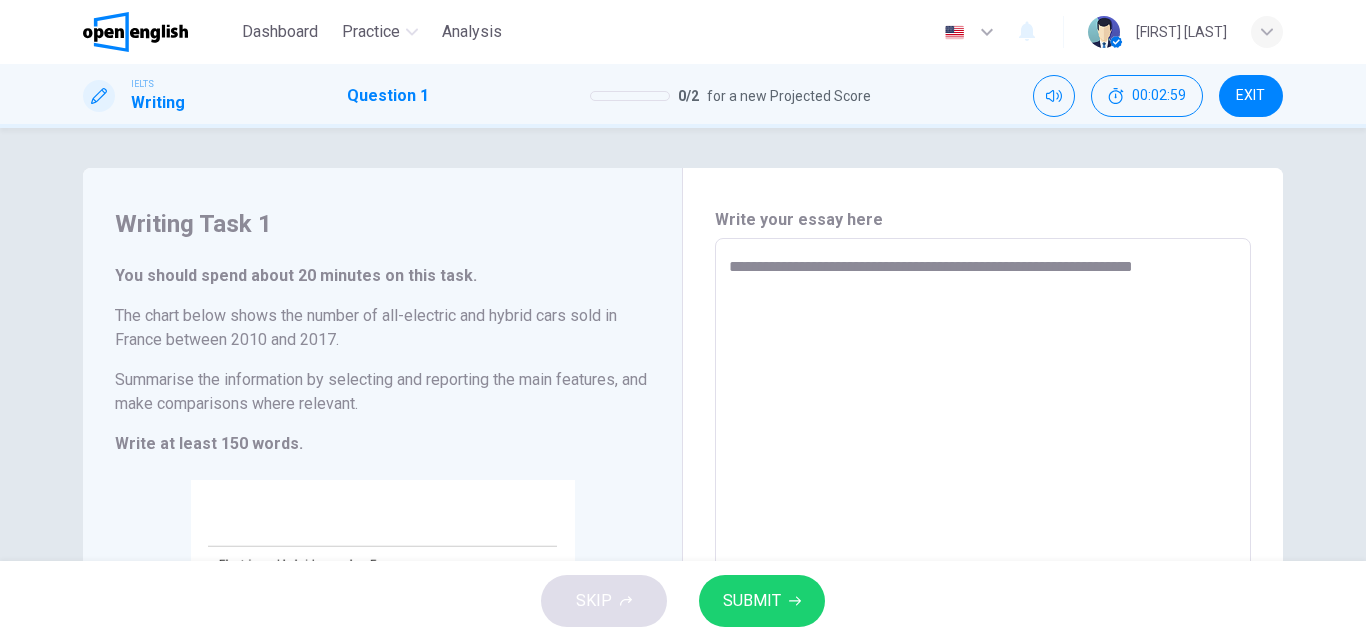 type on "*" 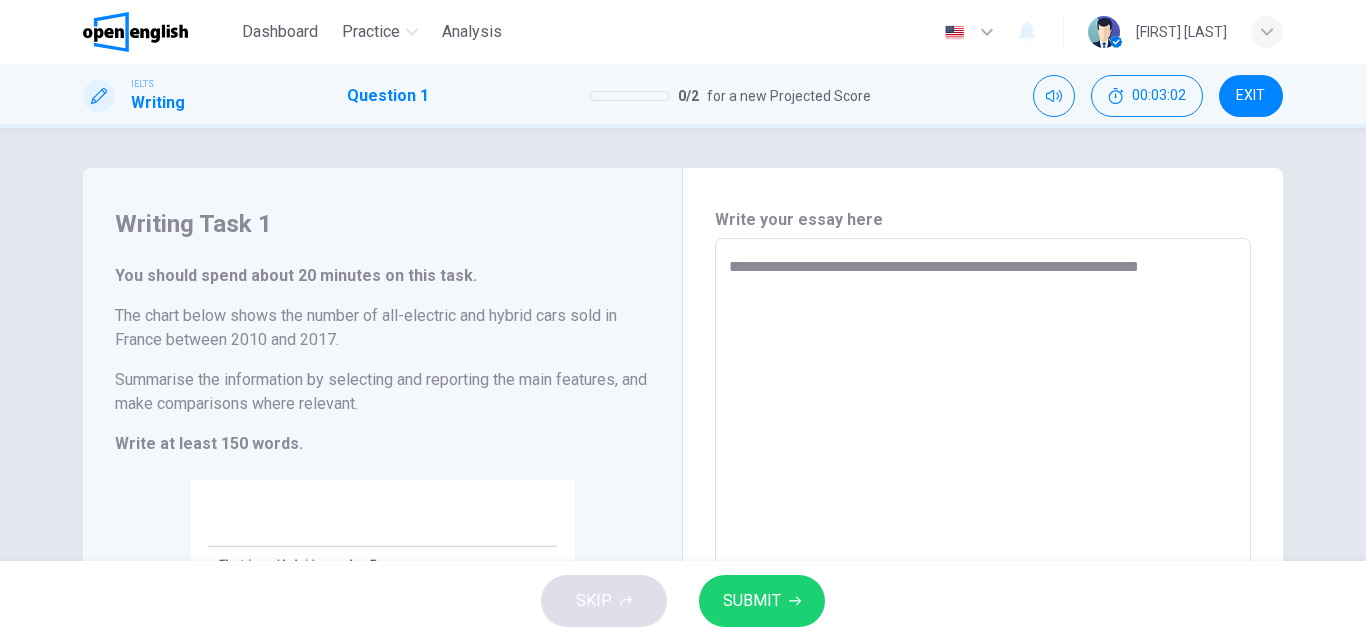 type on "**********" 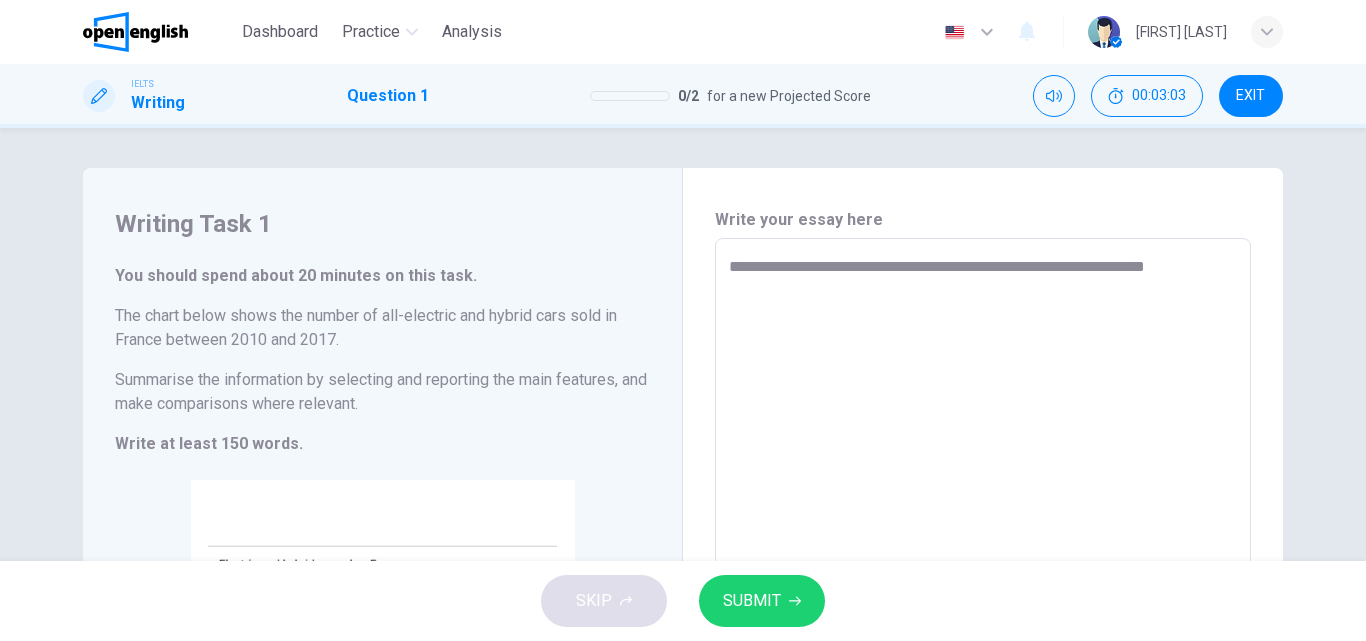 type on "**********" 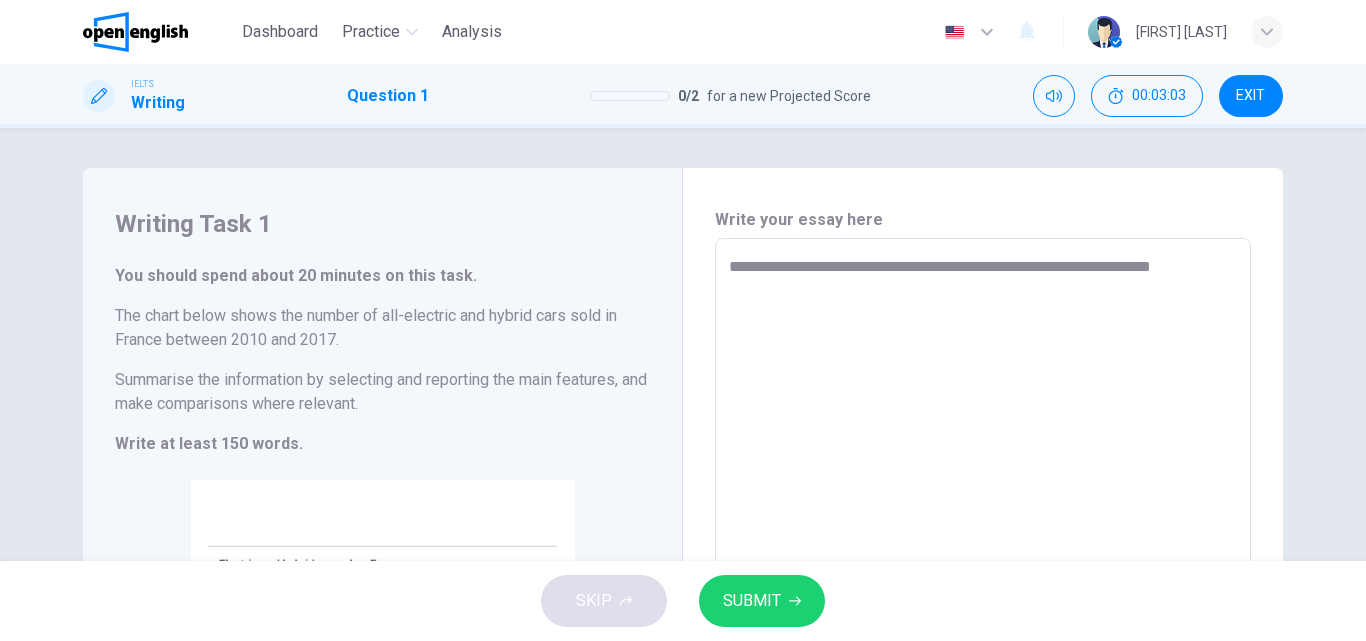 type on "*" 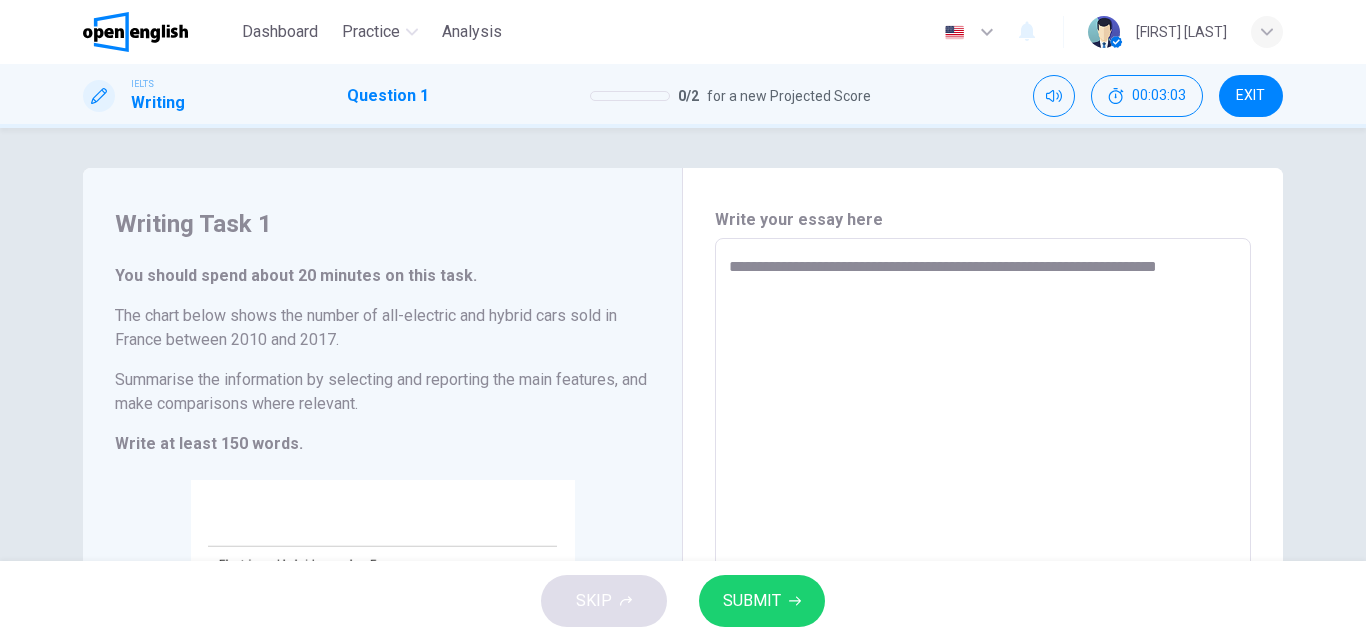 type on "*" 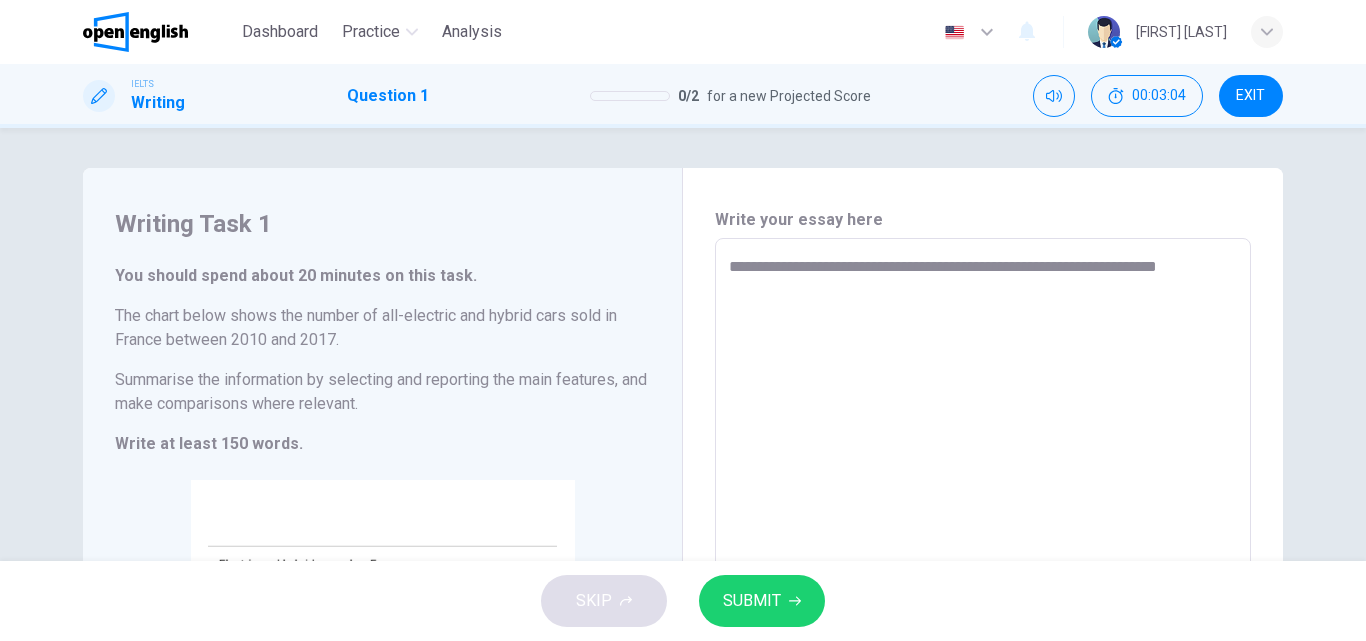 type on "**********" 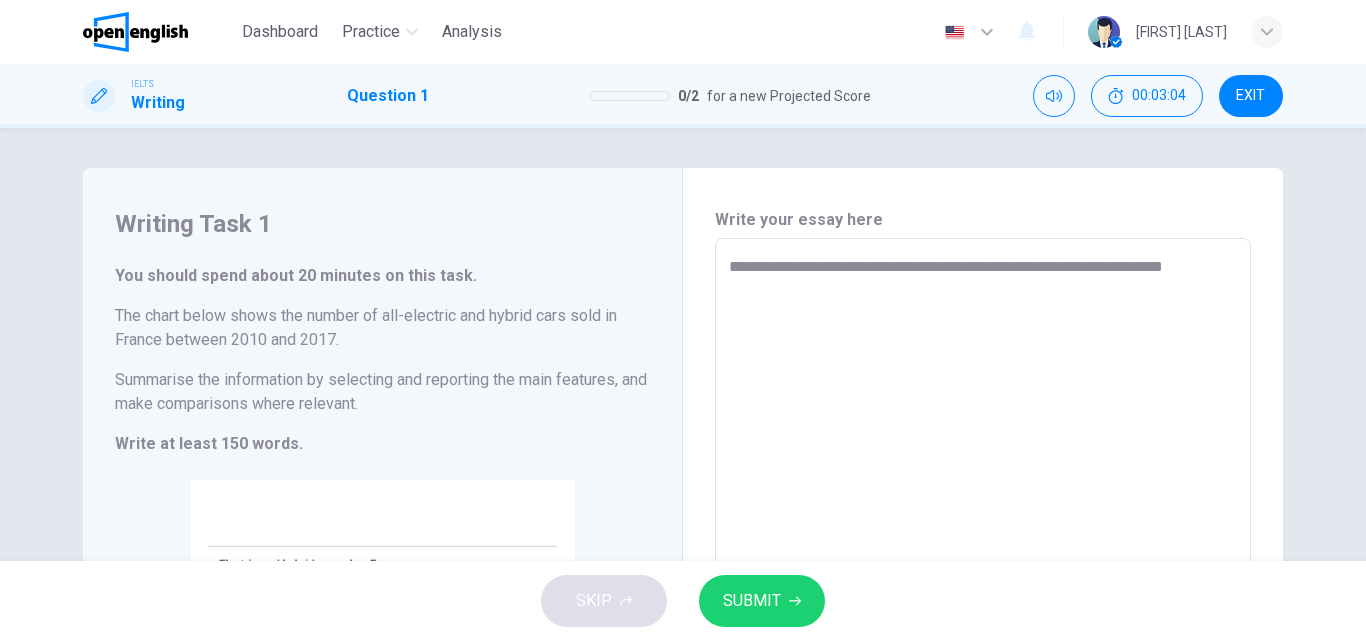 type on "*" 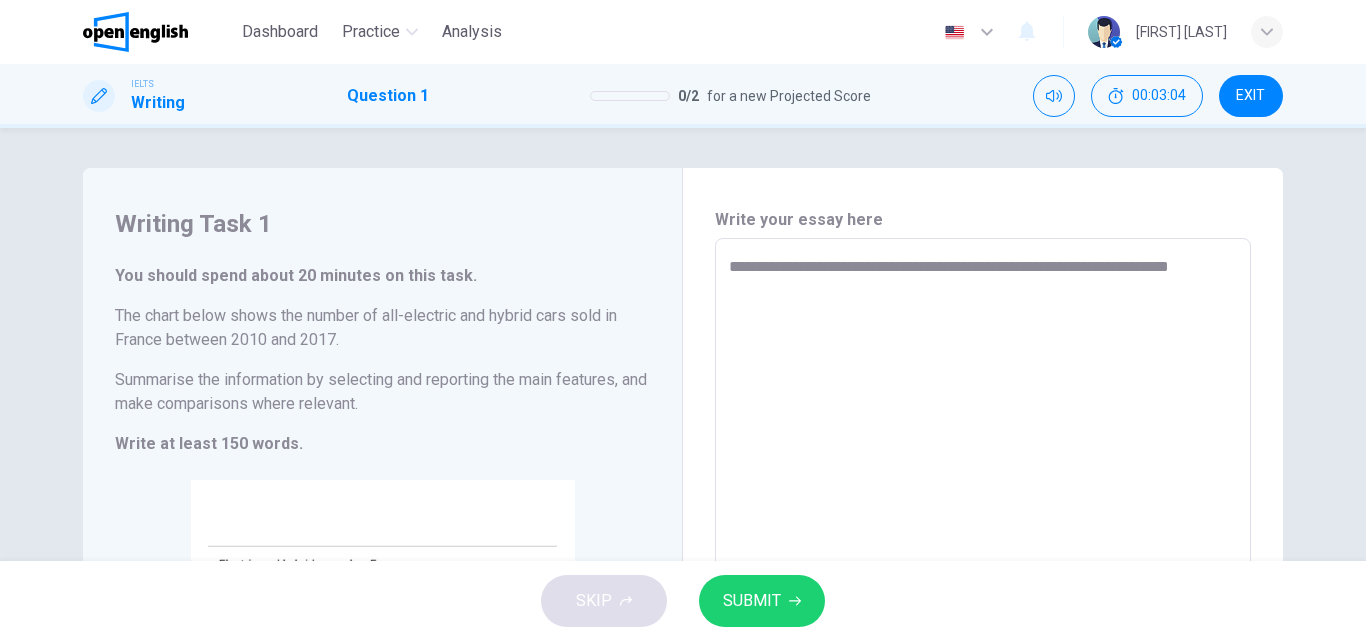 type on "*" 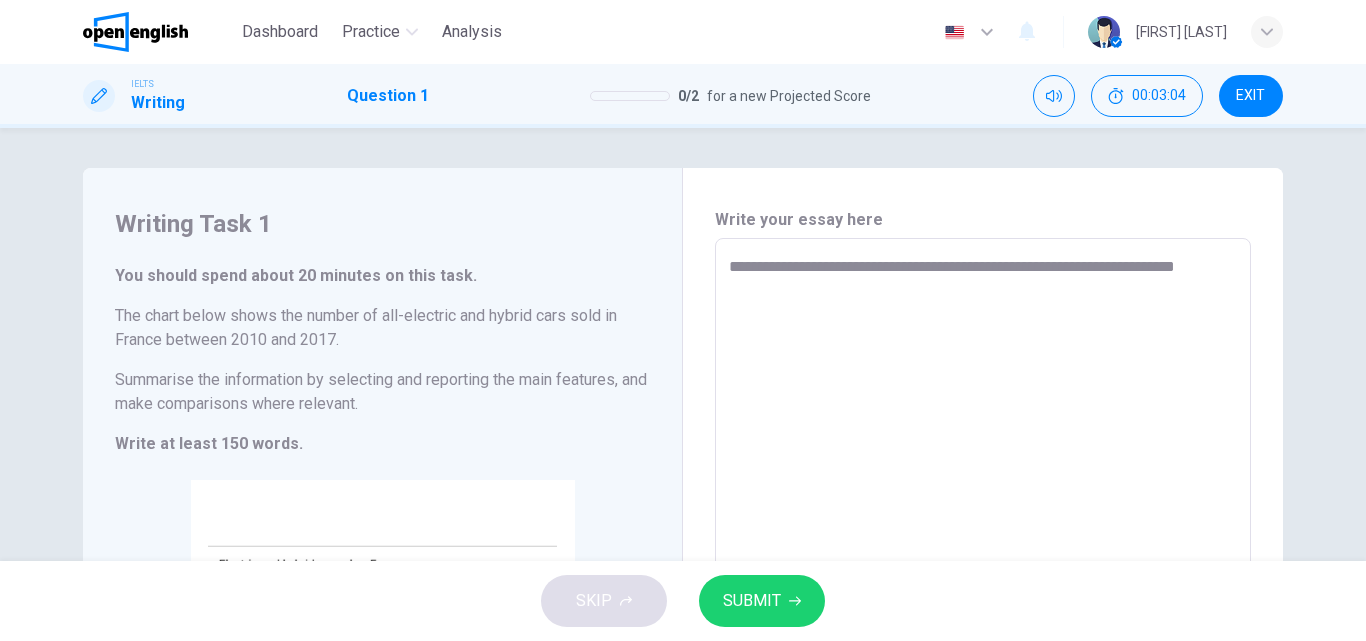 type on "*" 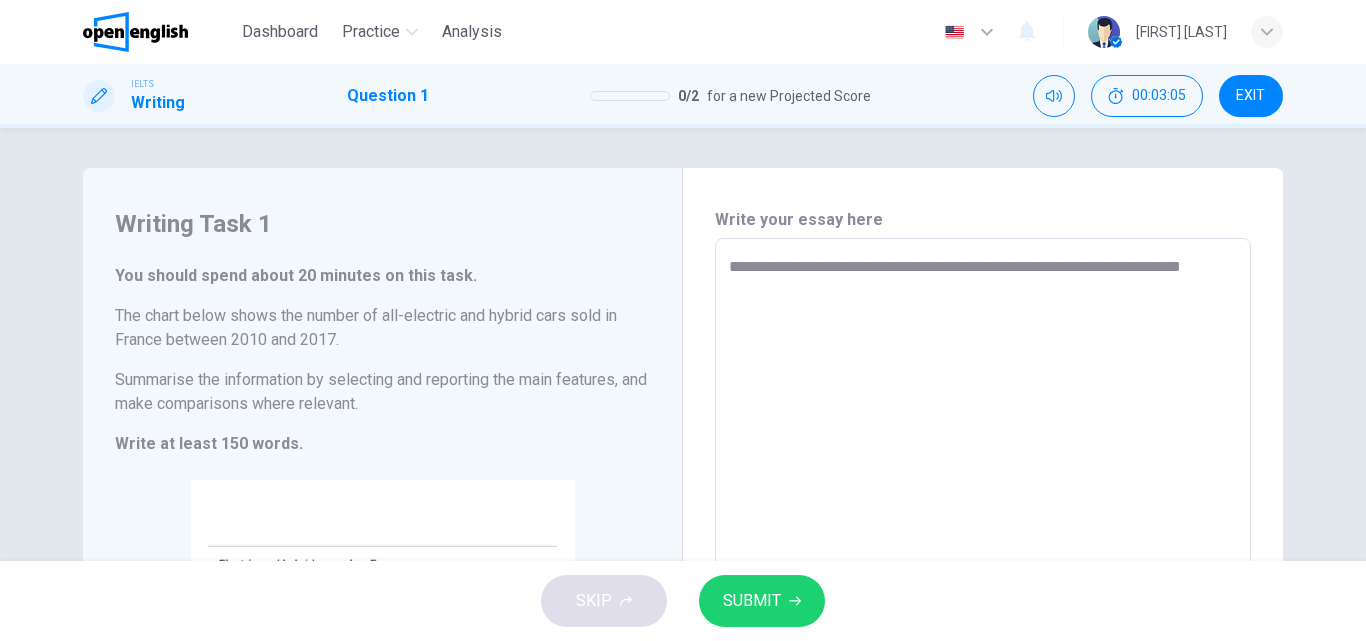 type on "**********" 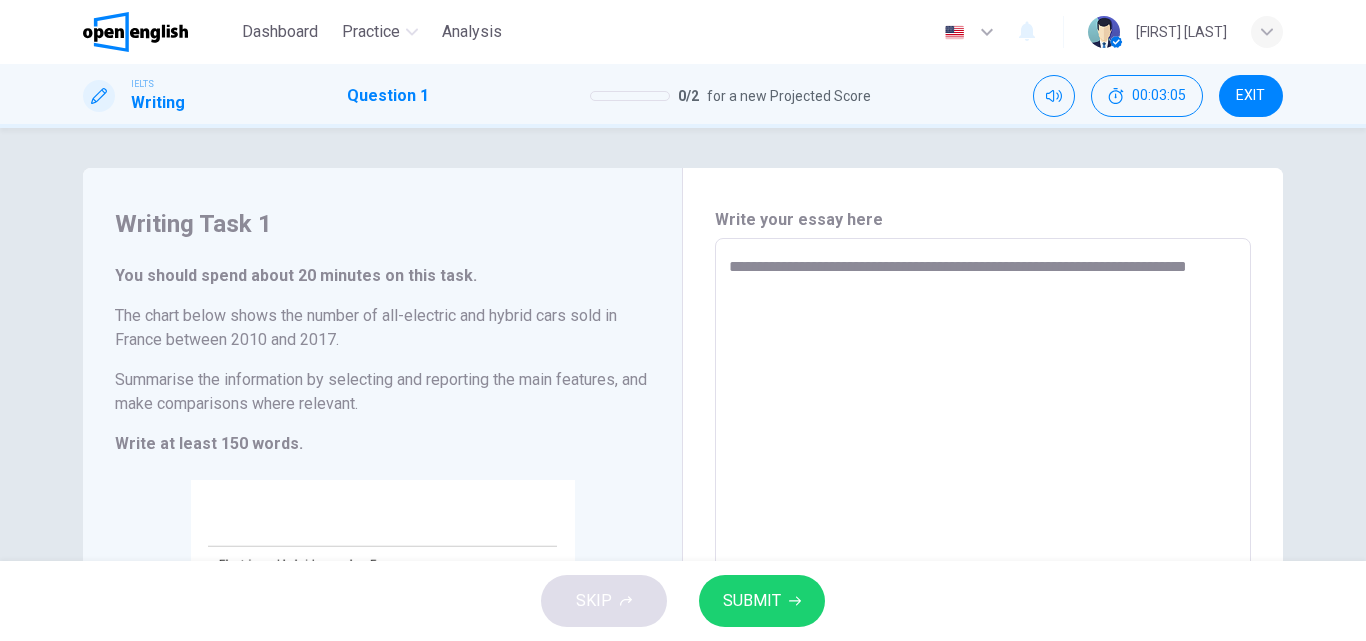 type on "*" 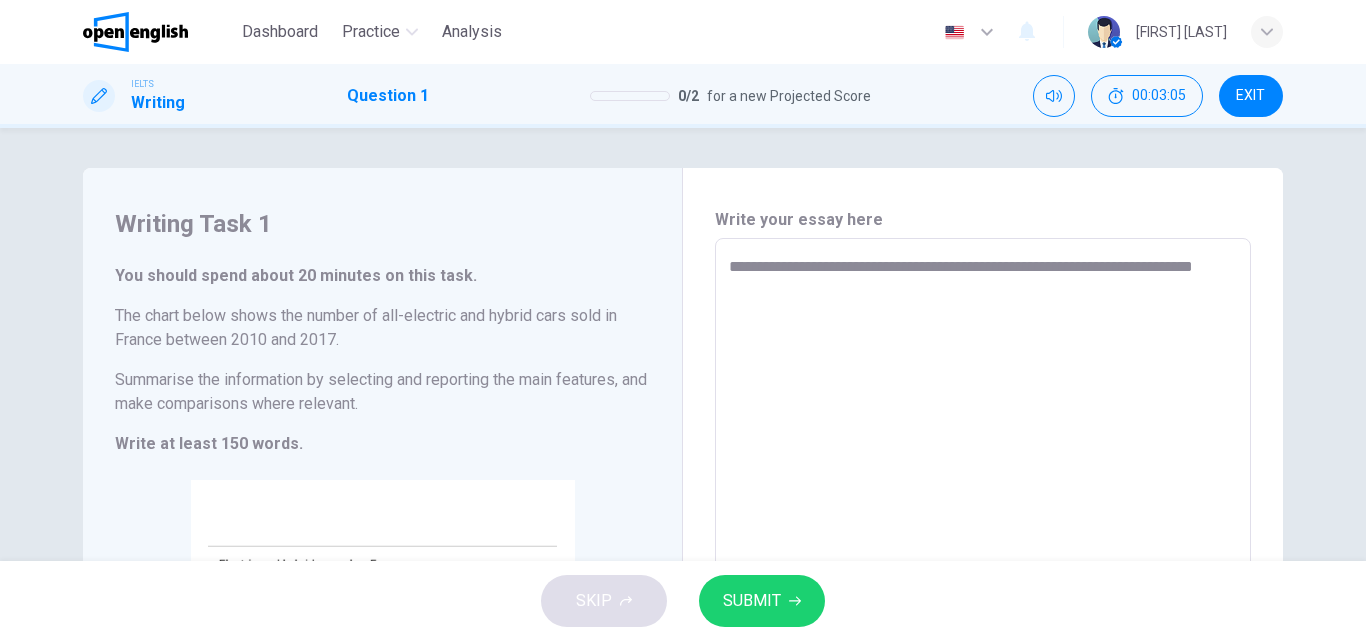 type on "*" 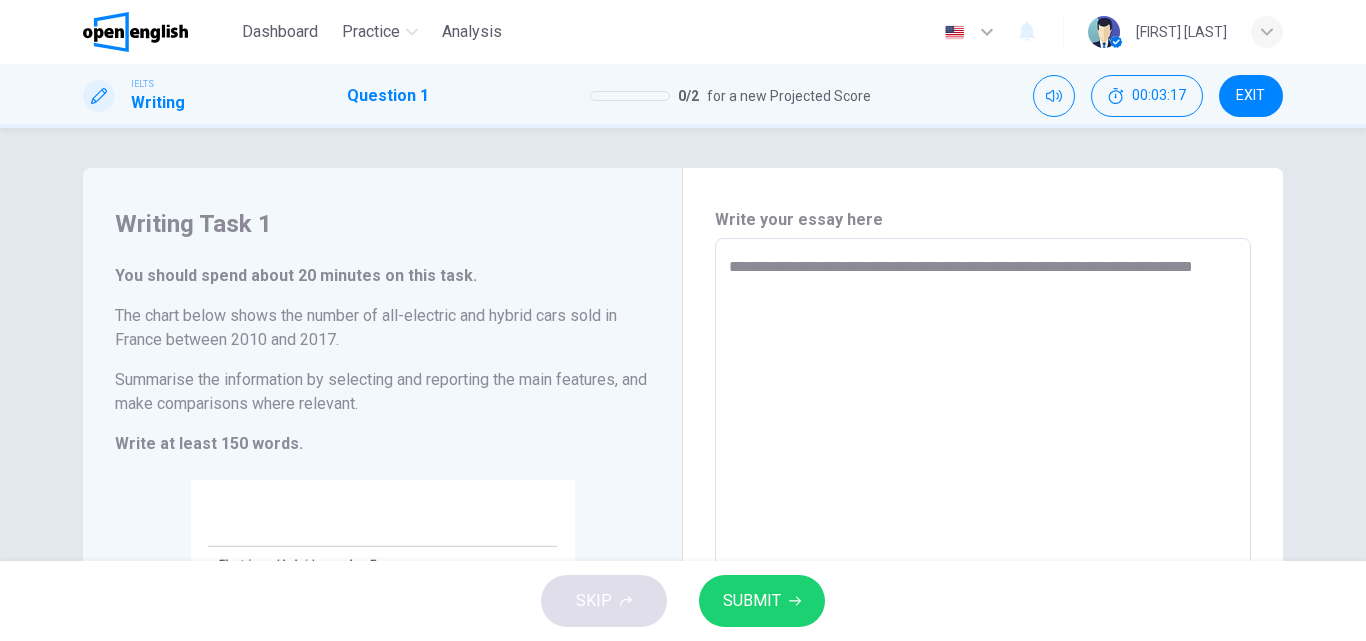 type on "**********" 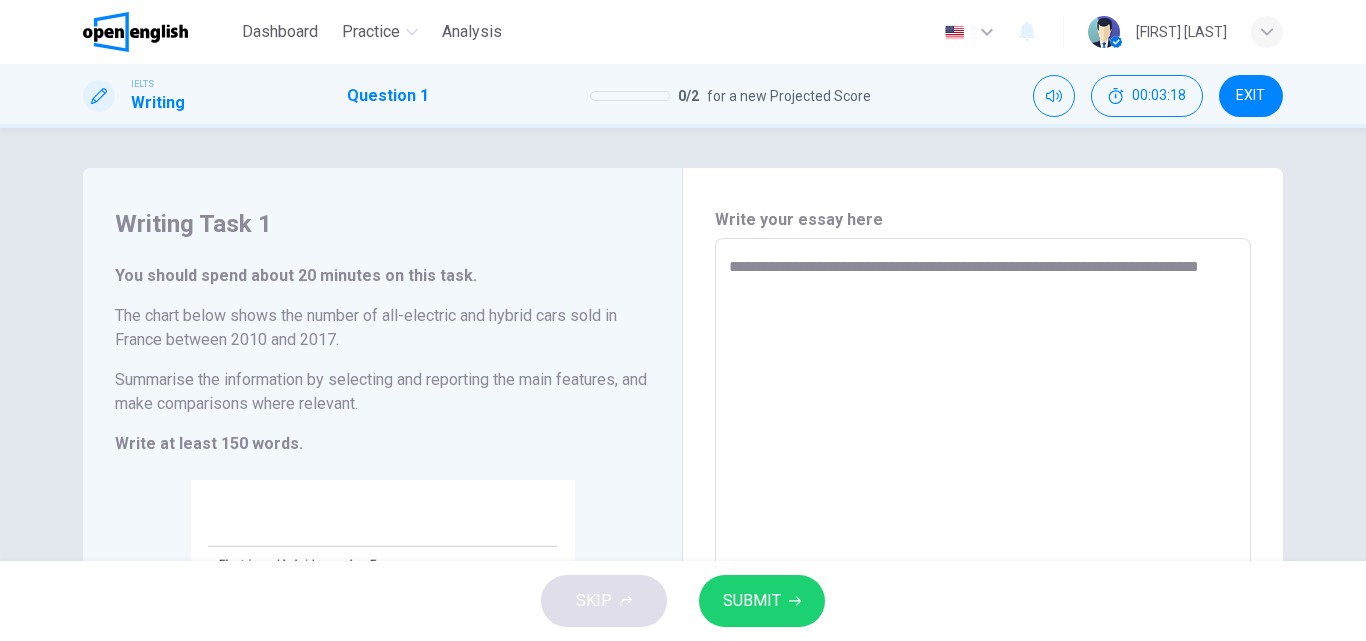 type on "**********" 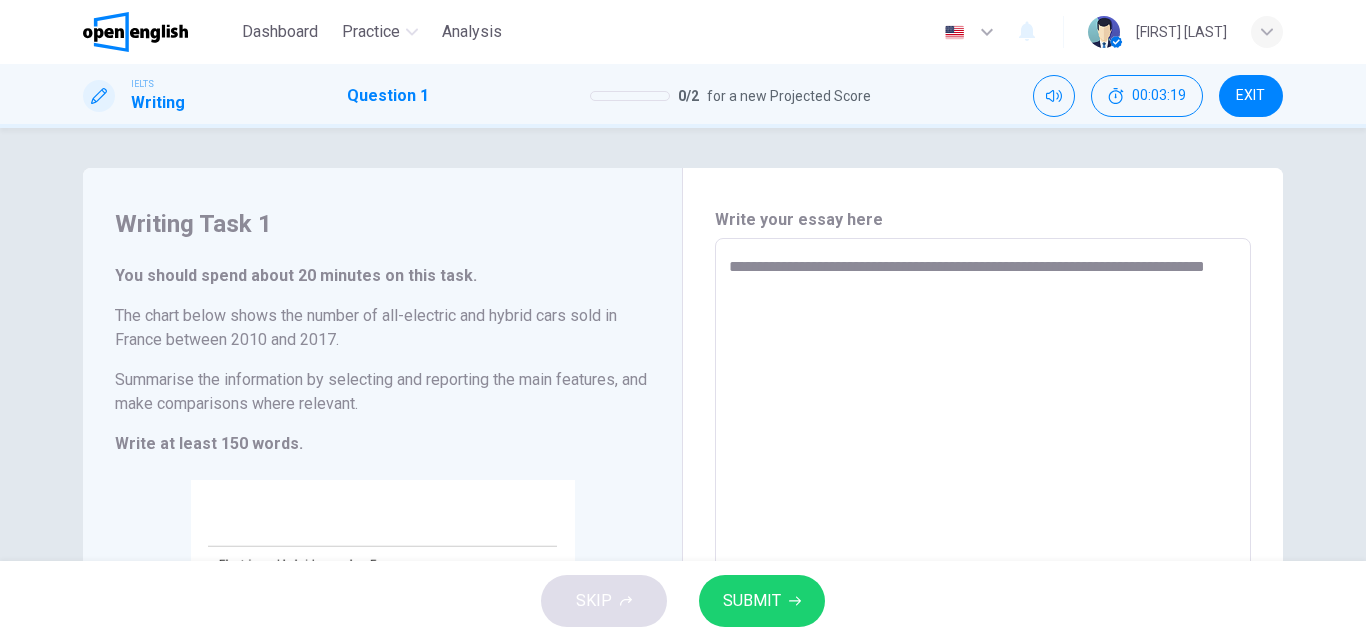 type on "**********" 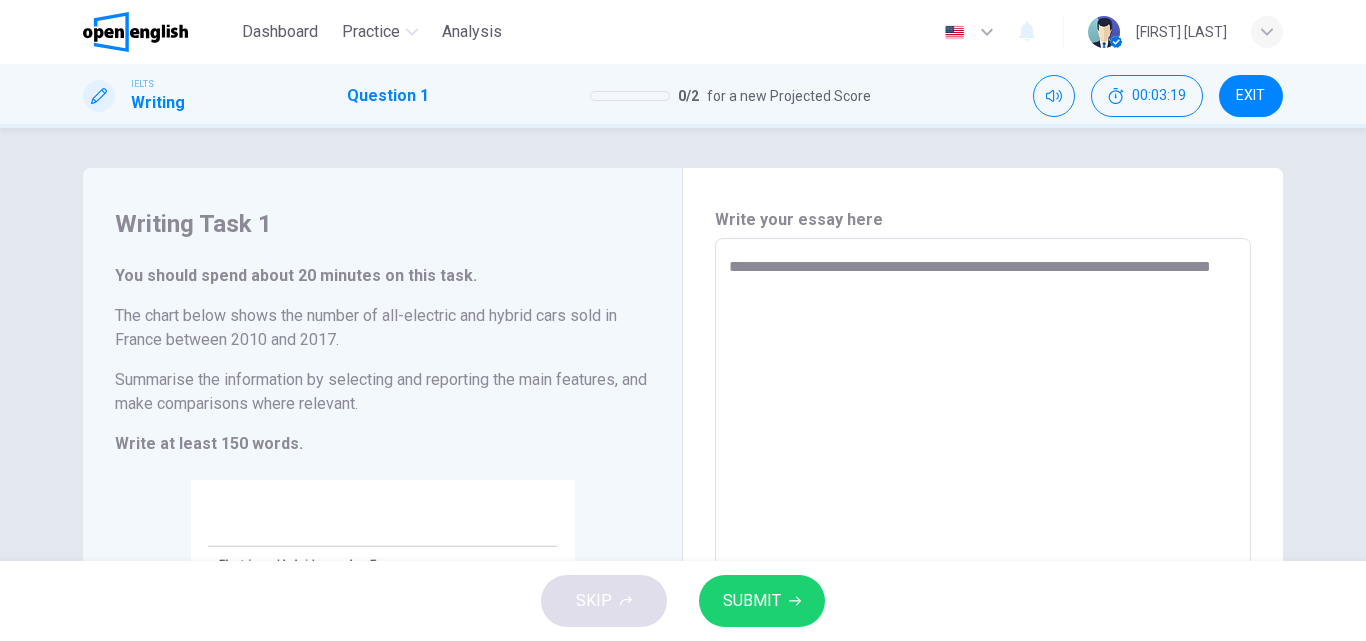 type on "*" 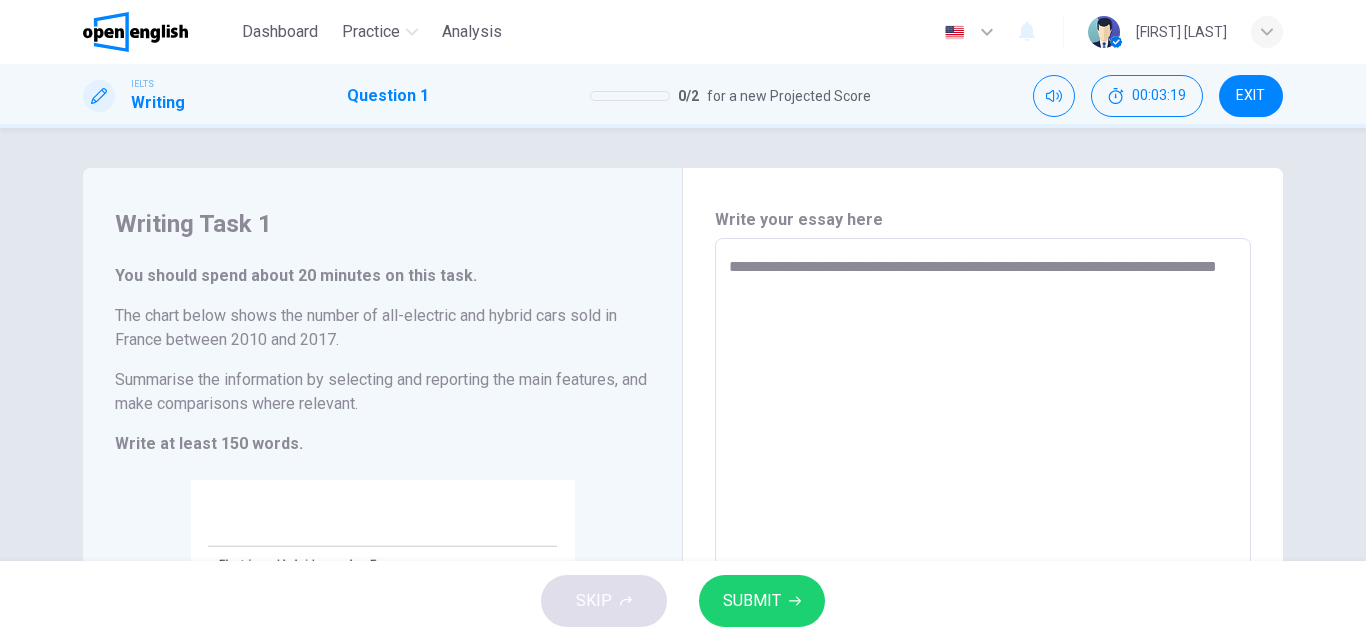 type on "*" 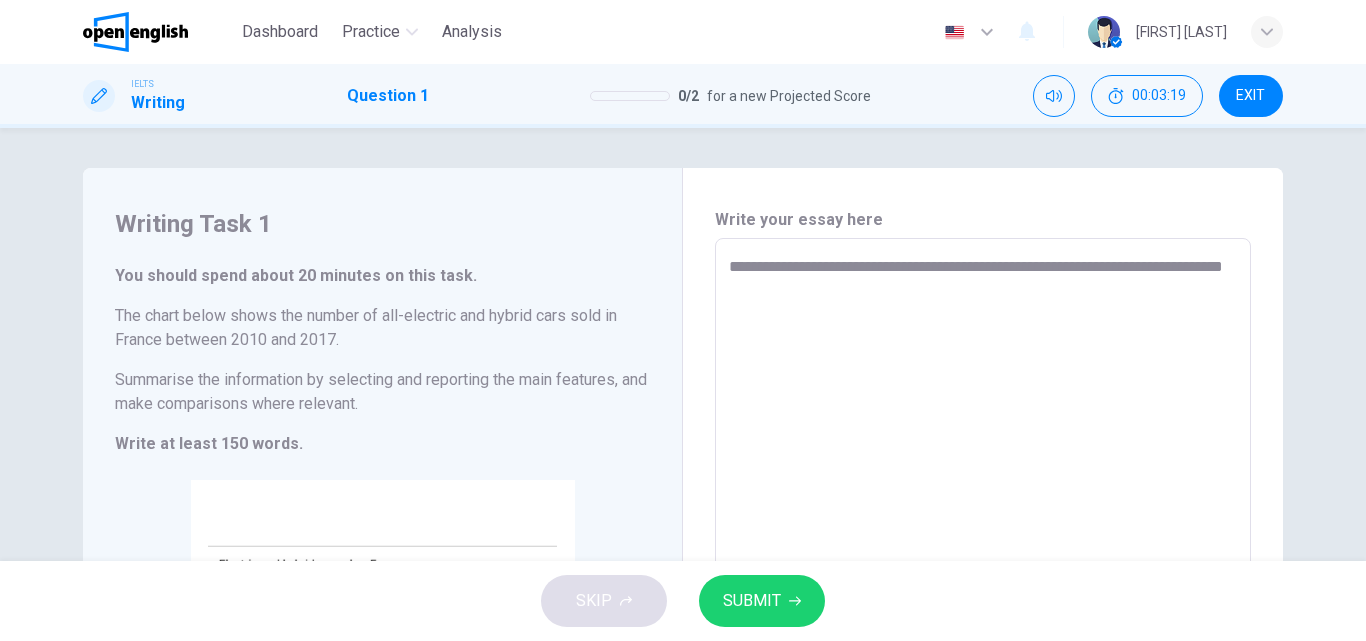 type on "*" 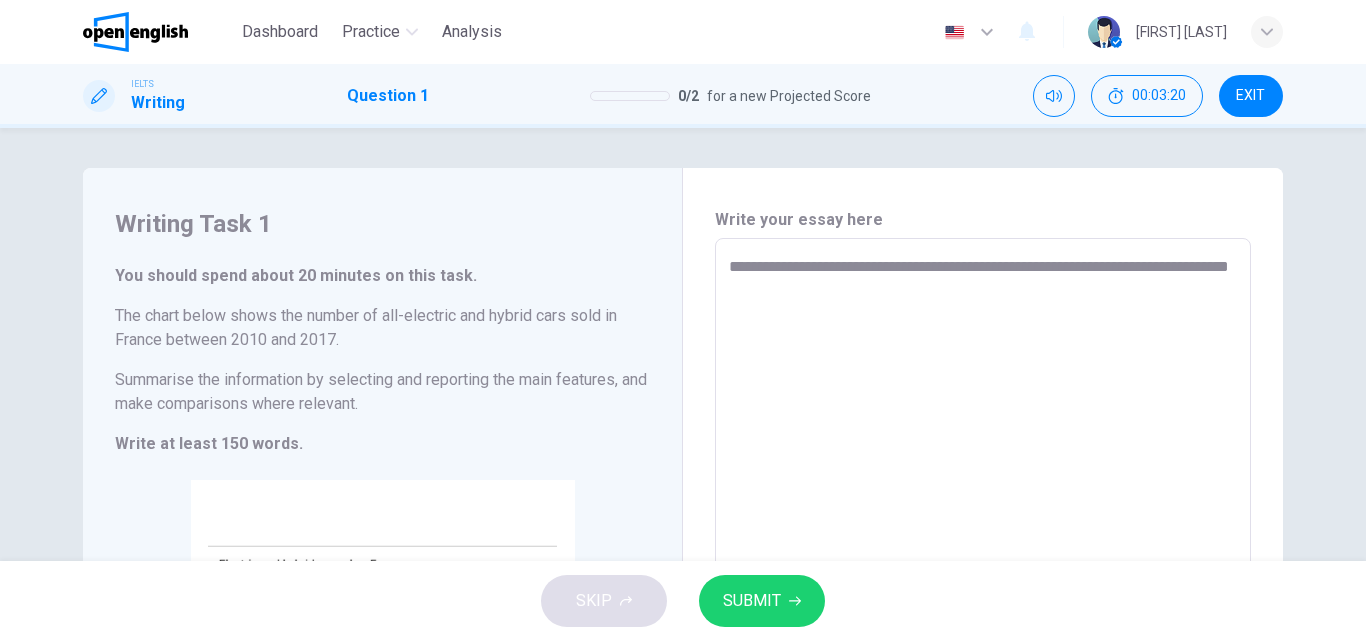 type on "**********" 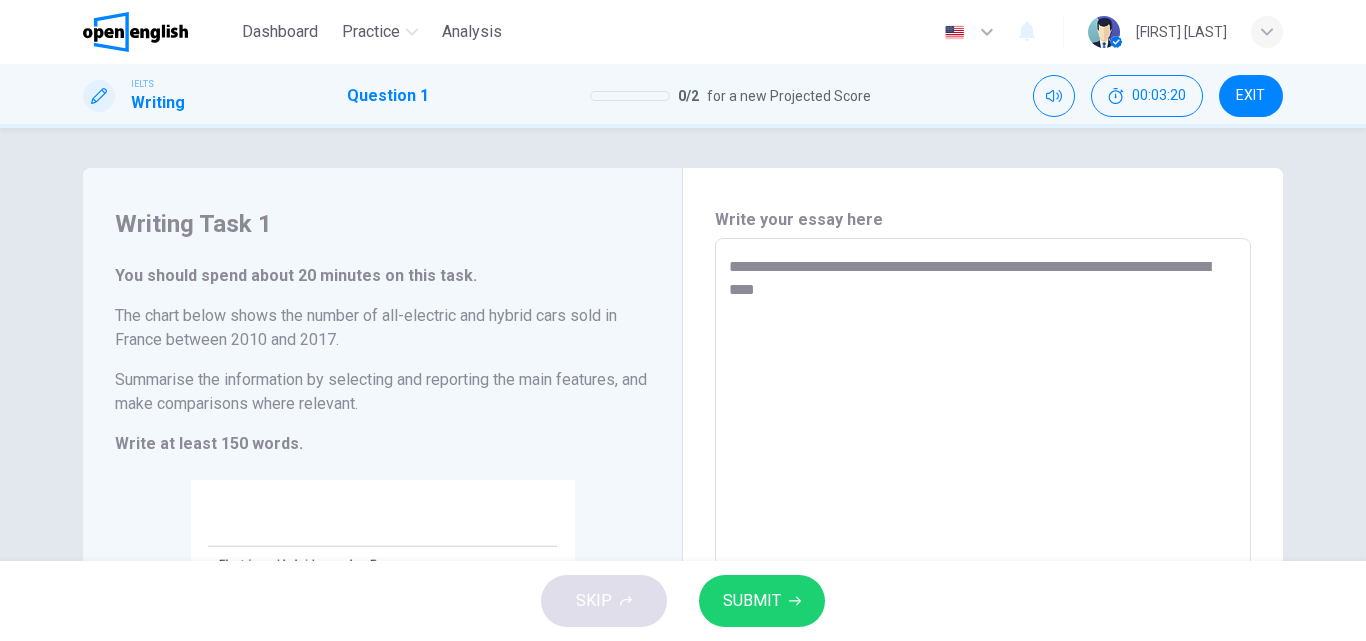 type on "*" 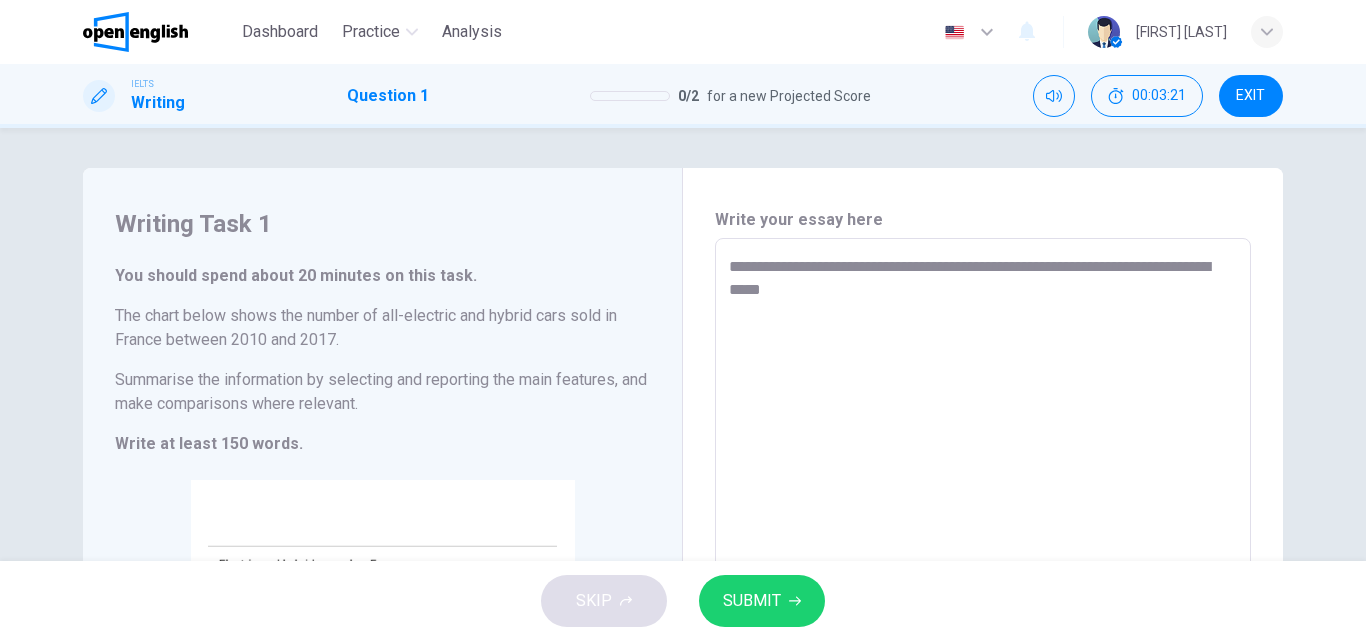 type on "**********" 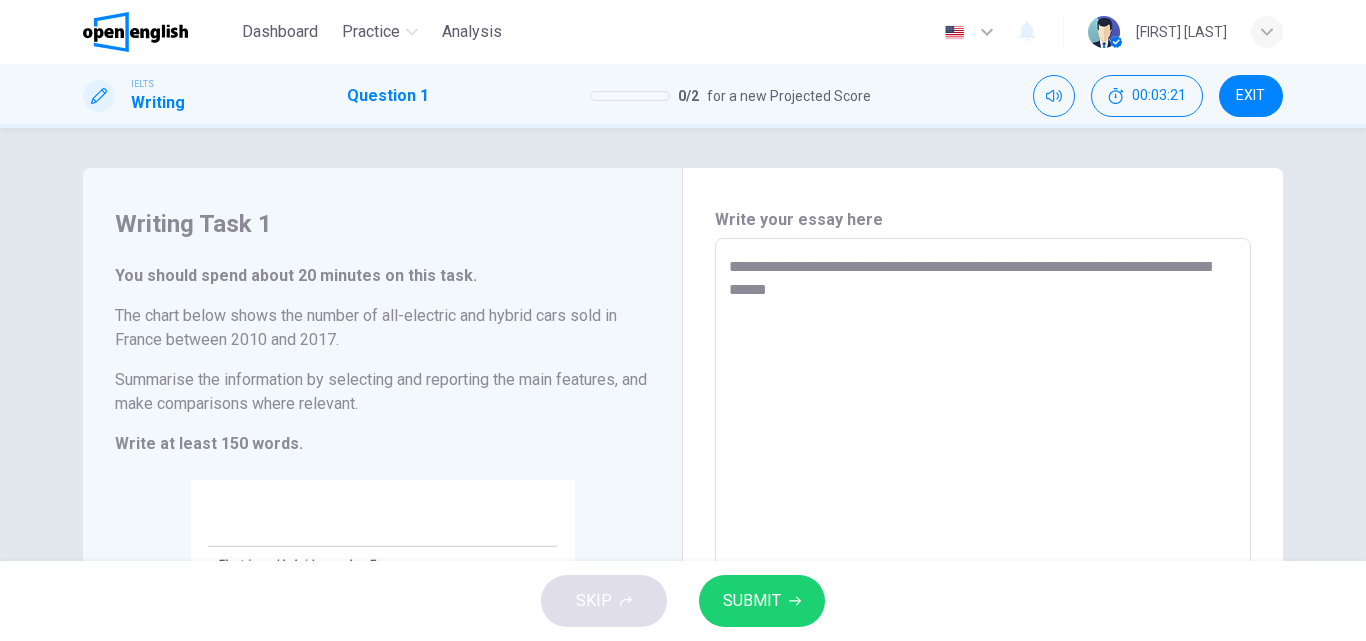 type on "*" 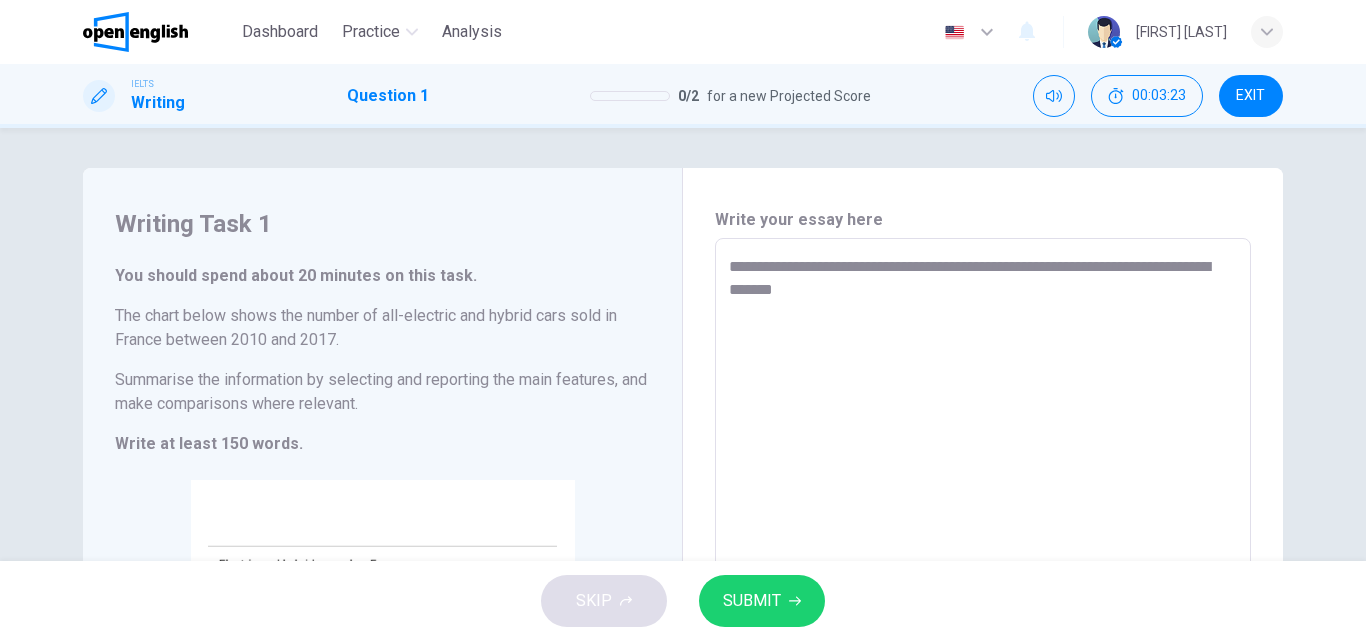 type on "**********" 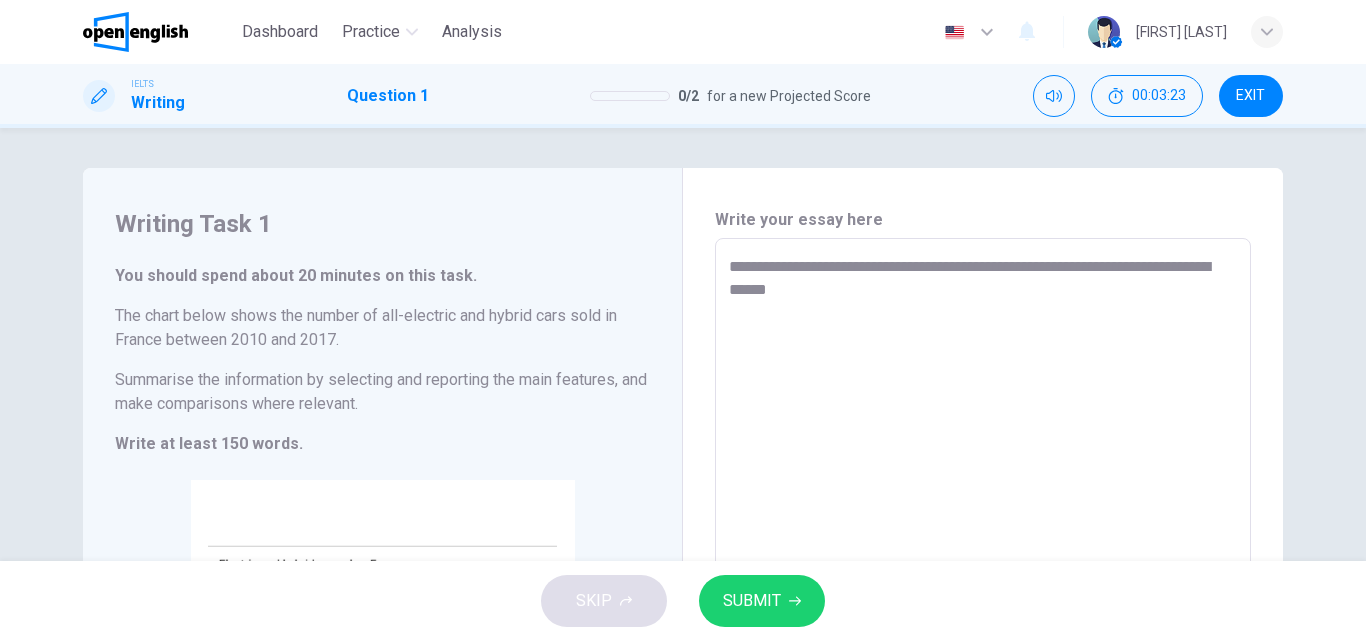 type 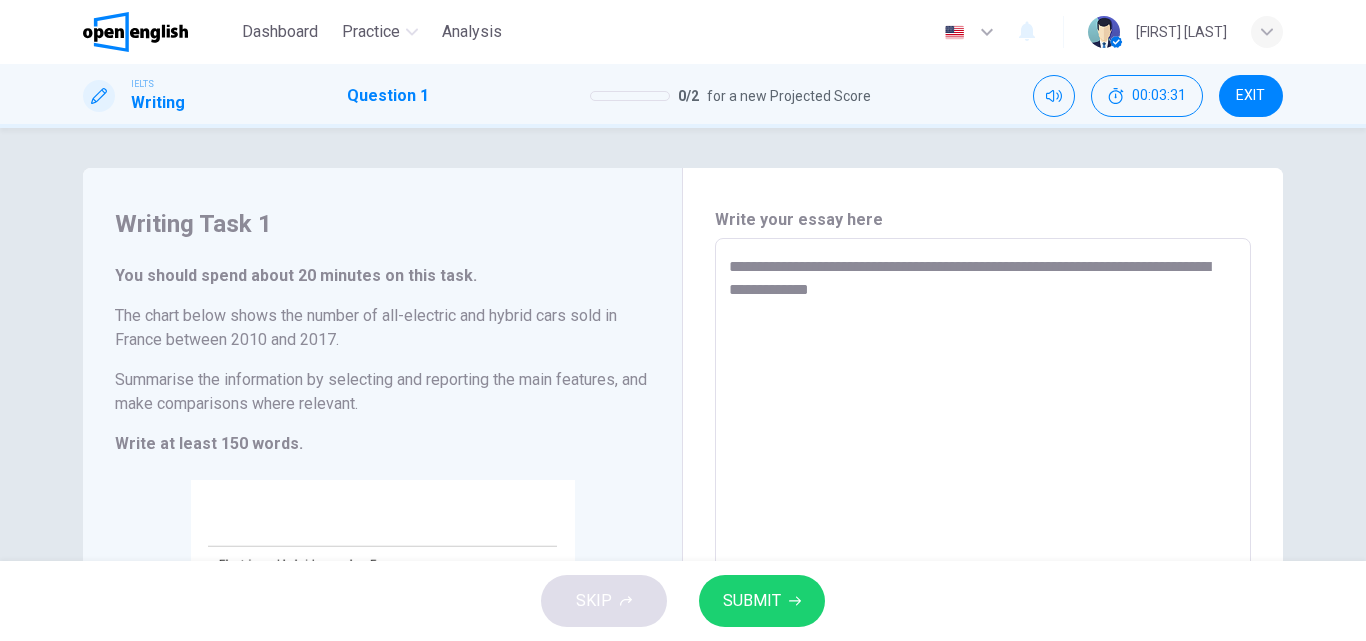click on "**********" at bounding box center (983, 534) 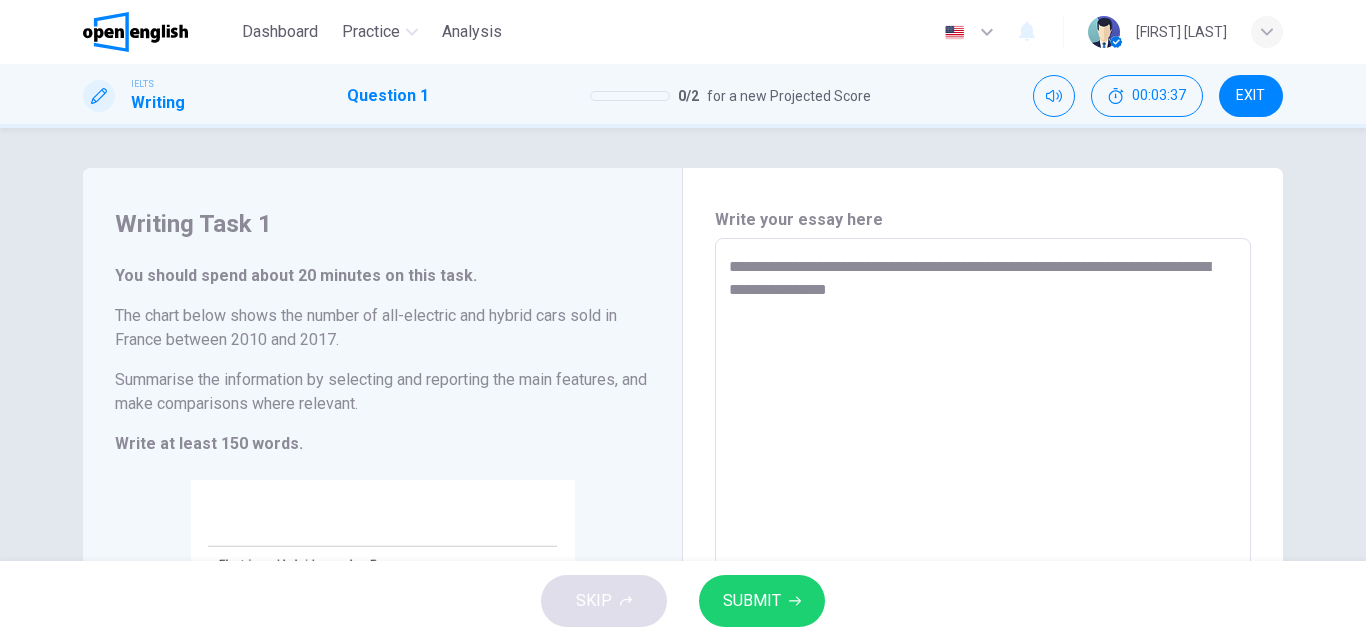 drag, startPoint x: 809, startPoint y: 290, endPoint x: 820, endPoint y: 310, distance: 22.825424 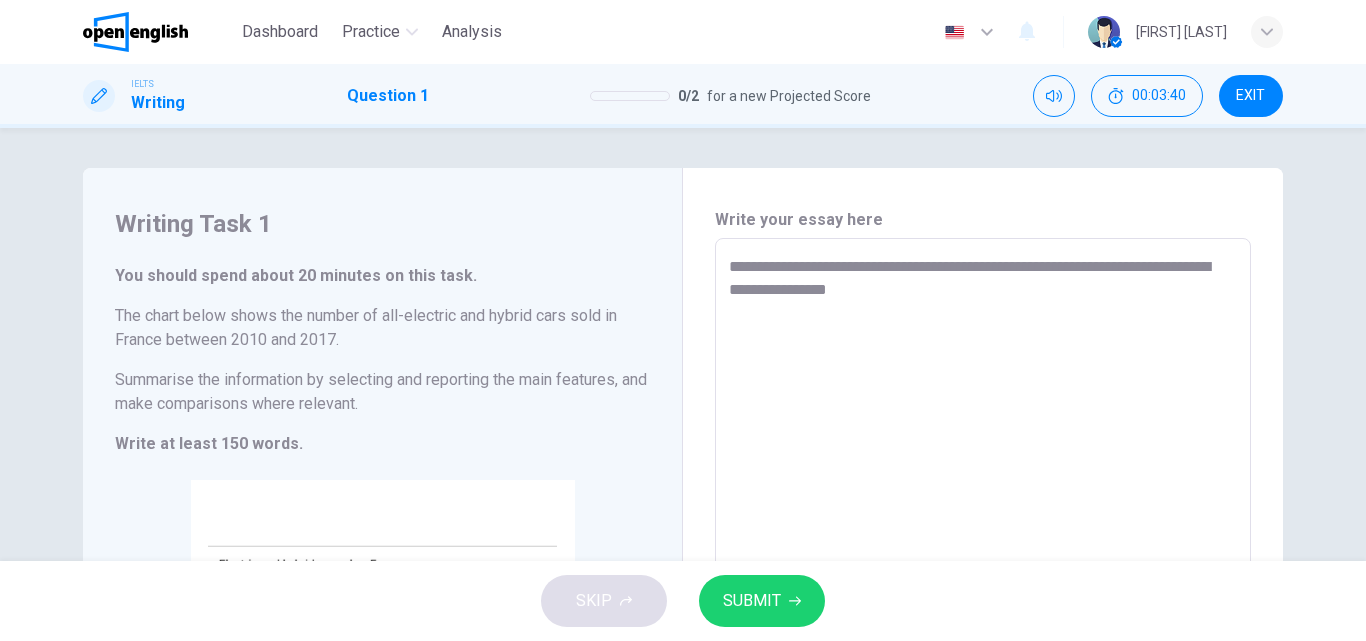 click on "**********" at bounding box center (983, 534) 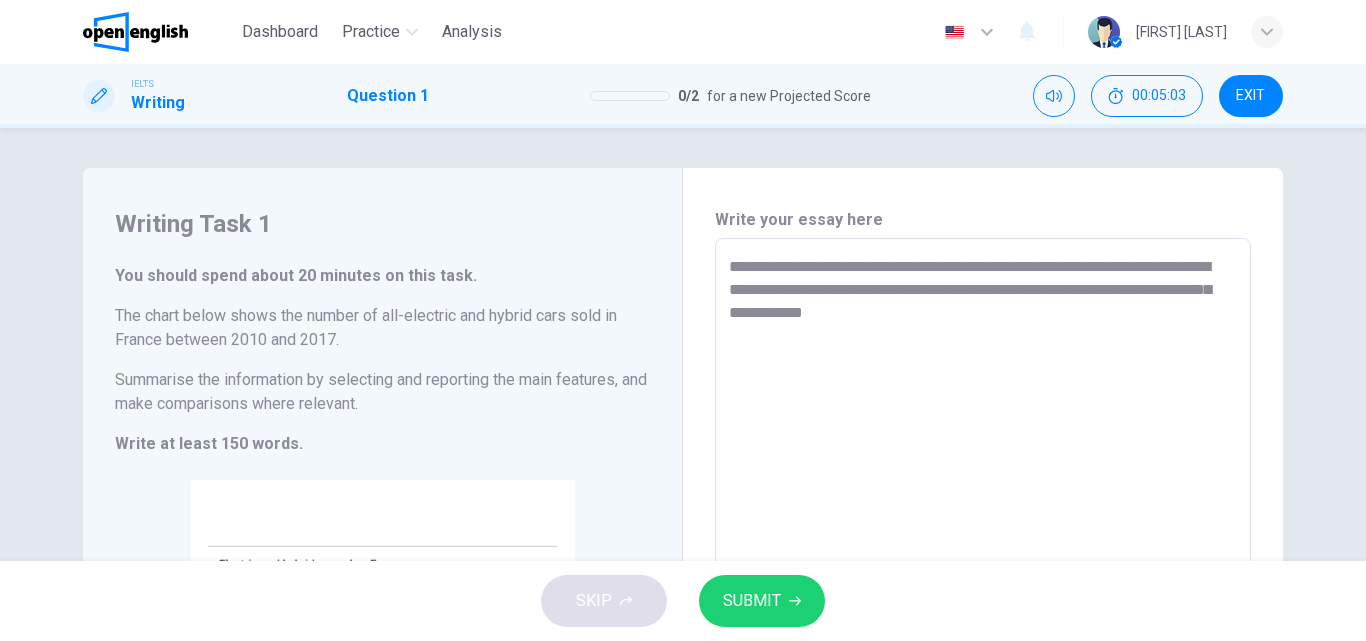 drag, startPoint x: 1133, startPoint y: 296, endPoint x: 1141, endPoint y: 313, distance: 18.788294 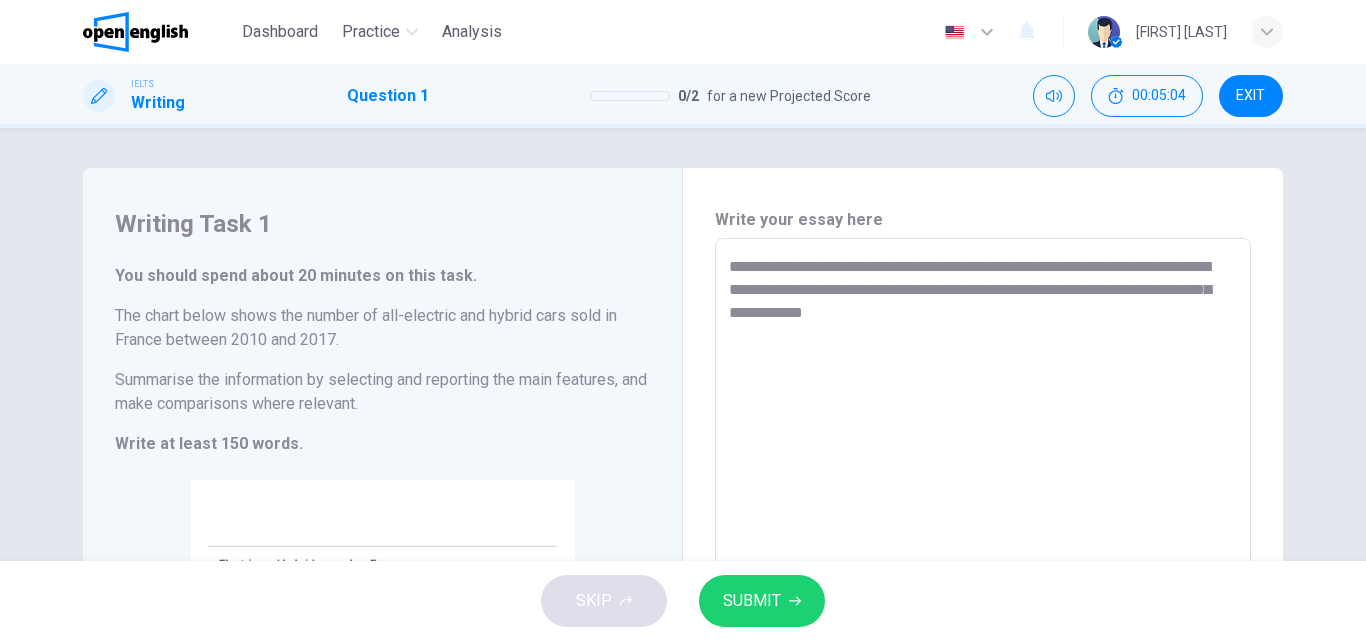 click on "**********" at bounding box center [983, 534] 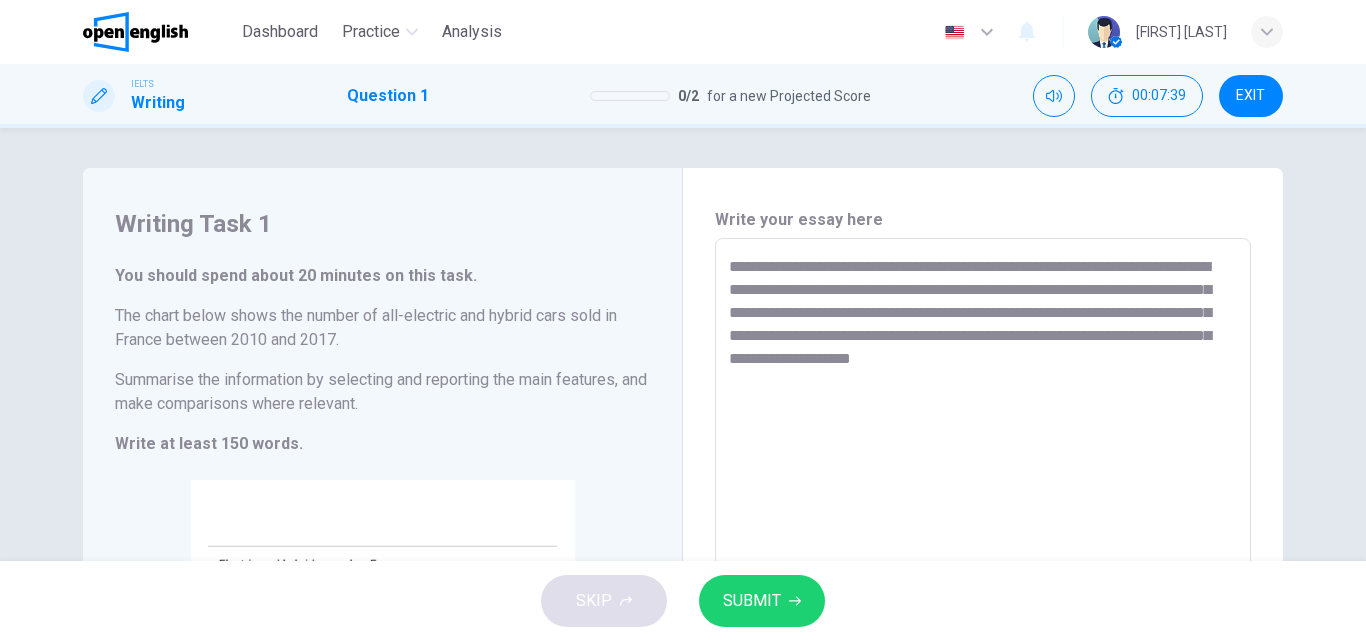click on "**********" at bounding box center (983, 534) 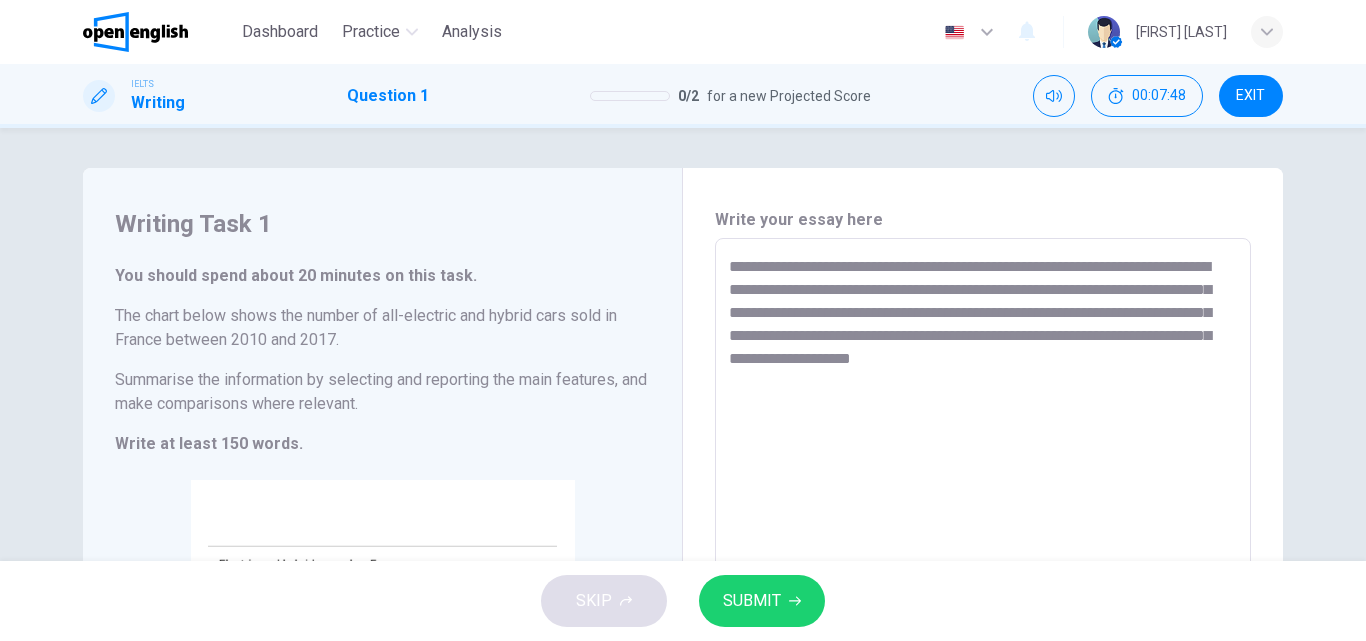 click on "**********" at bounding box center [983, 534] 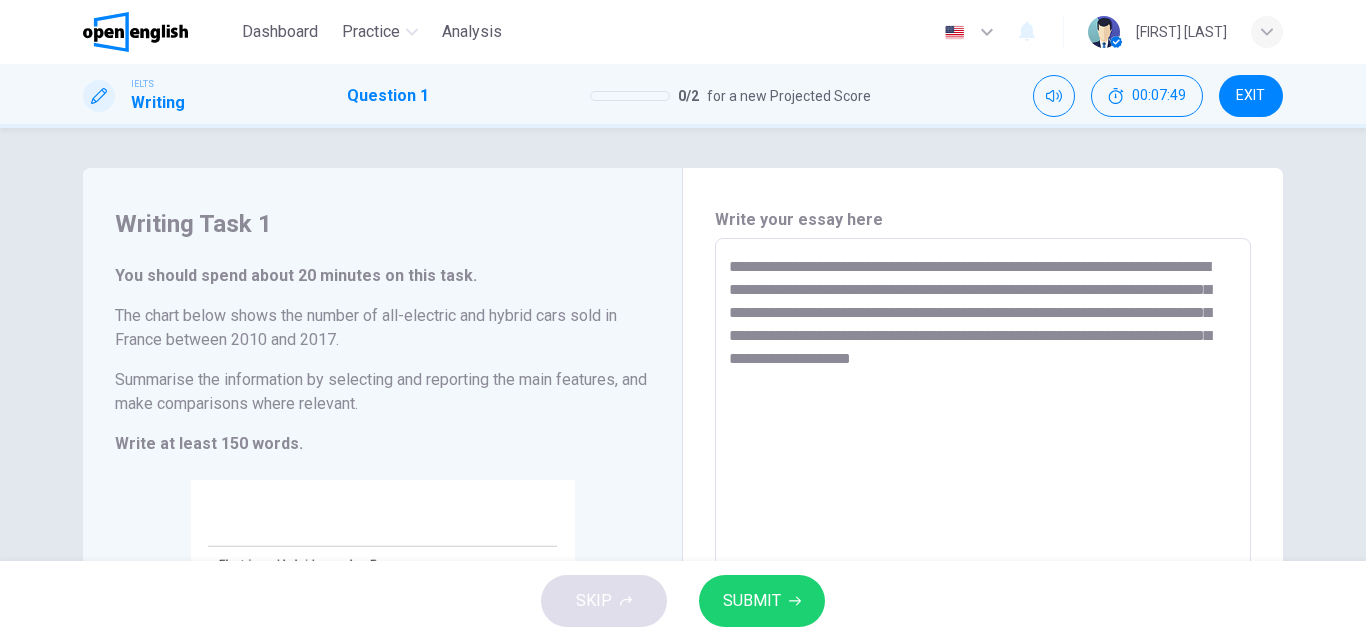 click on "**********" at bounding box center (983, 534) 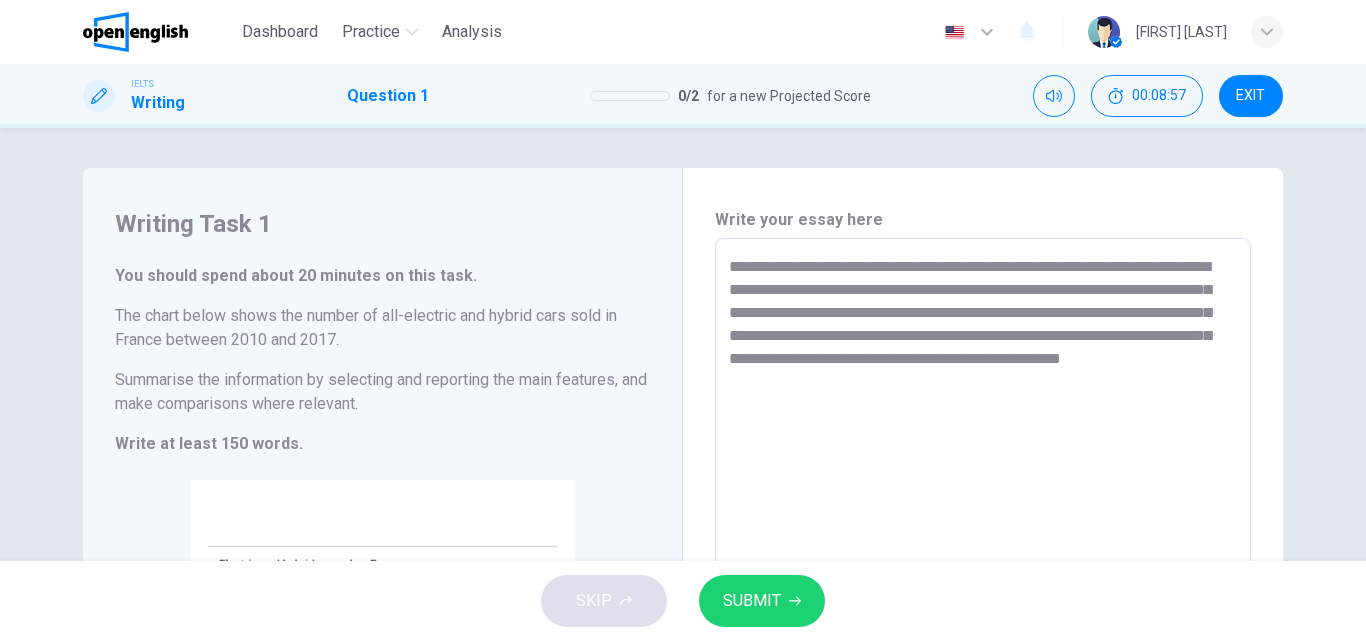 click on "**********" at bounding box center (983, 534) 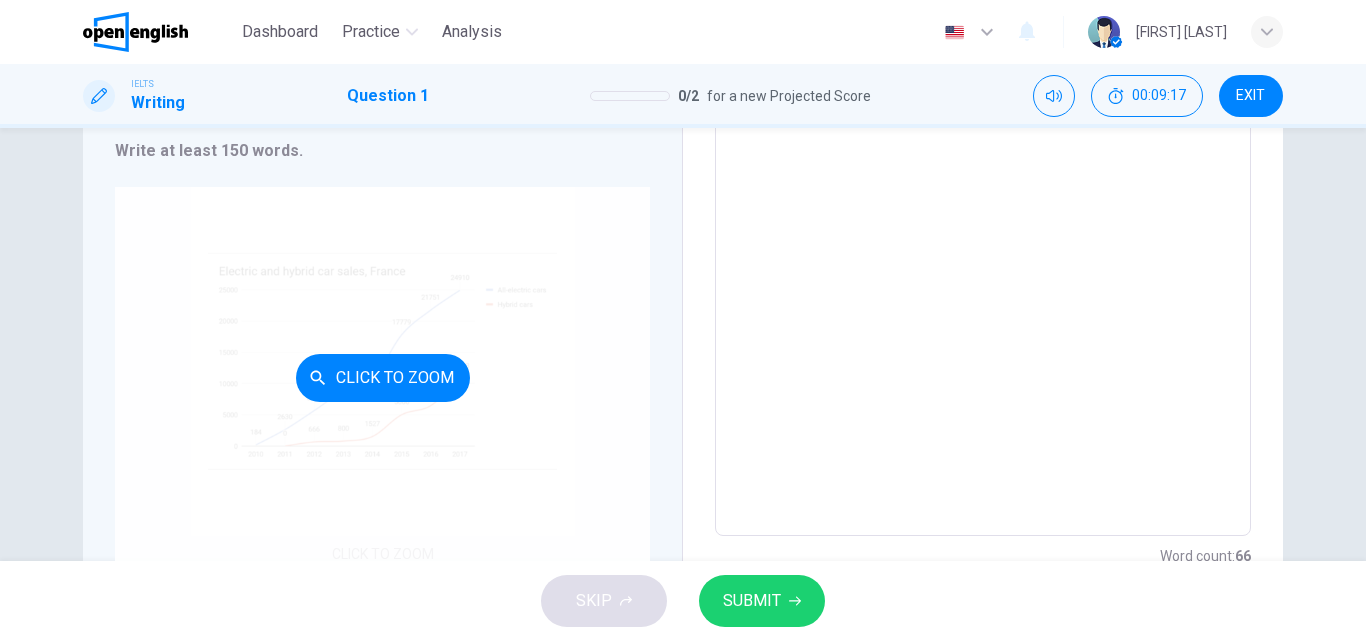 scroll, scrollTop: 180, scrollLeft: 0, axis: vertical 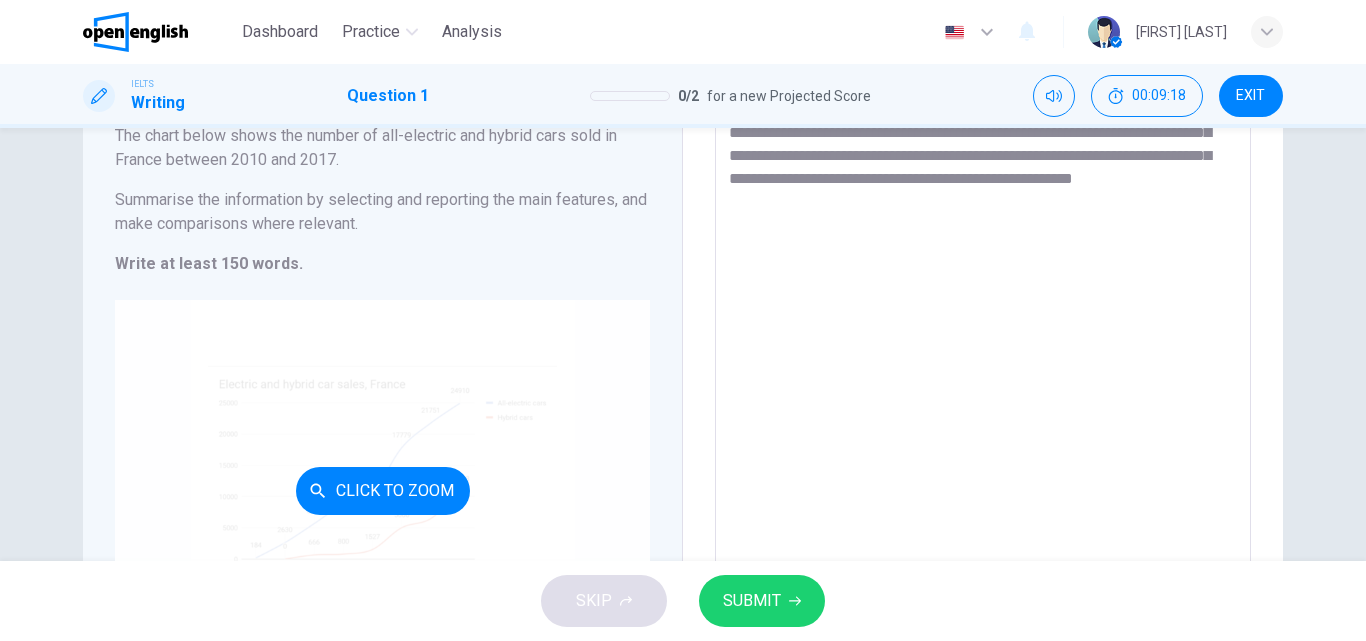 click on "Click to Zoom" at bounding box center [383, 491] 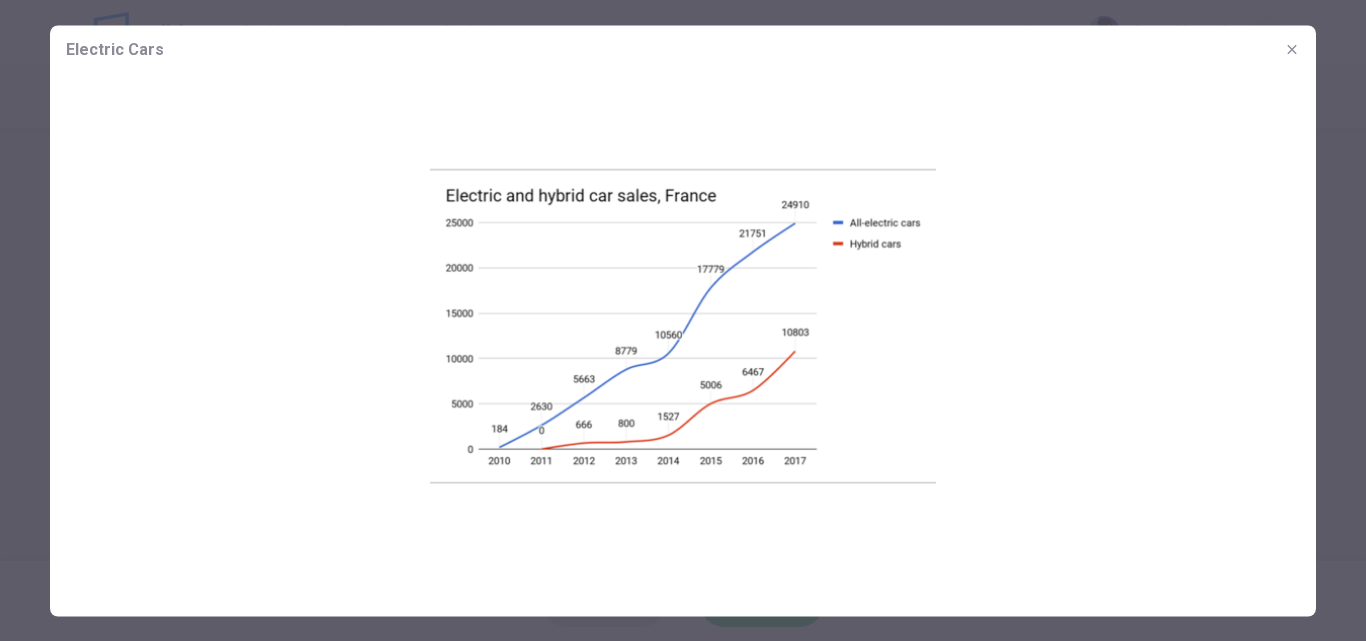 click 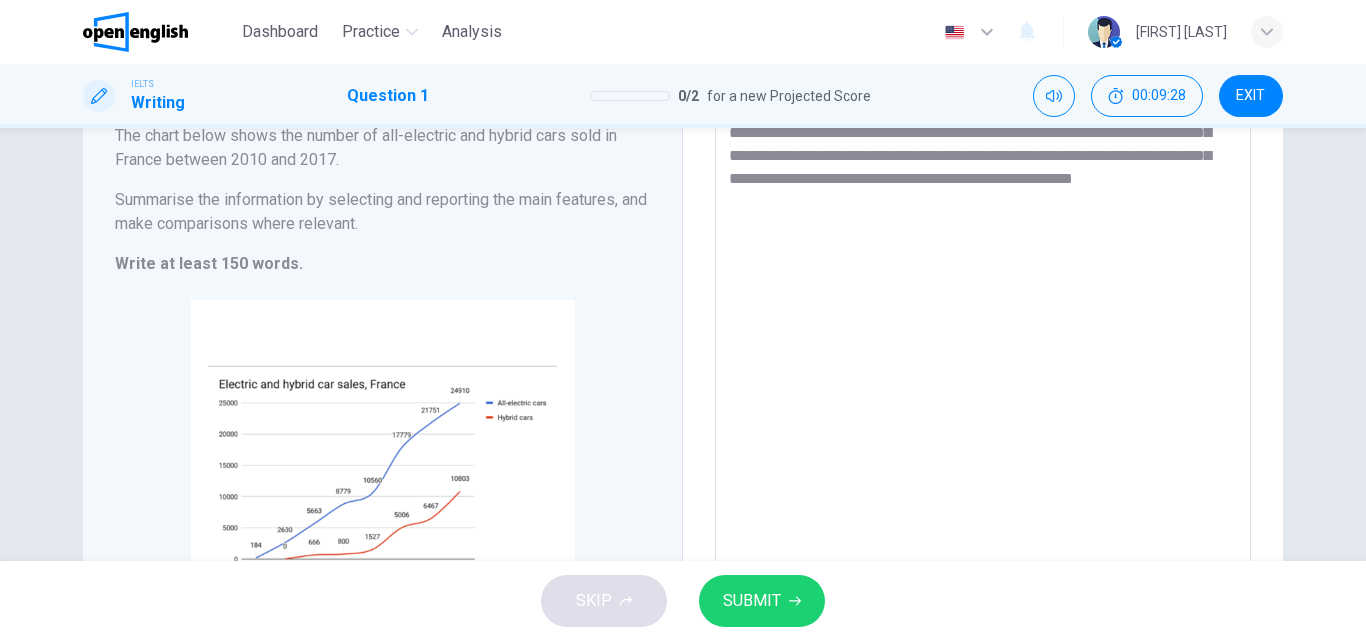 scroll, scrollTop: 80, scrollLeft: 0, axis: vertical 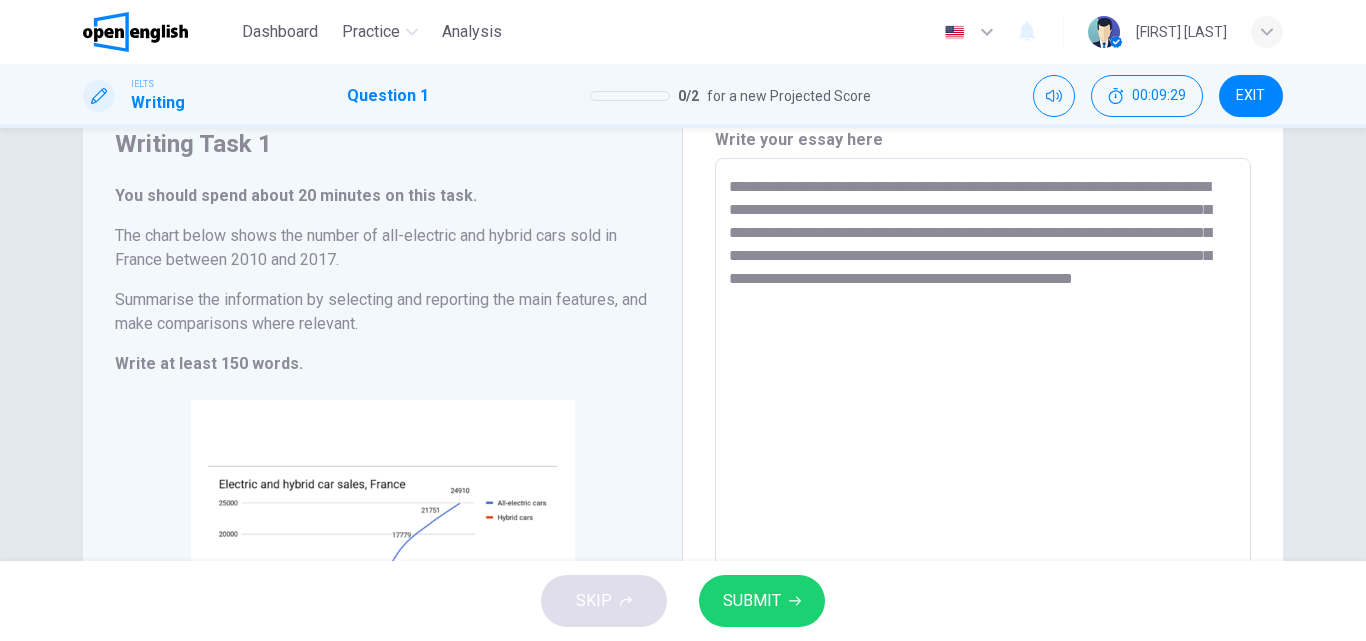 click on "**********" at bounding box center (983, 454) 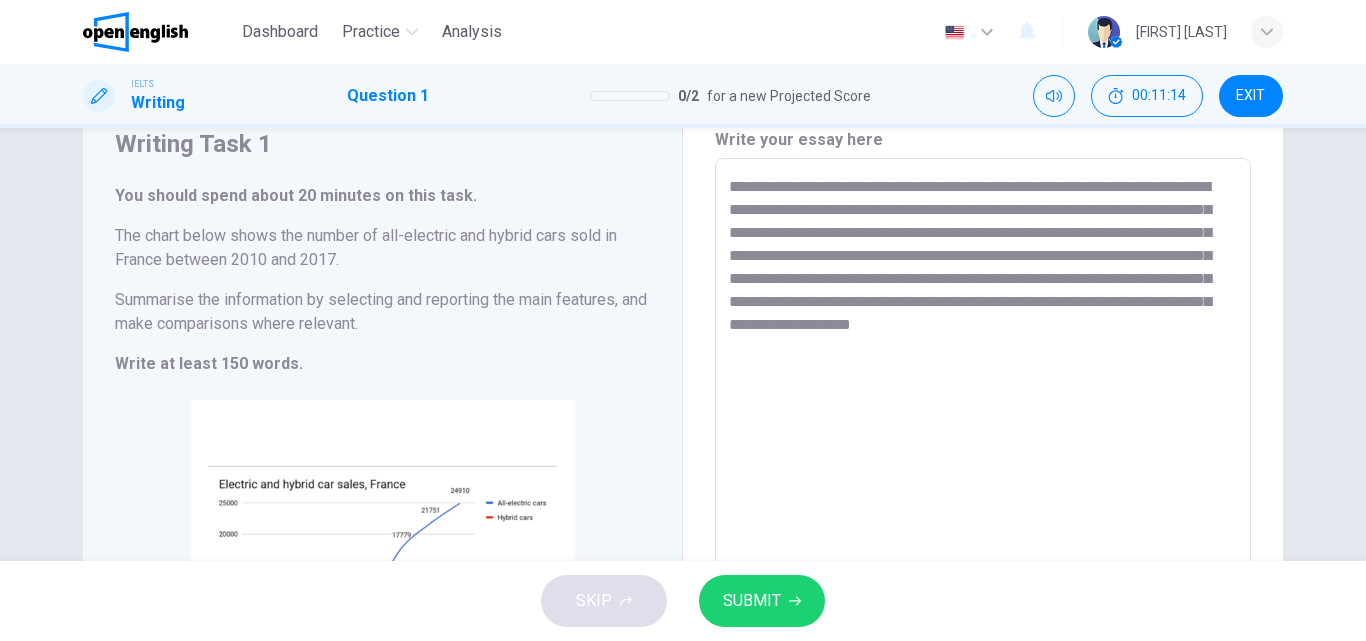 click on "**********" at bounding box center (983, 454) 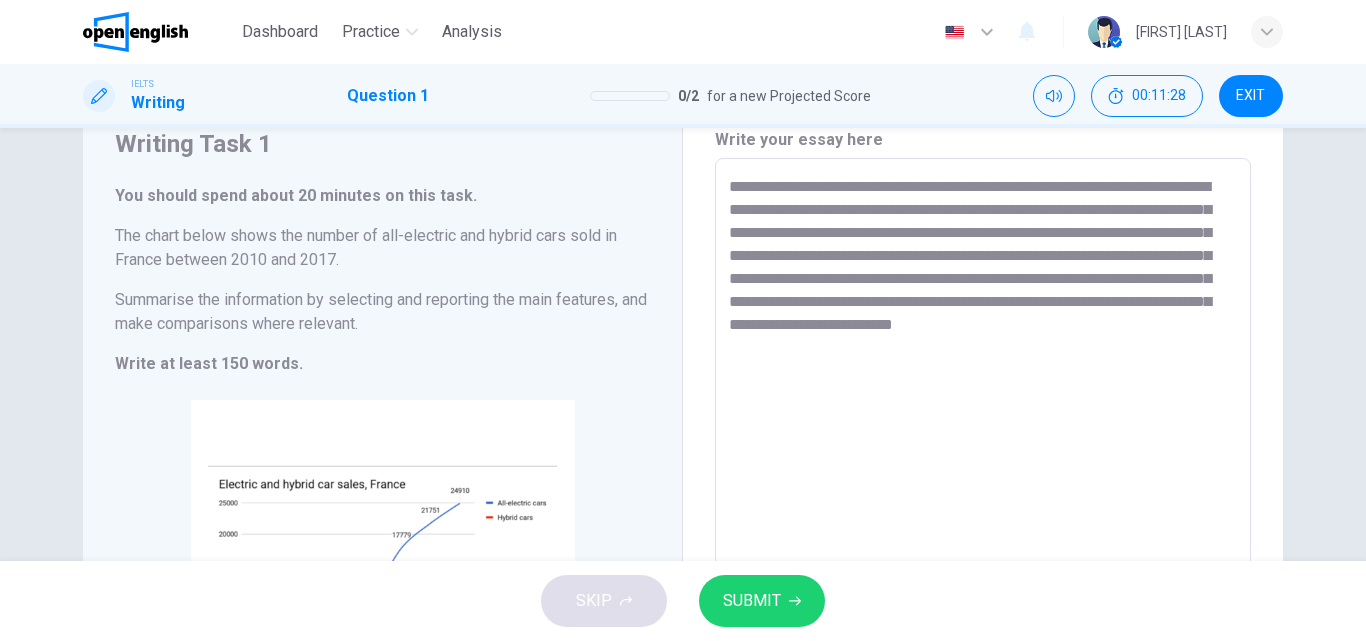 click on "**********" at bounding box center [983, 454] 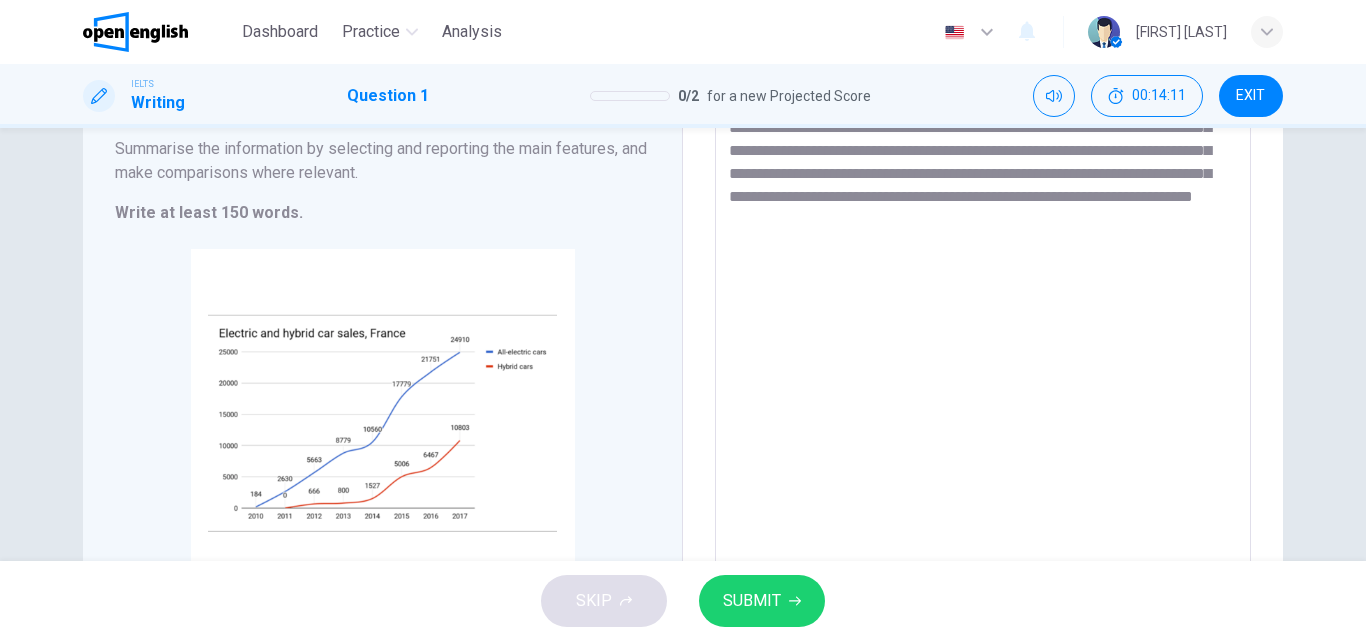 scroll, scrollTop: 280, scrollLeft: 0, axis: vertical 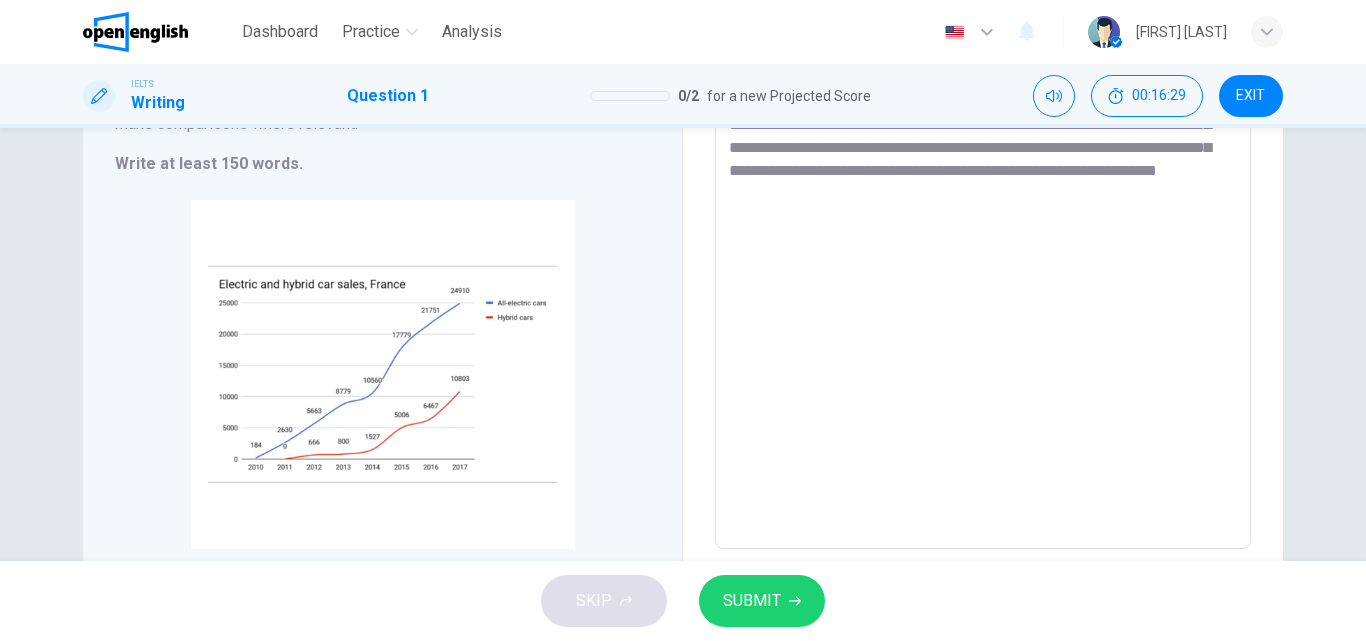 click on "**********" at bounding box center [983, 254] 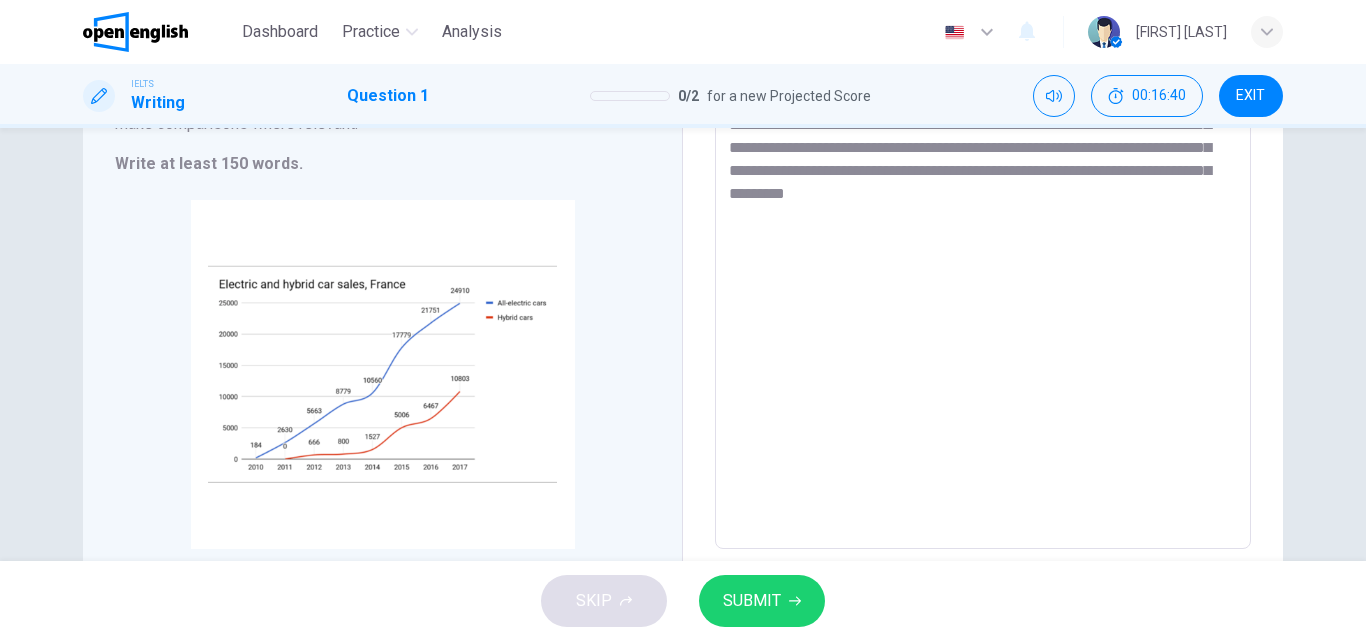 click on "**********" at bounding box center (983, 254) 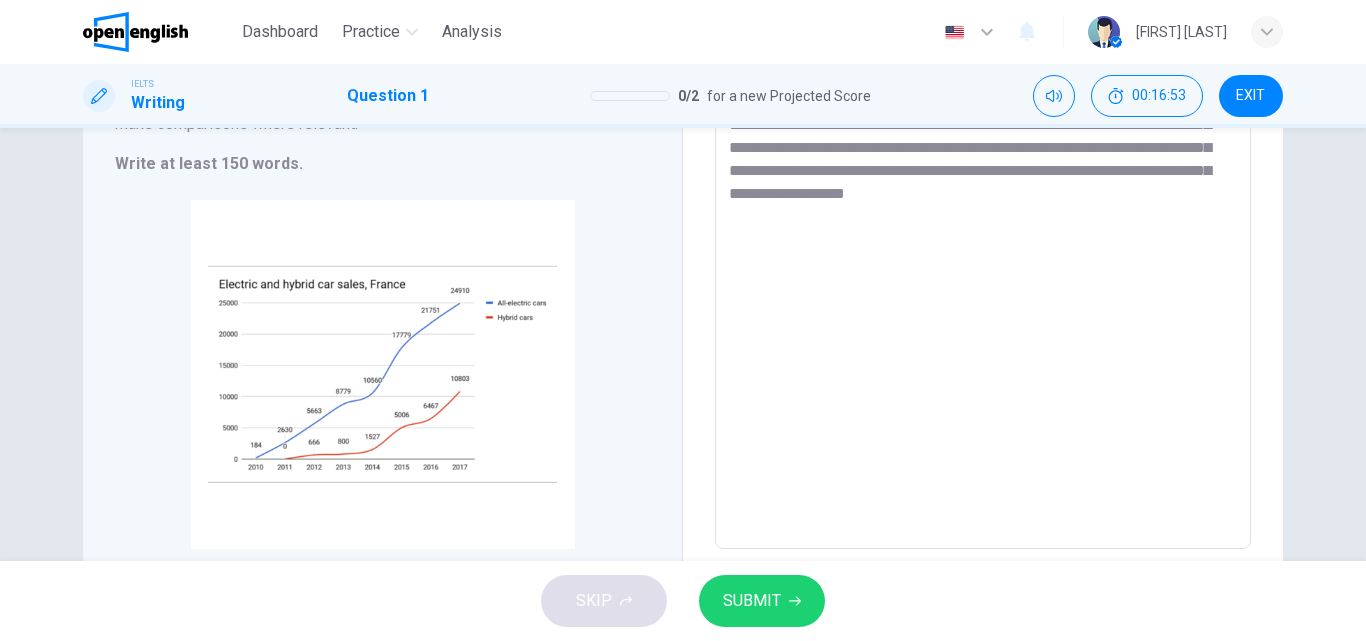 click on "**********" at bounding box center [983, 254] 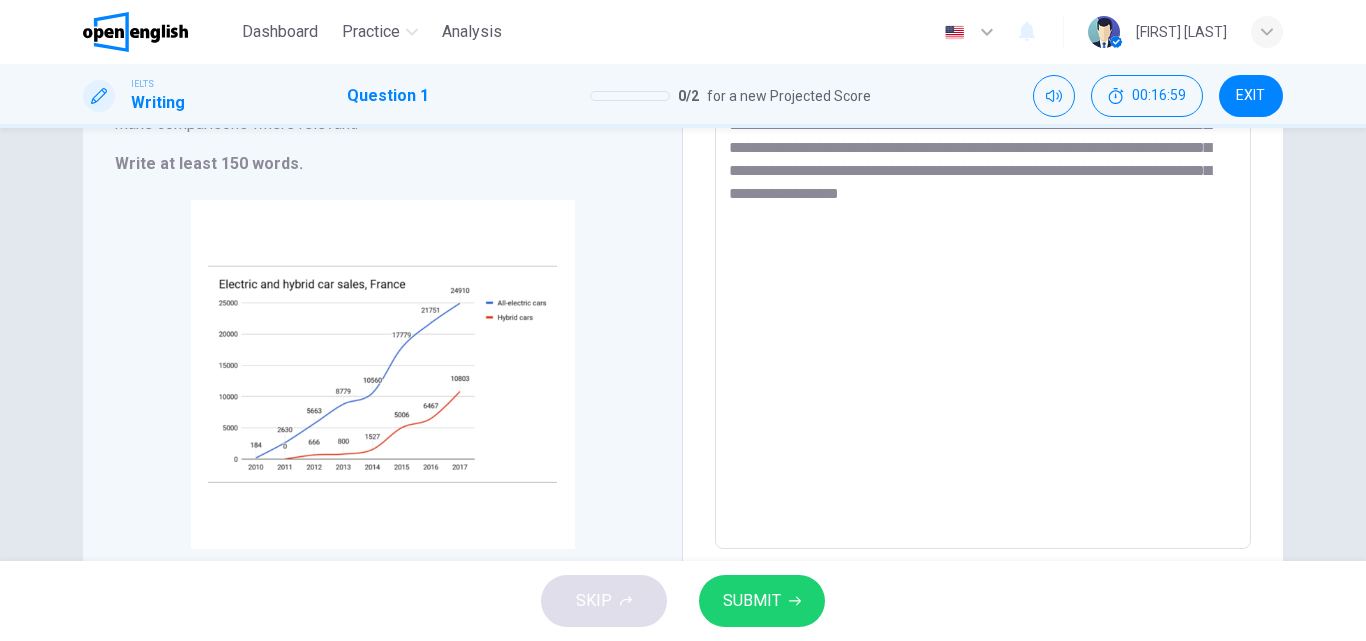 click on "**********" at bounding box center [983, 254] 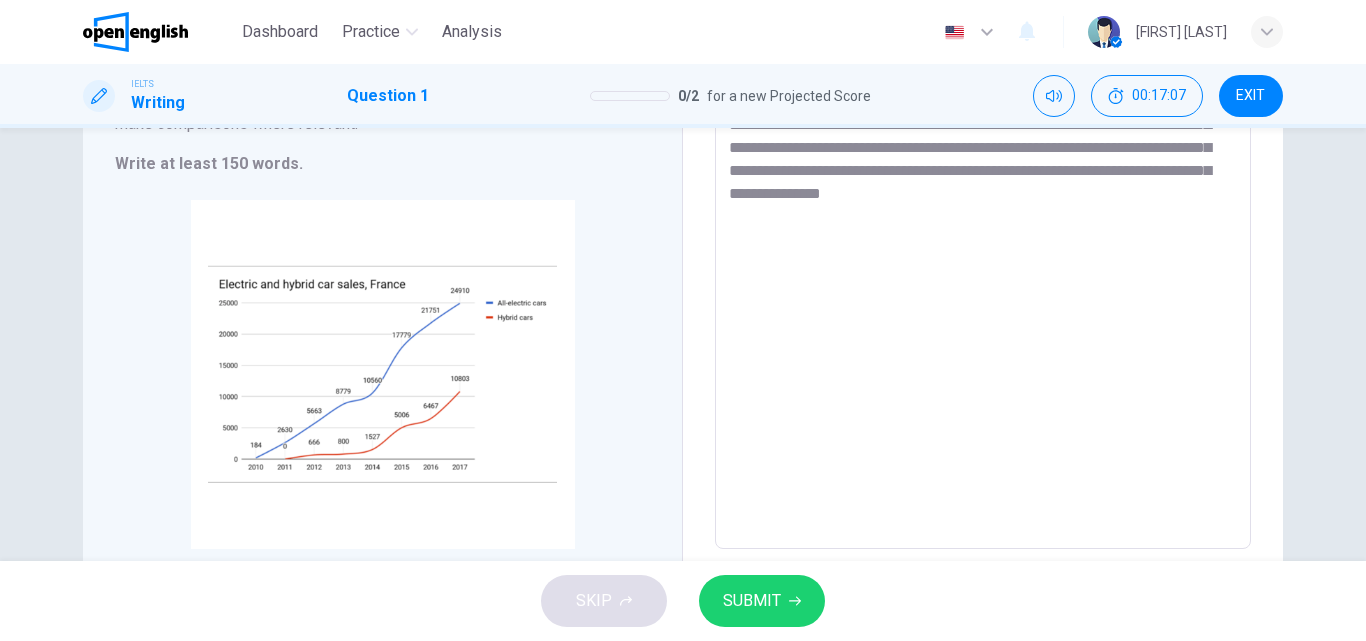 click on "**********" at bounding box center (983, 254) 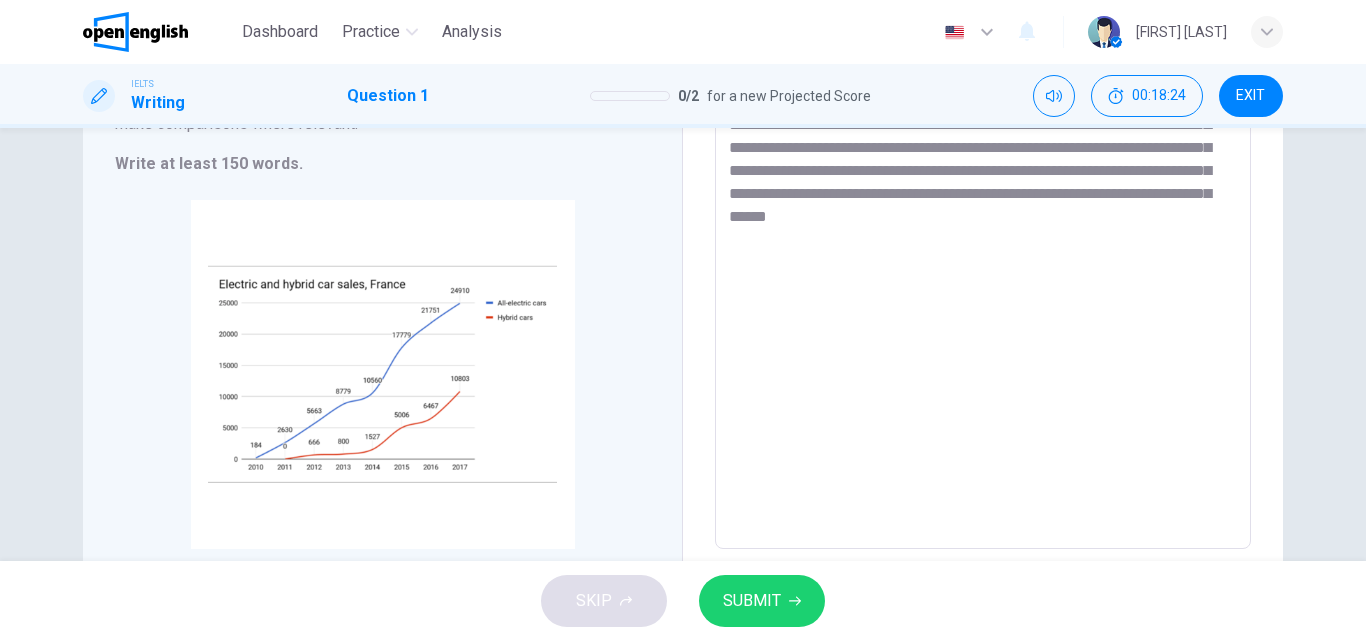 click on "**********" at bounding box center (983, 254) 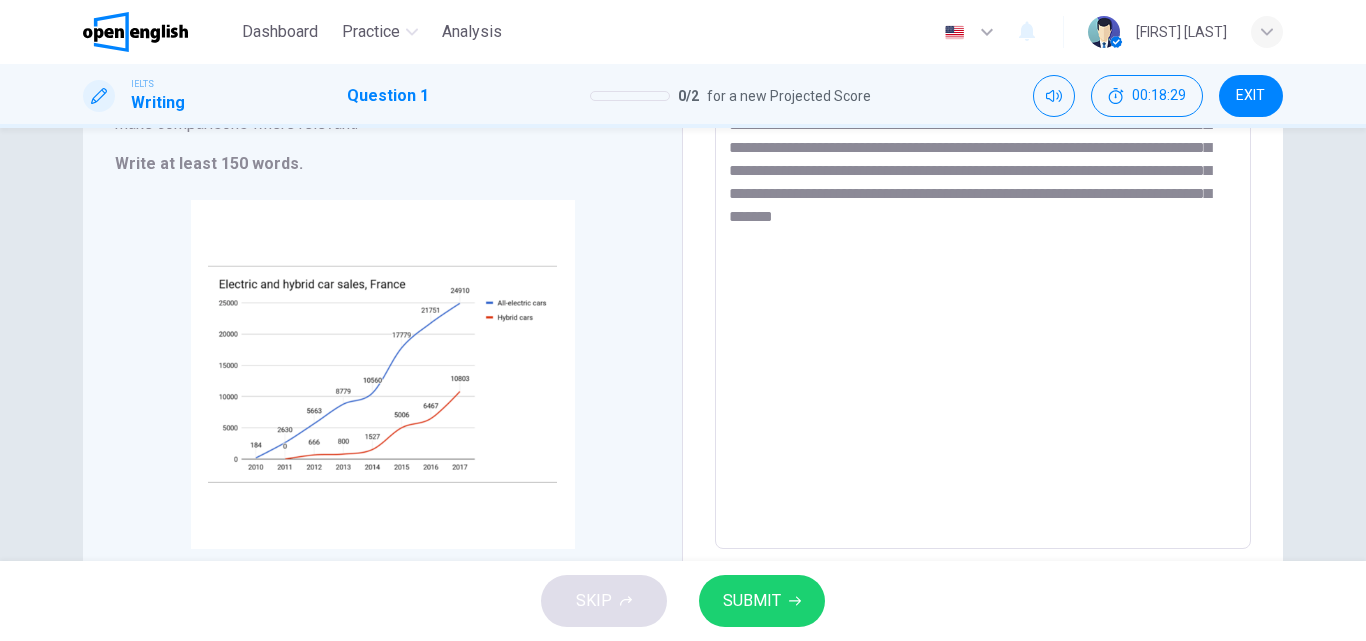 click on "**********" at bounding box center (983, 254) 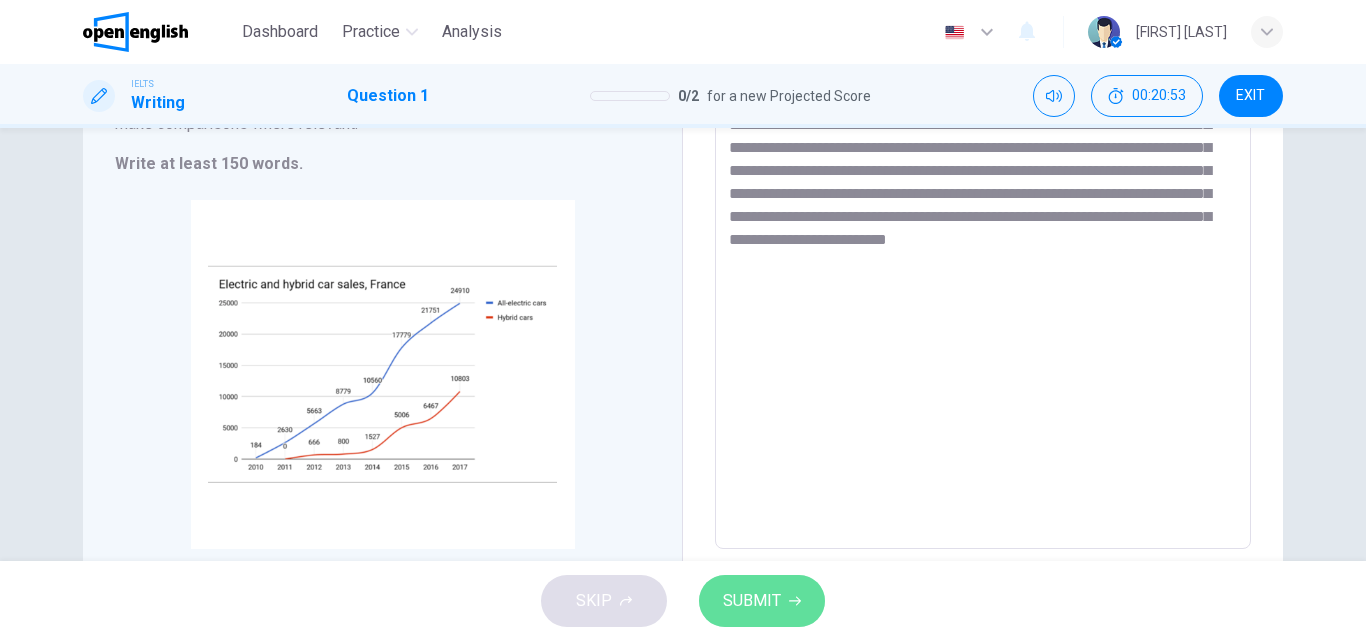 click on "SUBMIT" at bounding box center [752, 601] 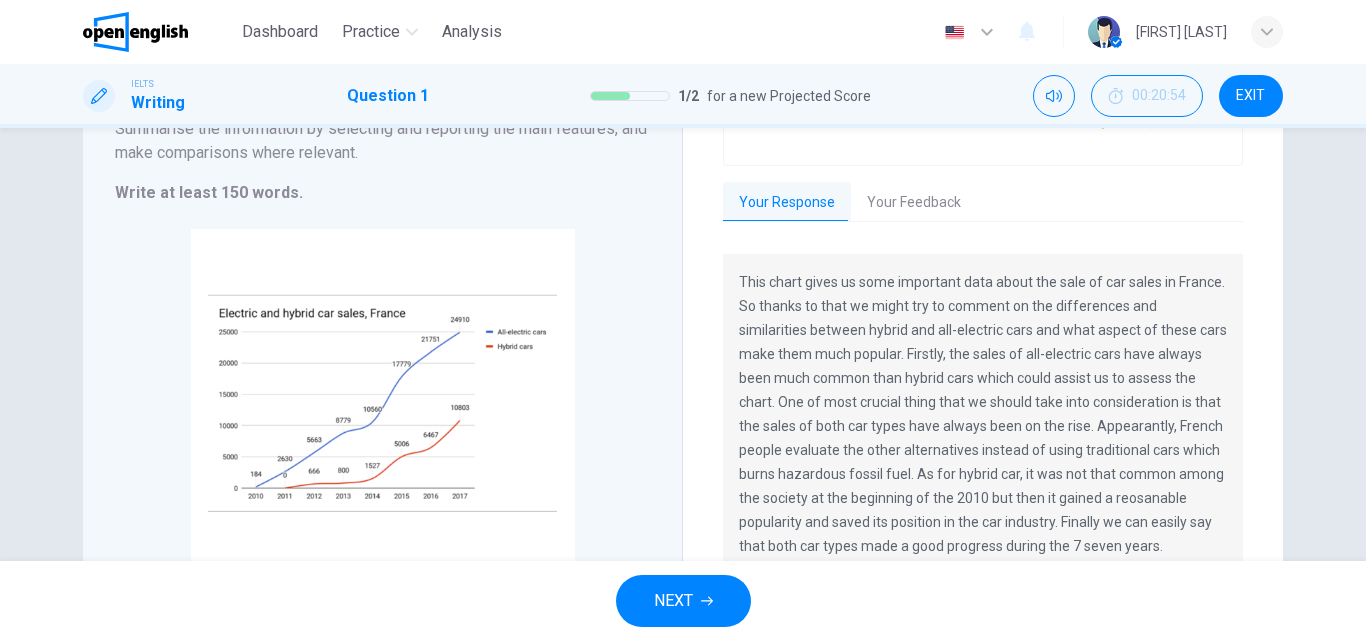 scroll, scrollTop: 300, scrollLeft: 0, axis: vertical 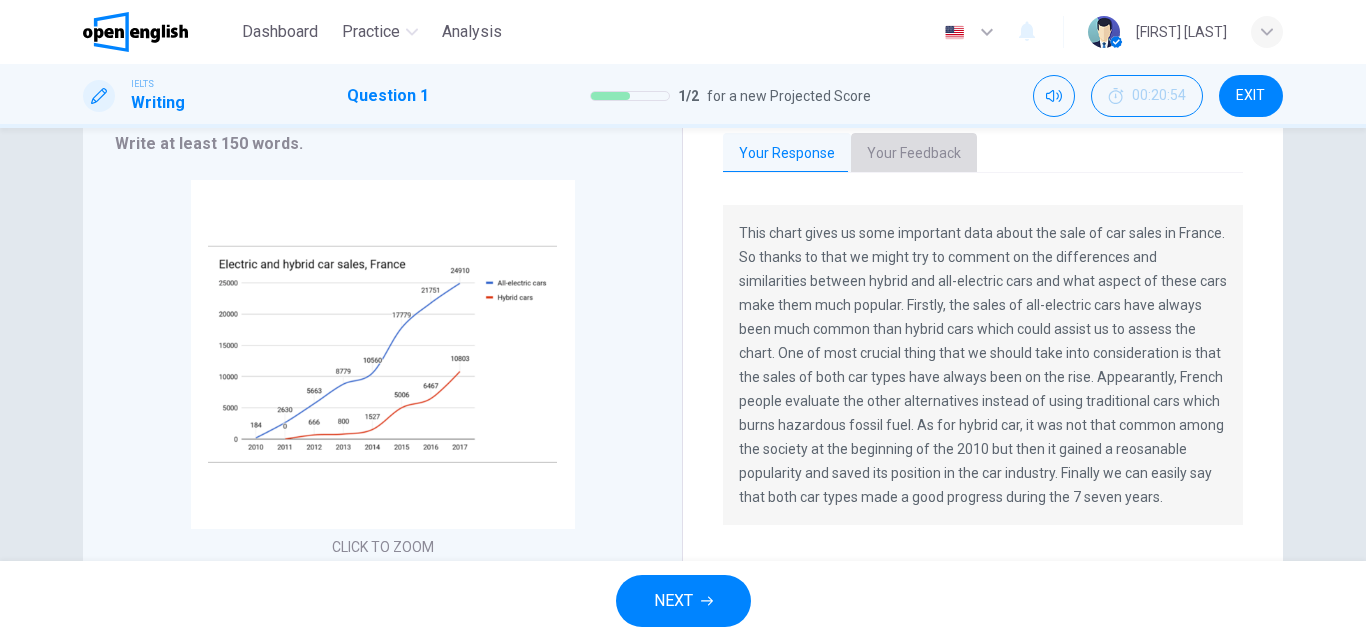 click on "Your Feedback" at bounding box center [914, 154] 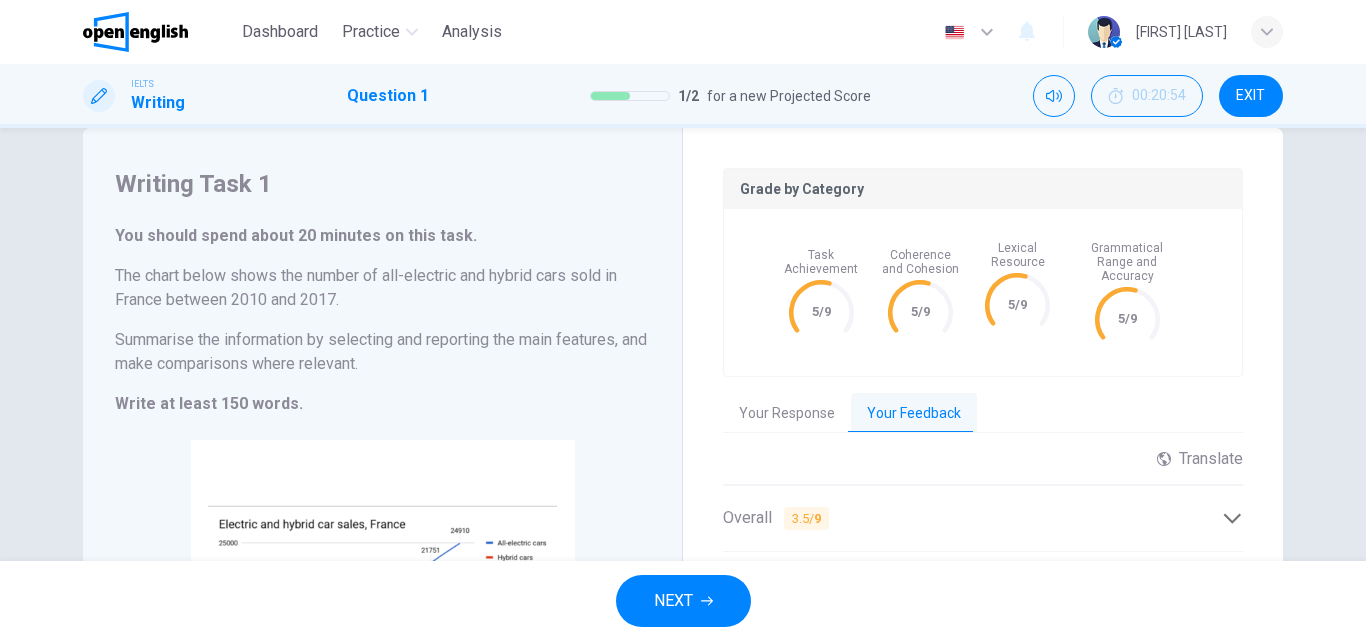 scroll, scrollTop: 3, scrollLeft: 0, axis: vertical 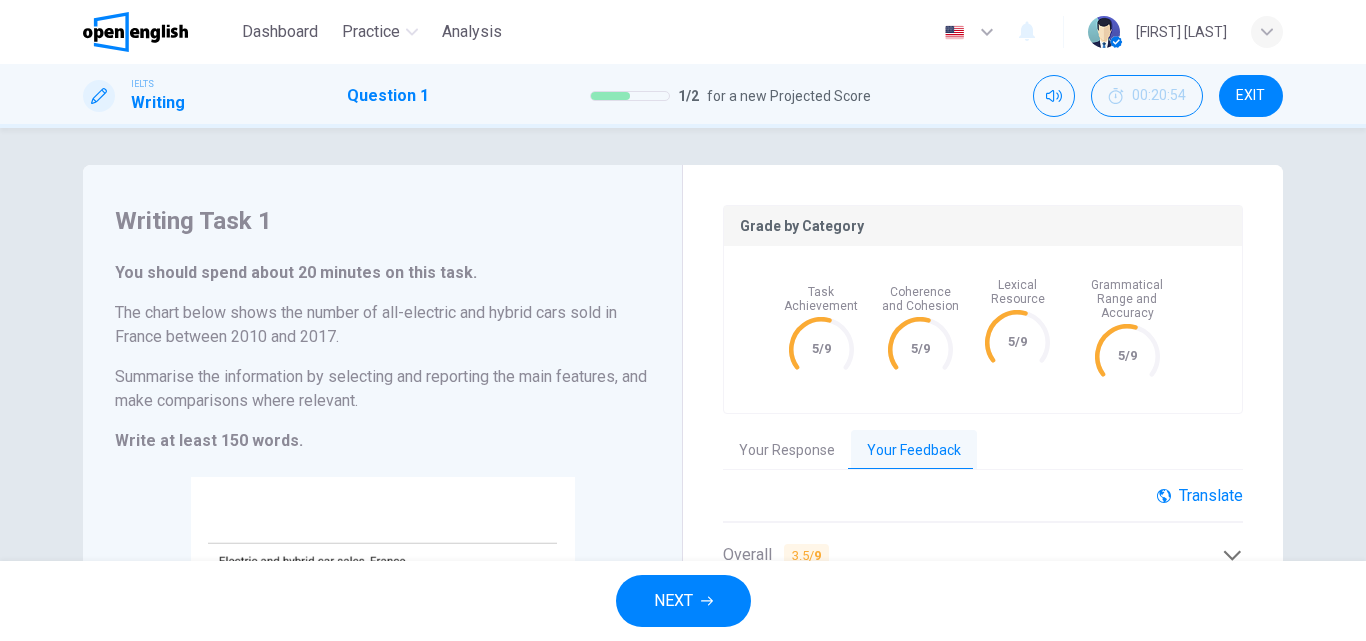 click 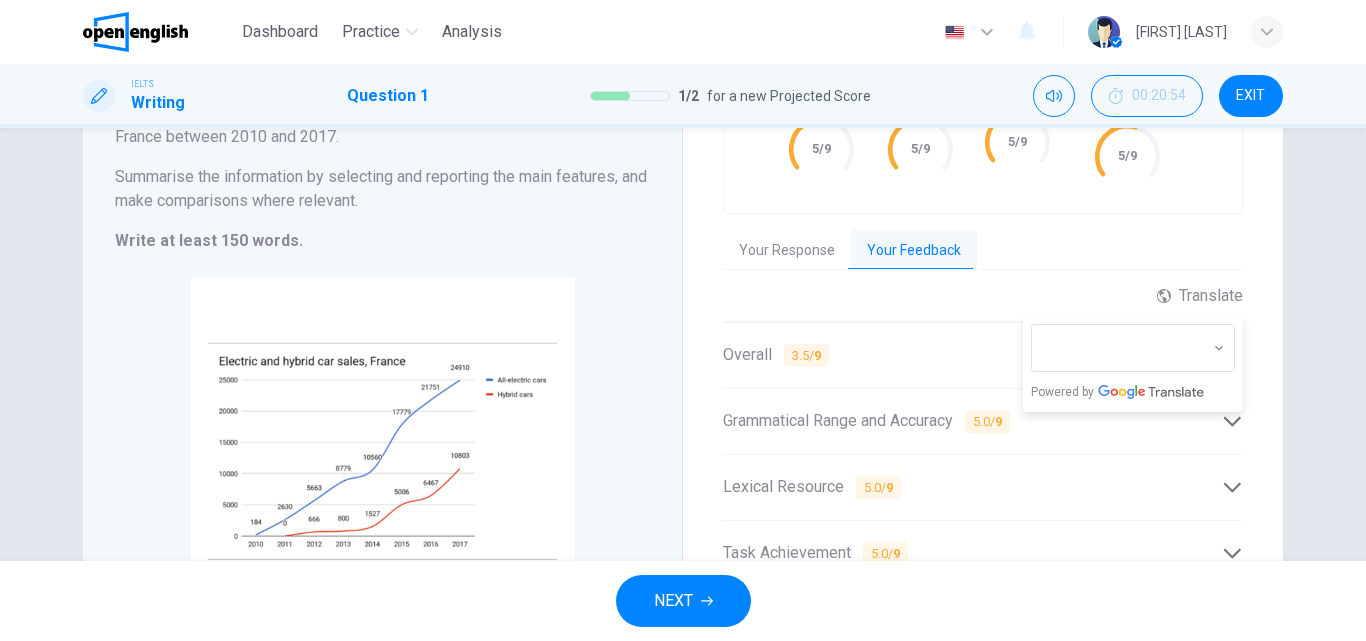 scroll, scrollTop: 3, scrollLeft: 0, axis: vertical 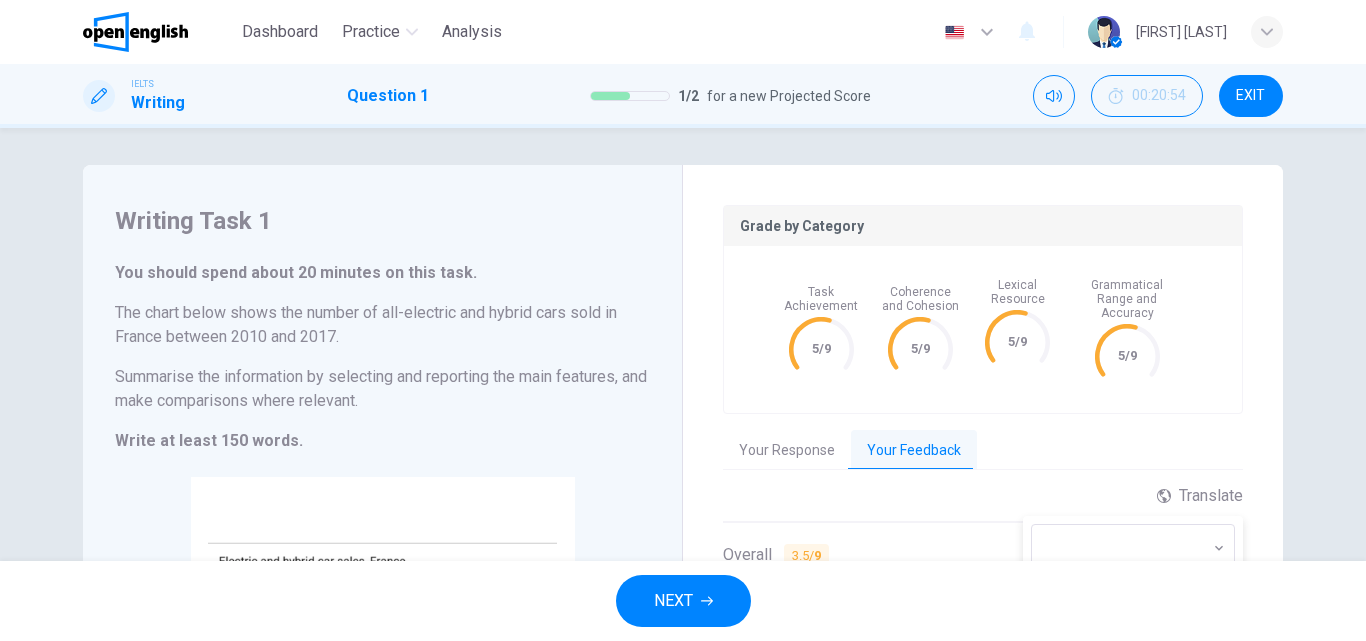 click on "Your Response" at bounding box center (787, 451) 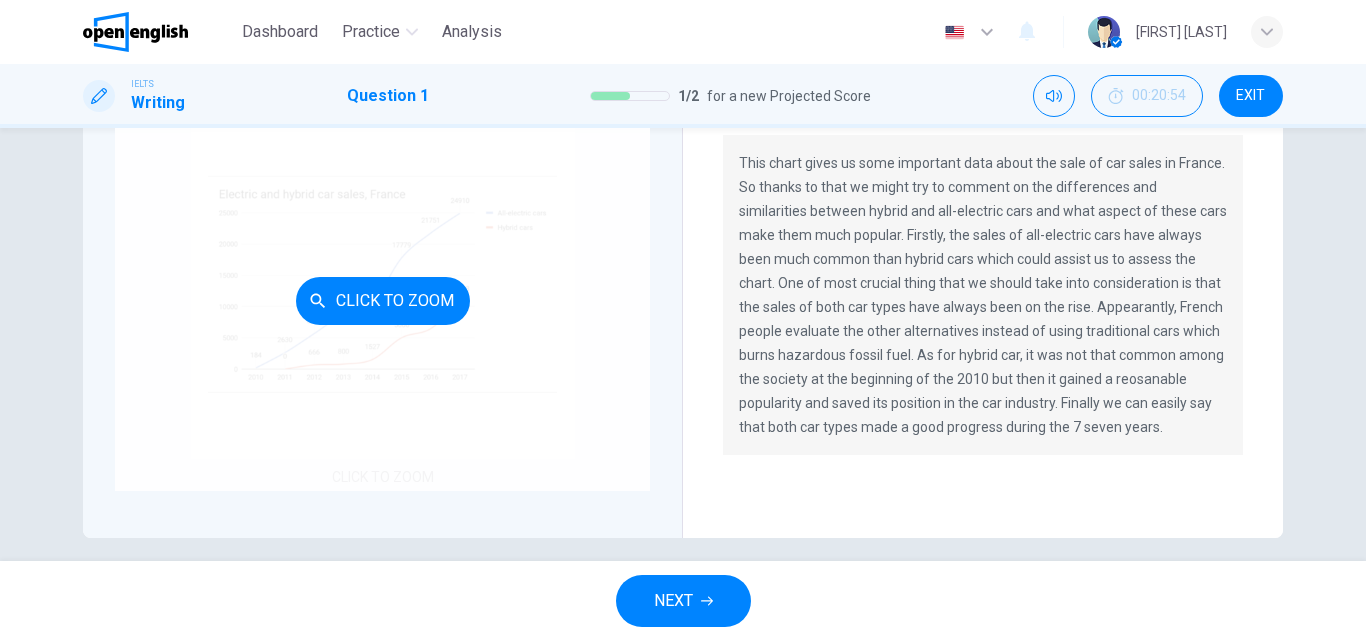 scroll, scrollTop: 380, scrollLeft: 0, axis: vertical 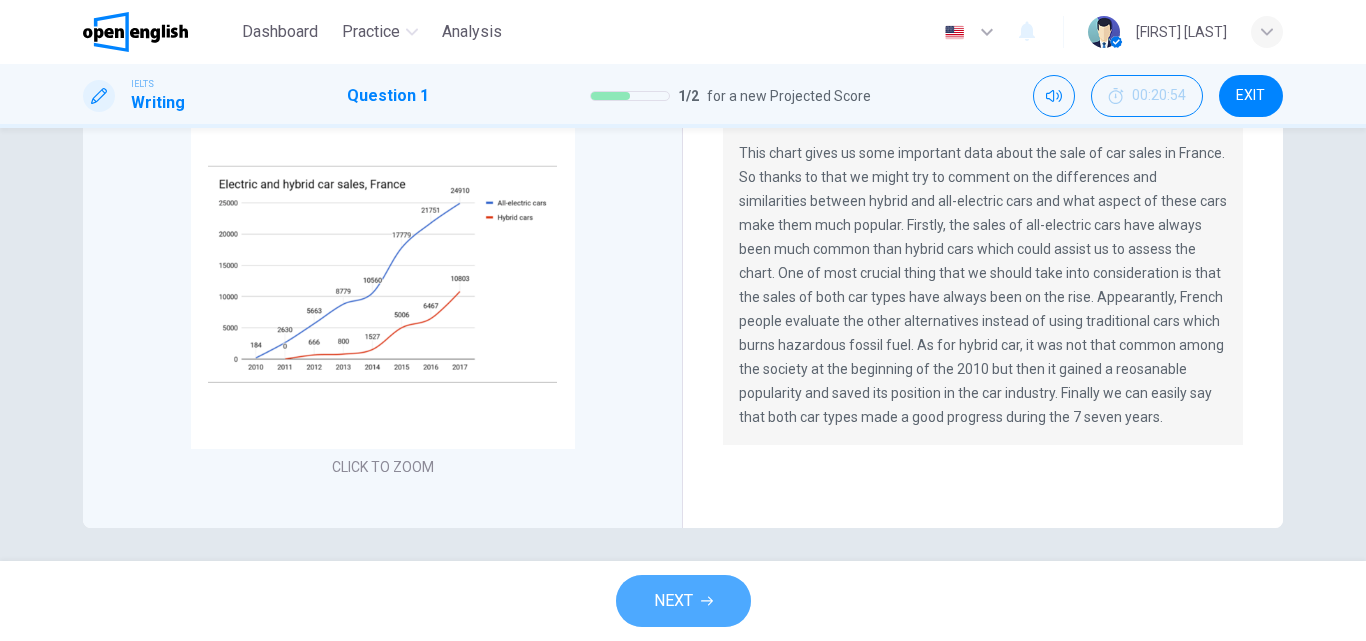 click on "NEXT" at bounding box center [683, 601] 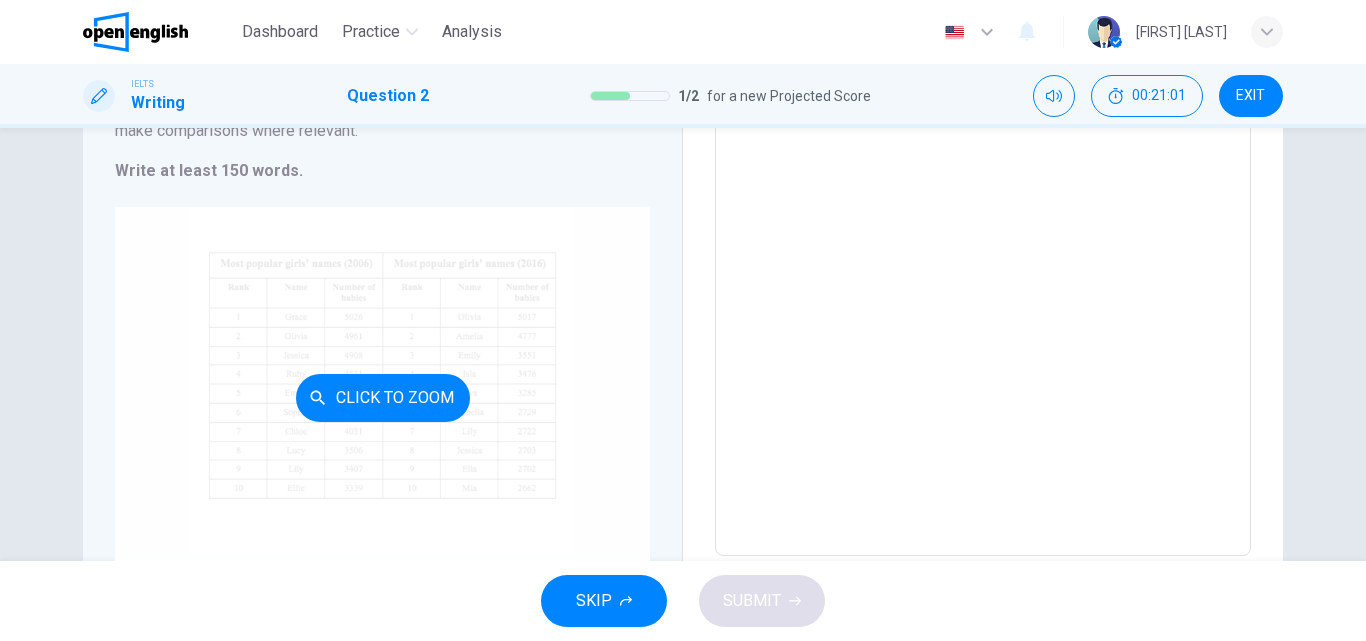 scroll, scrollTop: 300, scrollLeft: 0, axis: vertical 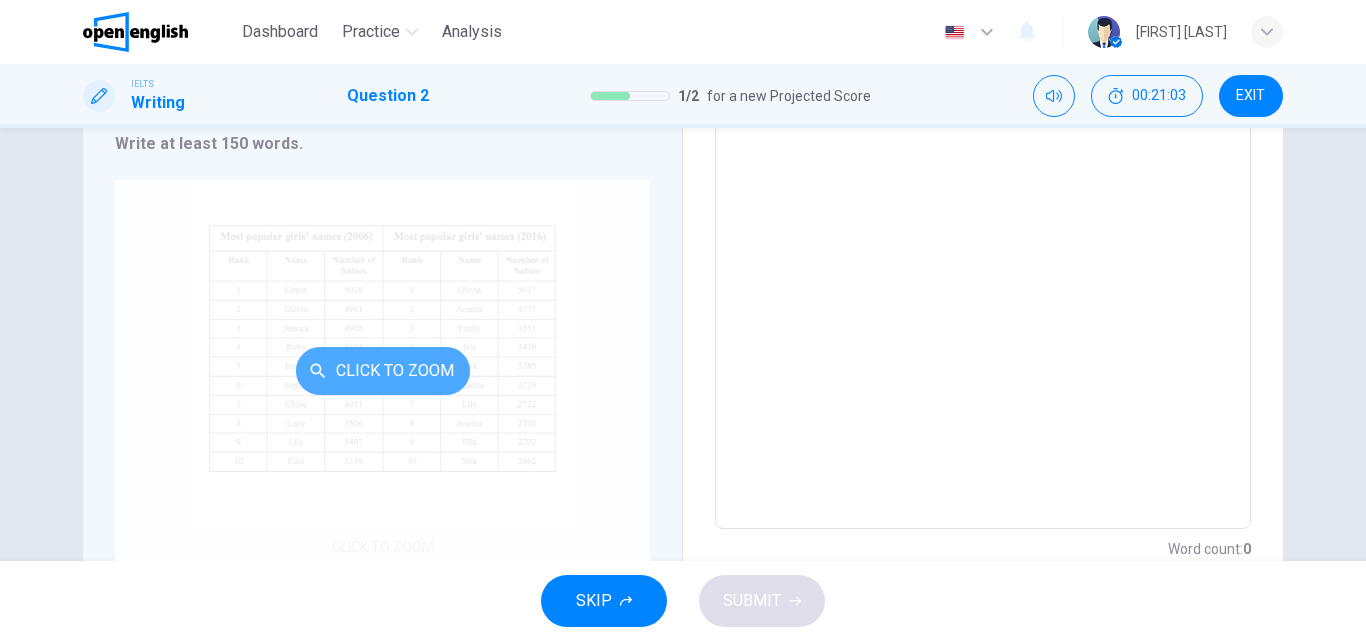 click on "Click to Zoom" at bounding box center [383, 371] 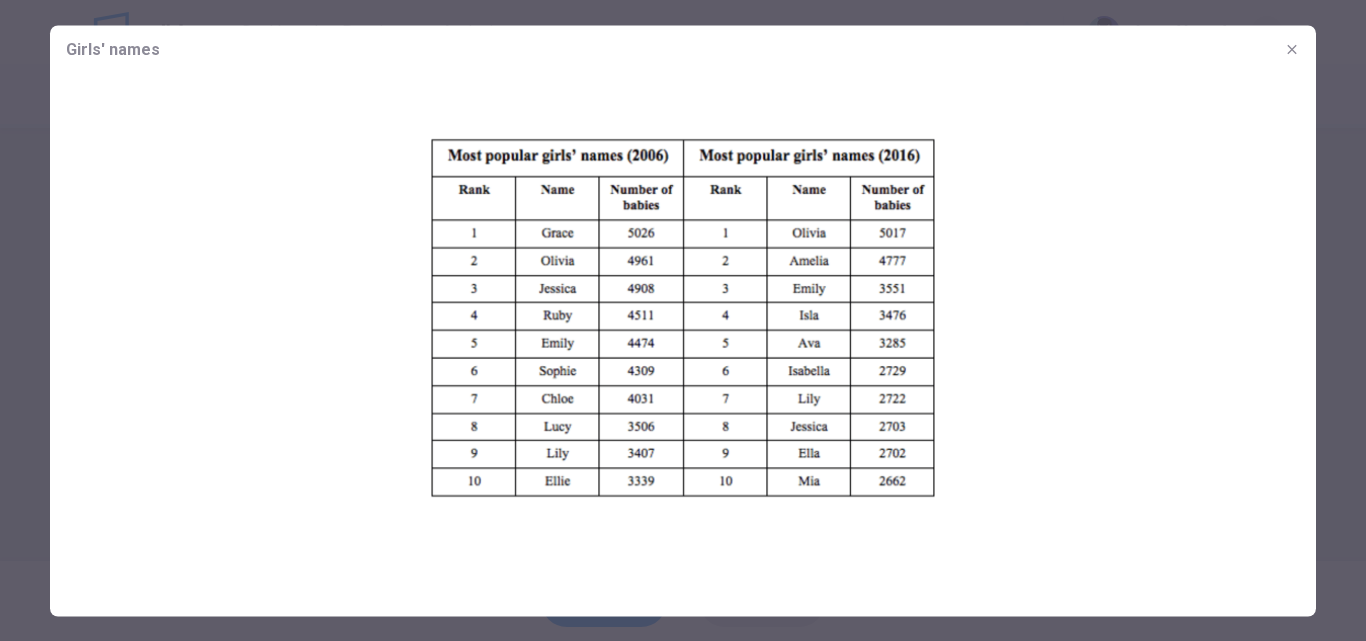 click 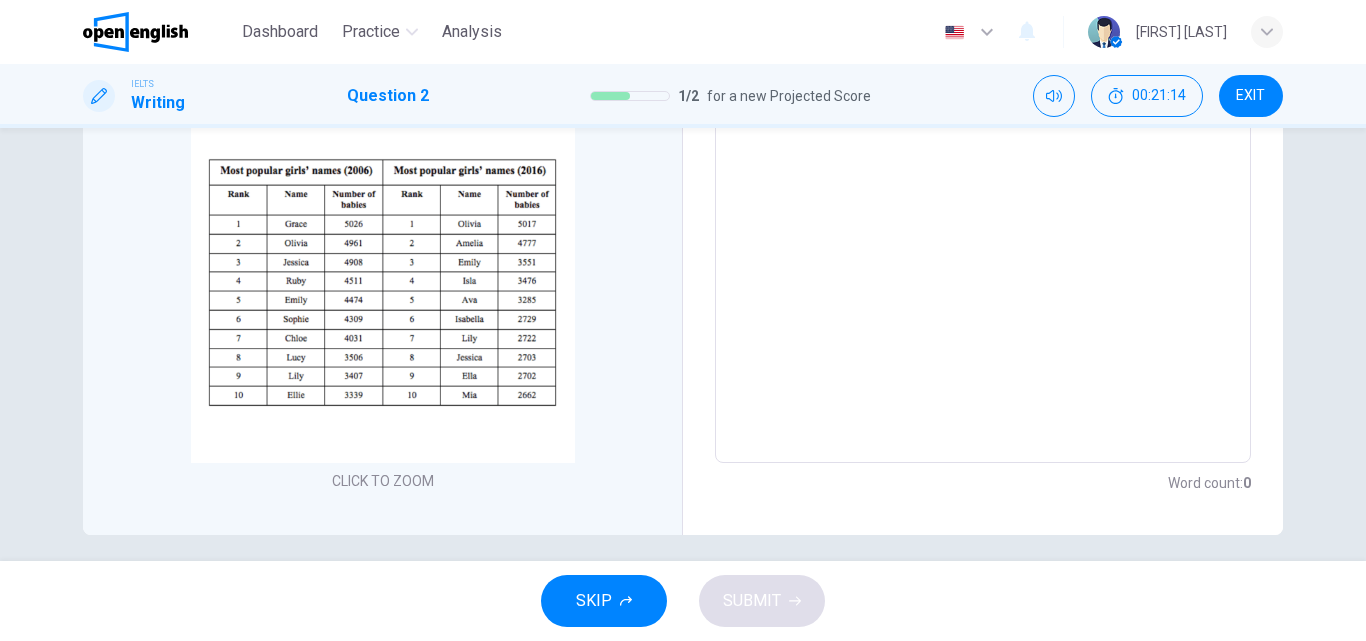 scroll, scrollTop: 380, scrollLeft: 0, axis: vertical 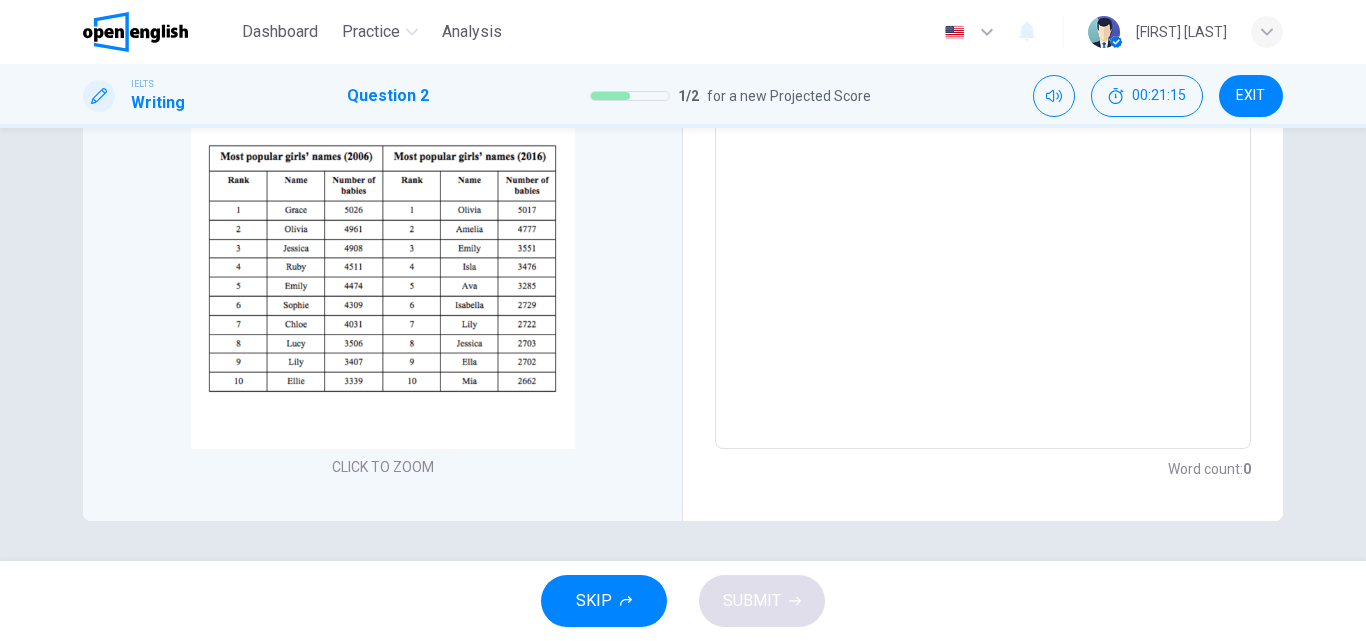click on "SKIP" at bounding box center [604, 601] 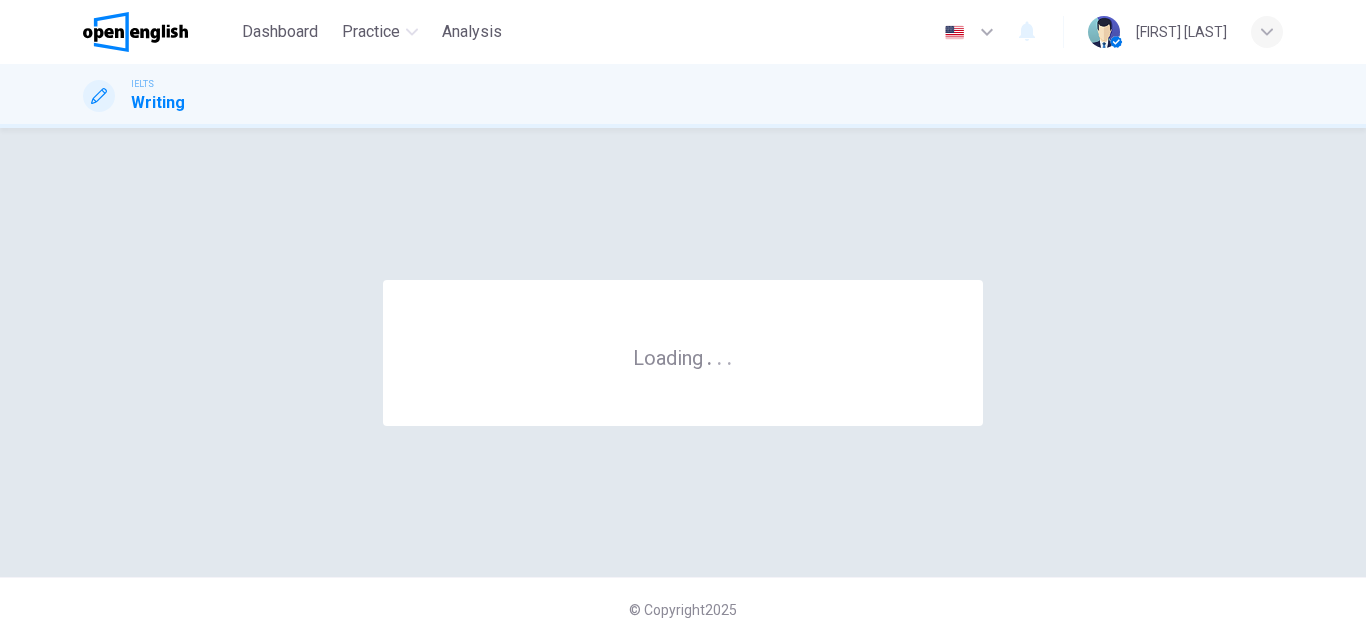 scroll, scrollTop: 0, scrollLeft: 0, axis: both 